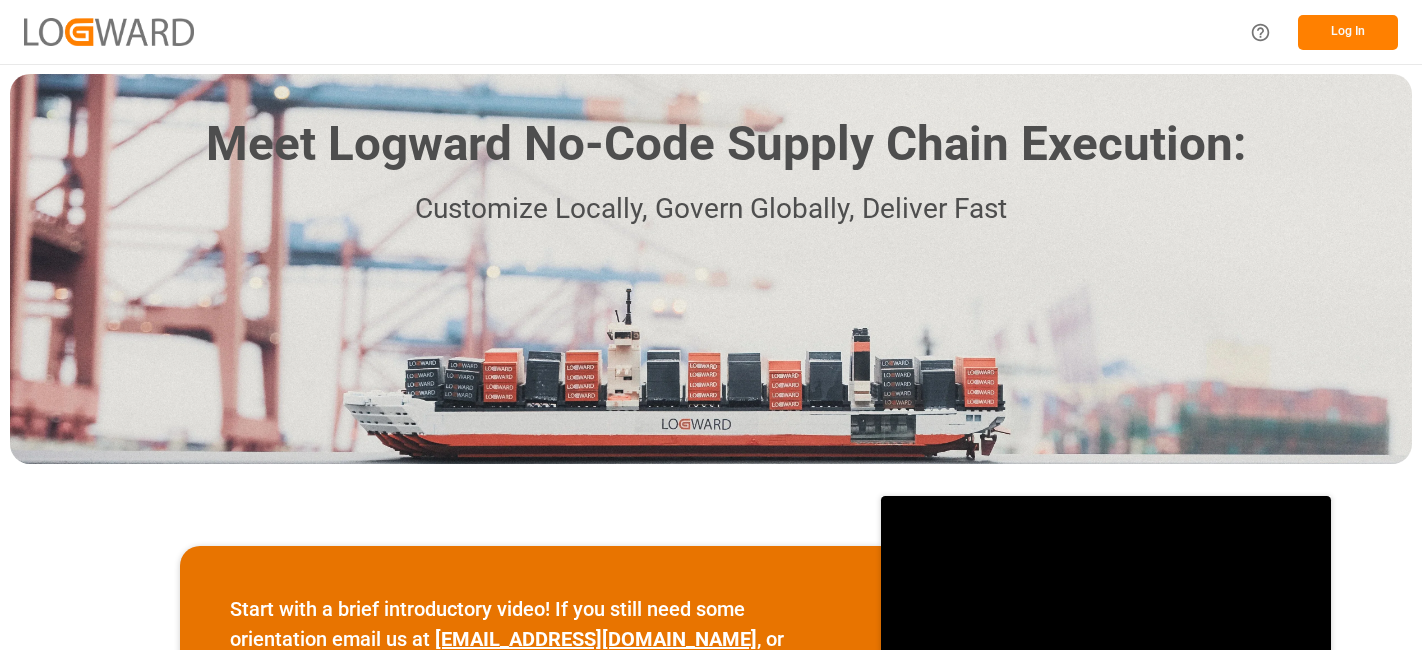 scroll, scrollTop: 0, scrollLeft: 0, axis: both 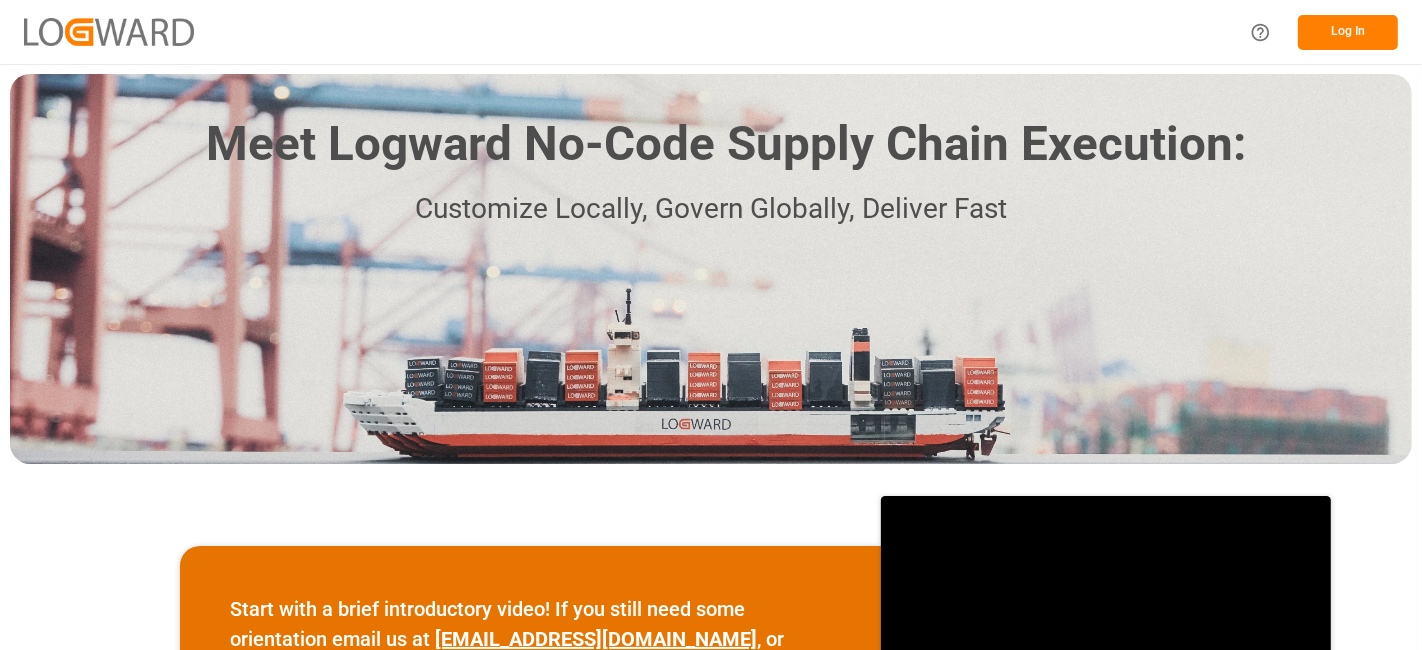 click on "Log In" at bounding box center [1348, 32] 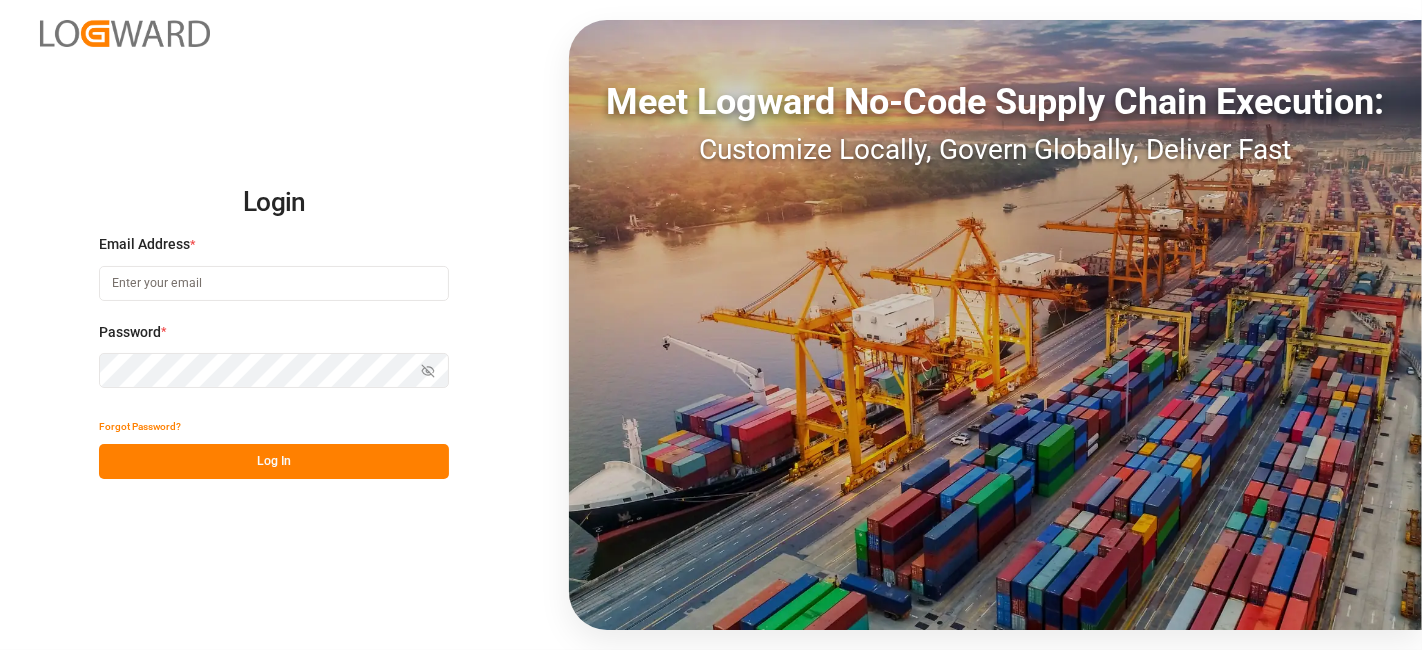 type on "[EMAIL_ADDRESS][PERSON_NAME][DOMAIN_NAME]" 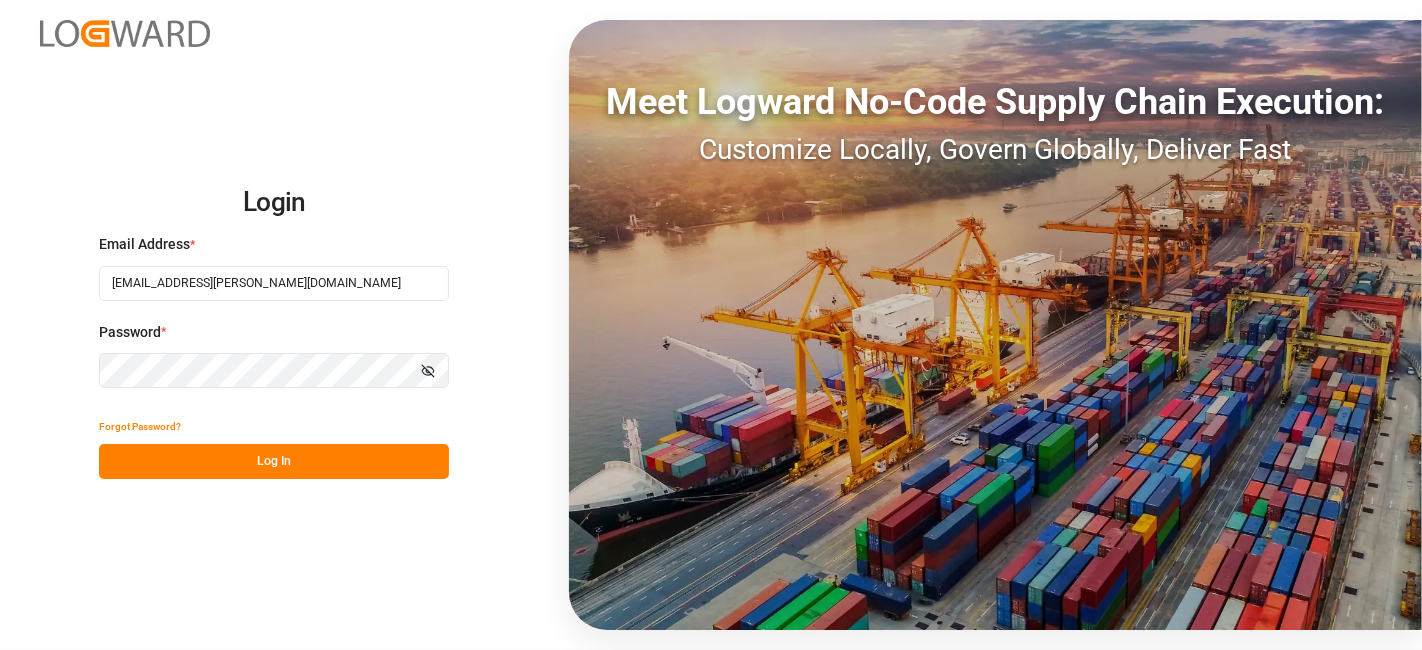 click on "Log In" at bounding box center [274, 461] 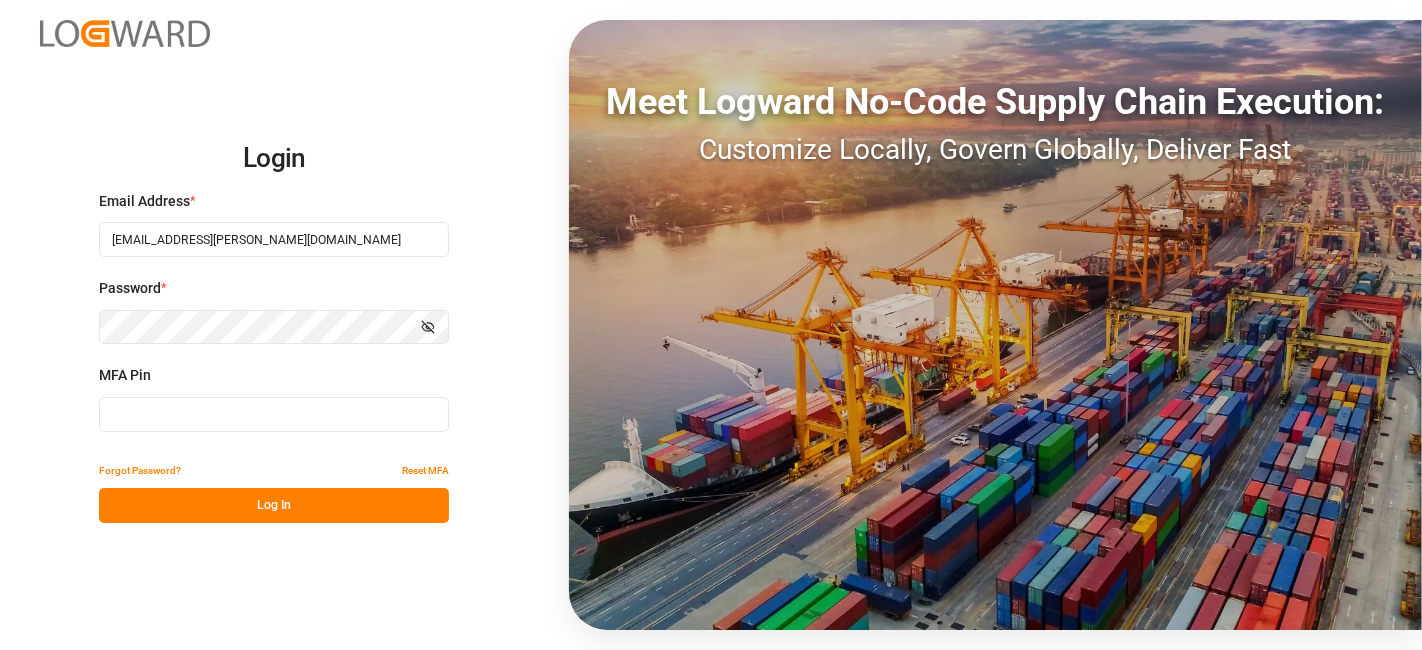 click at bounding box center (274, 414) 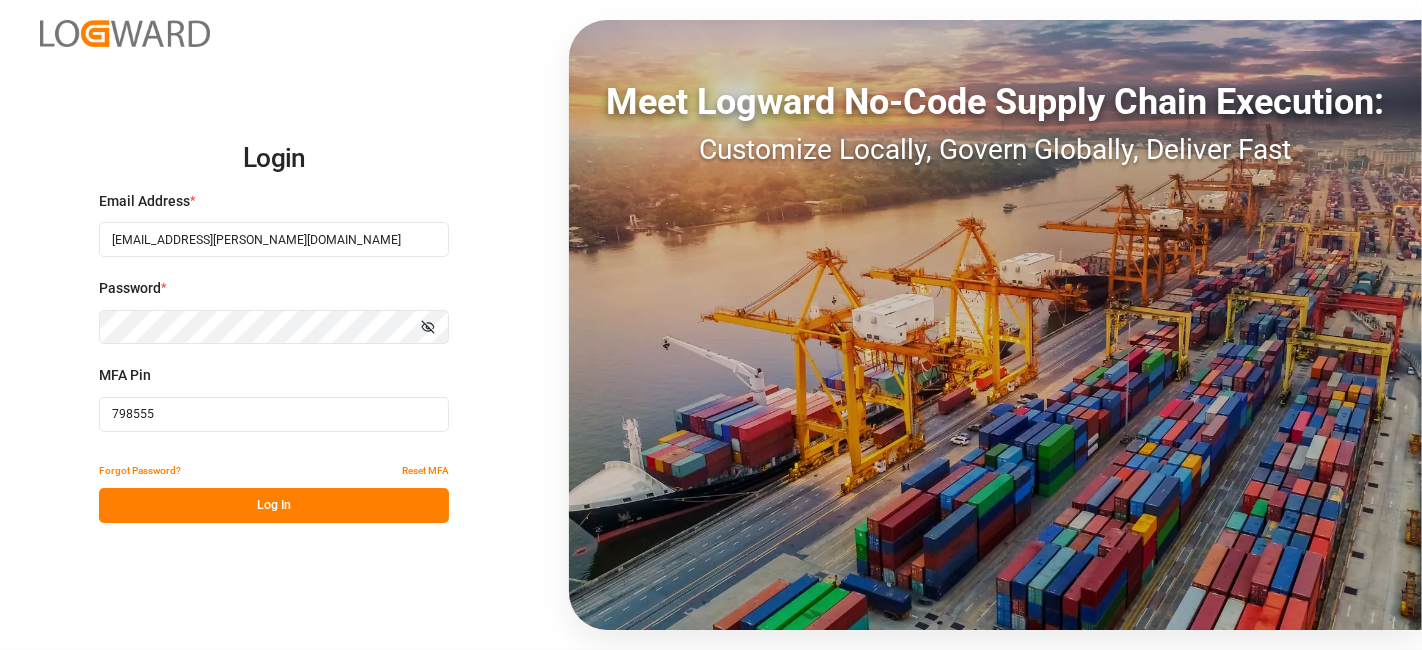 type on "798555" 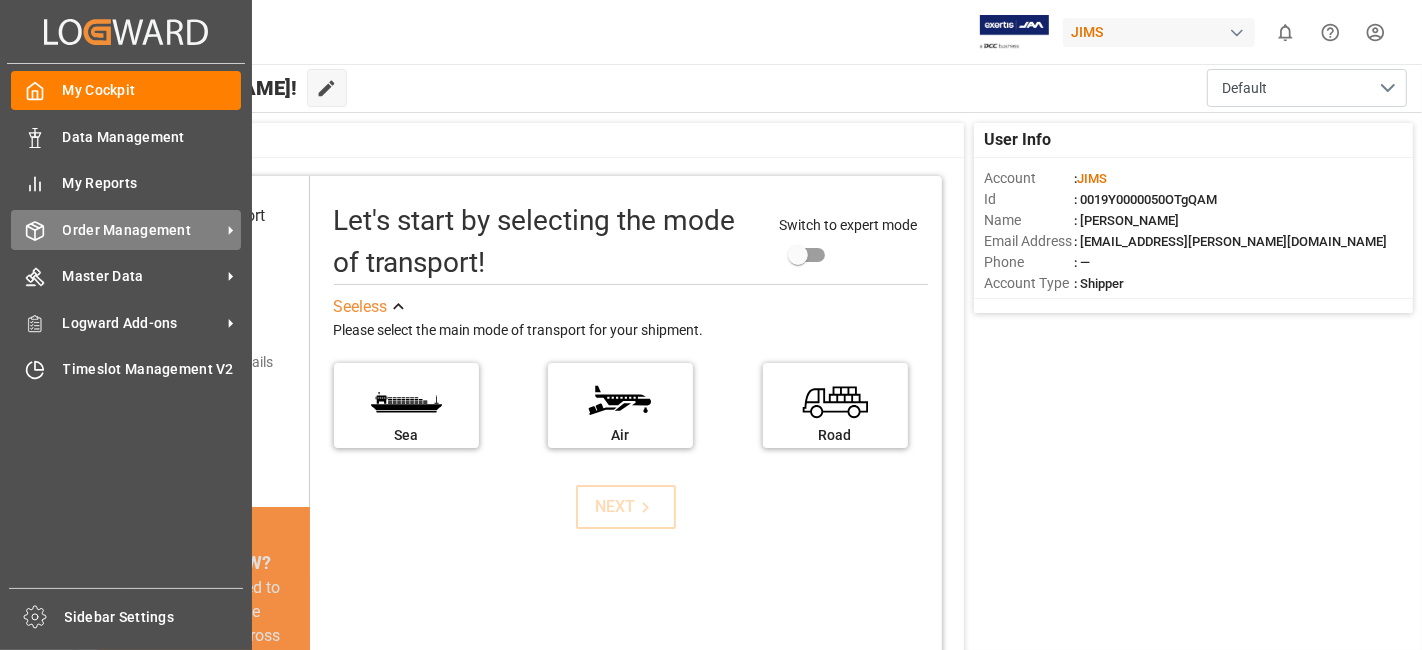 click on "Order Management" at bounding box center [142, 230] 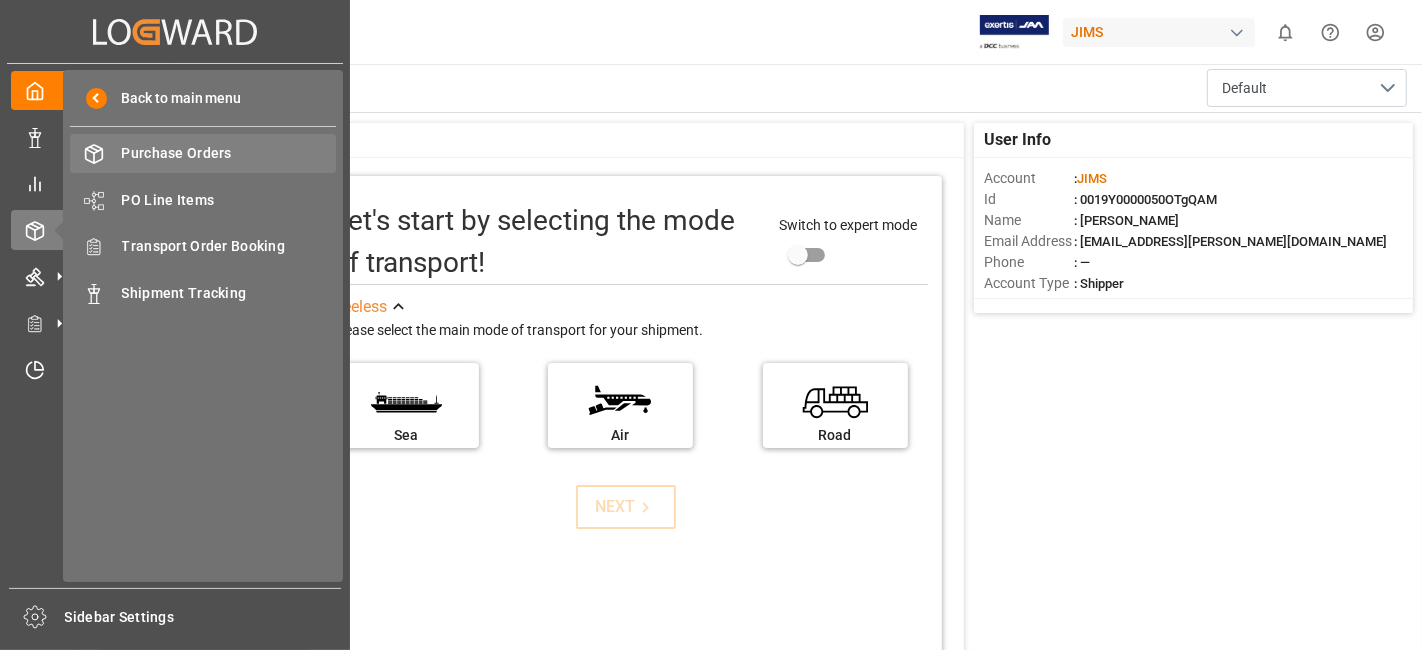 click on "Purchase Orders Purchase Orders" at bounding box center (203, 153) 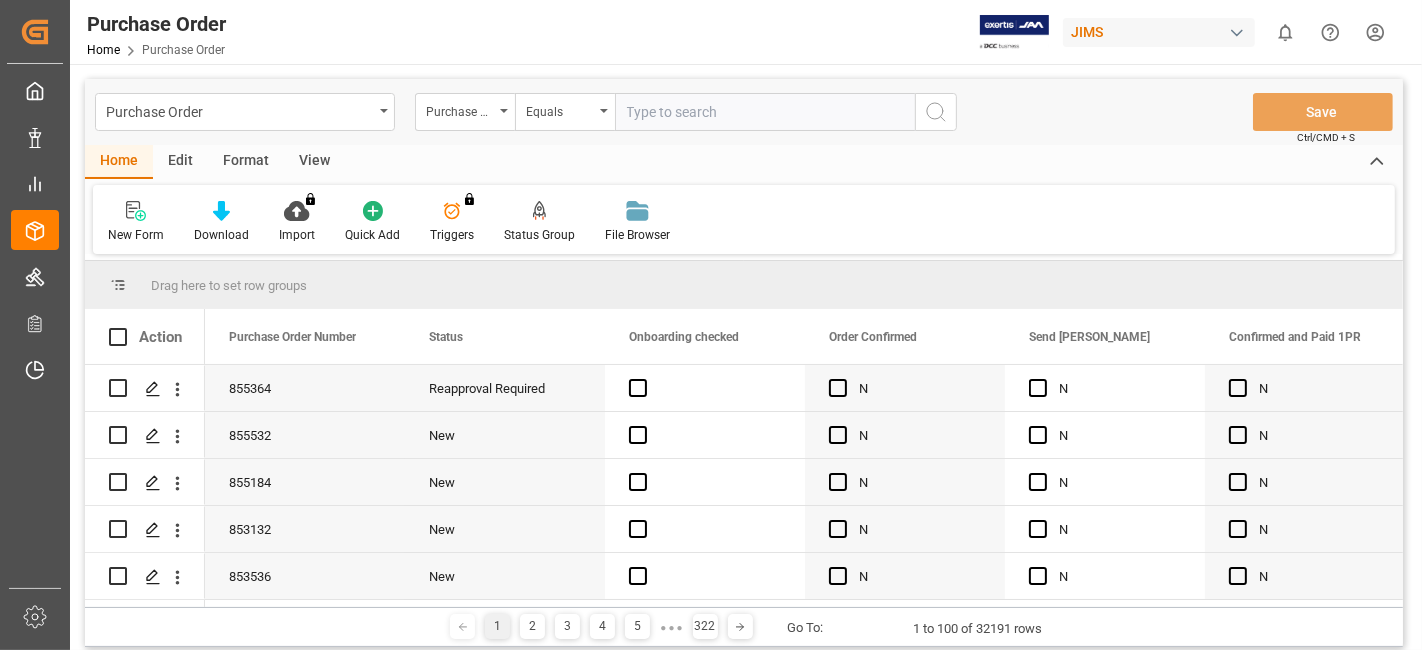 paste on "853659" 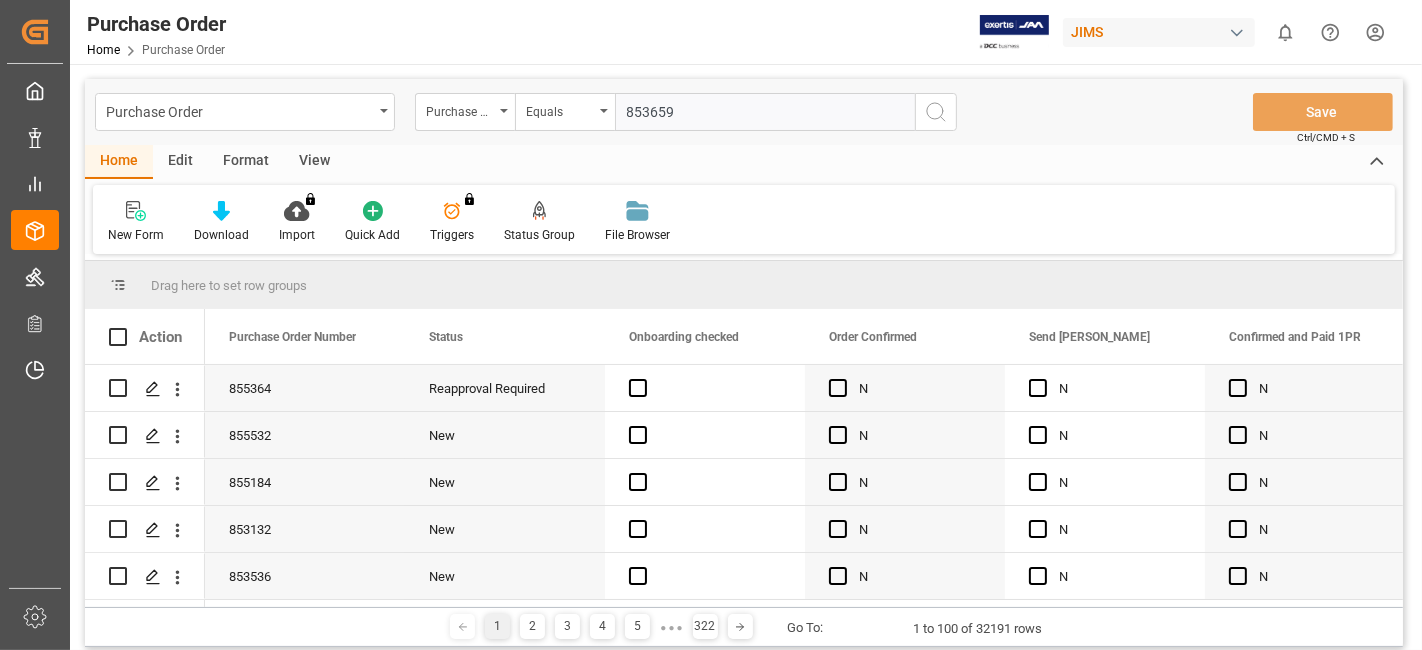 type on "853659" 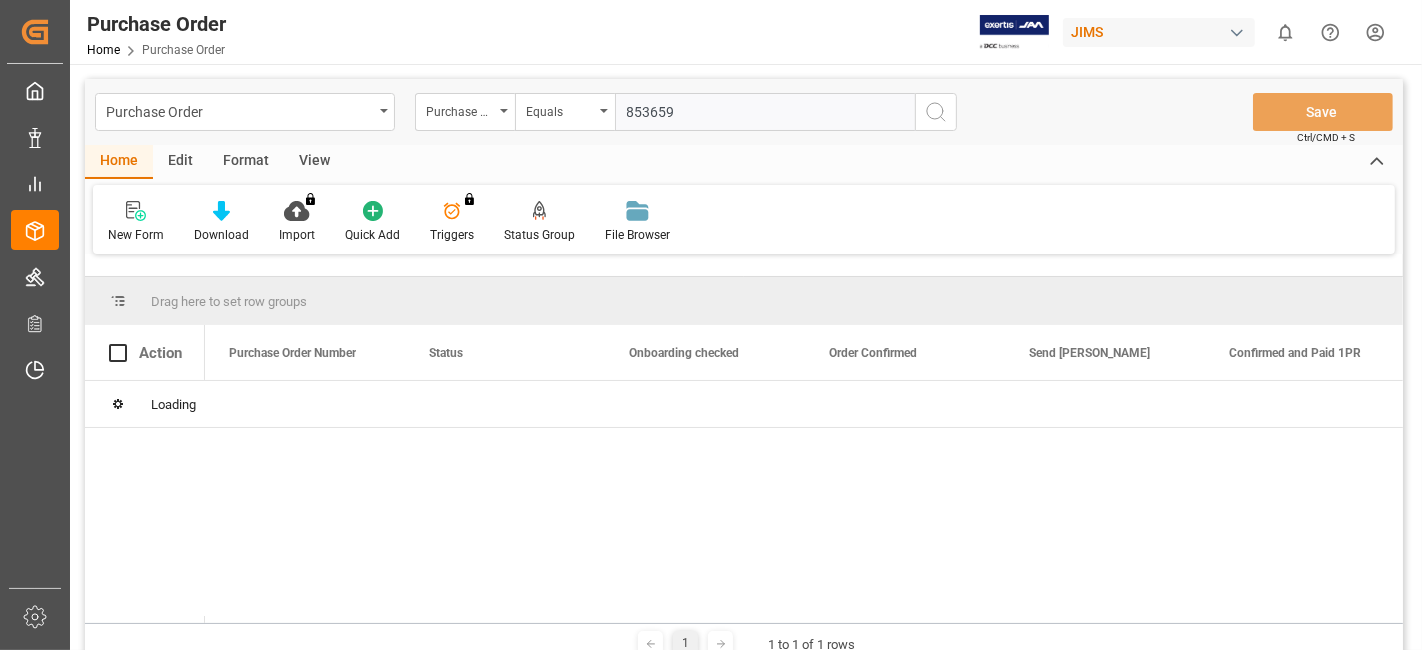 type 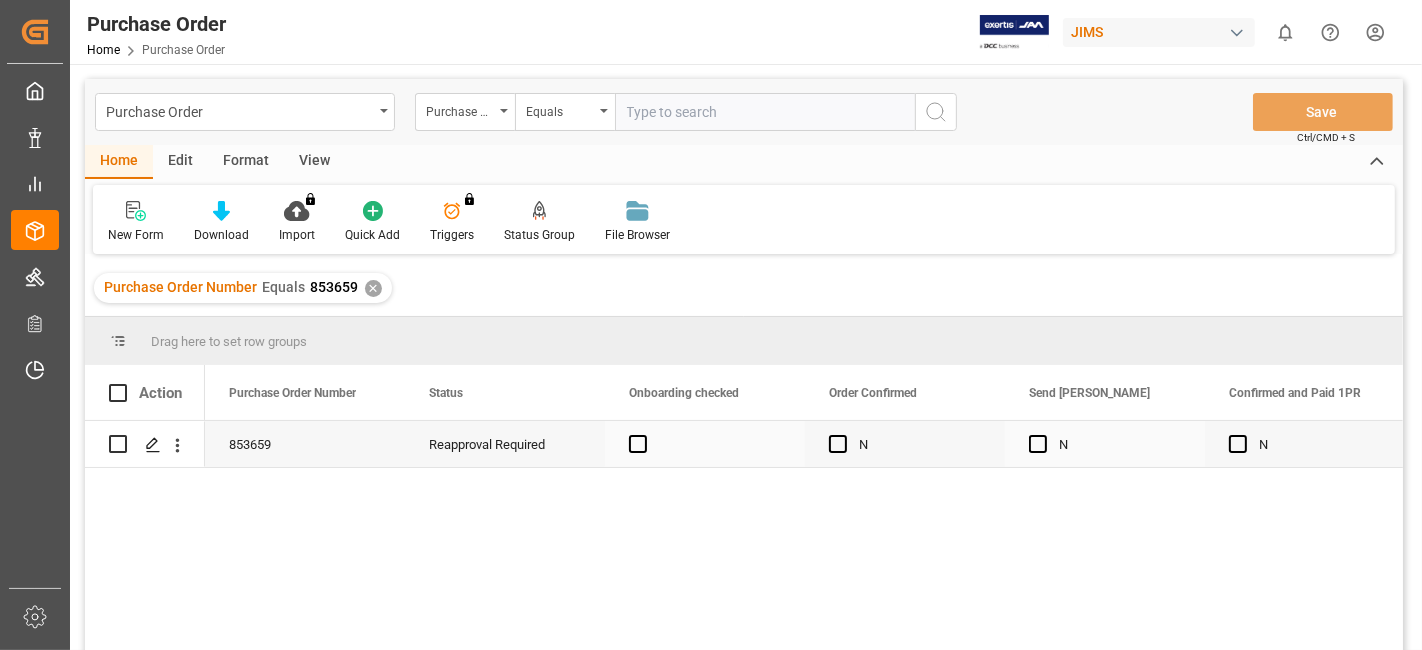 click on "Reapproval Required" at bounding box center (505, 445) 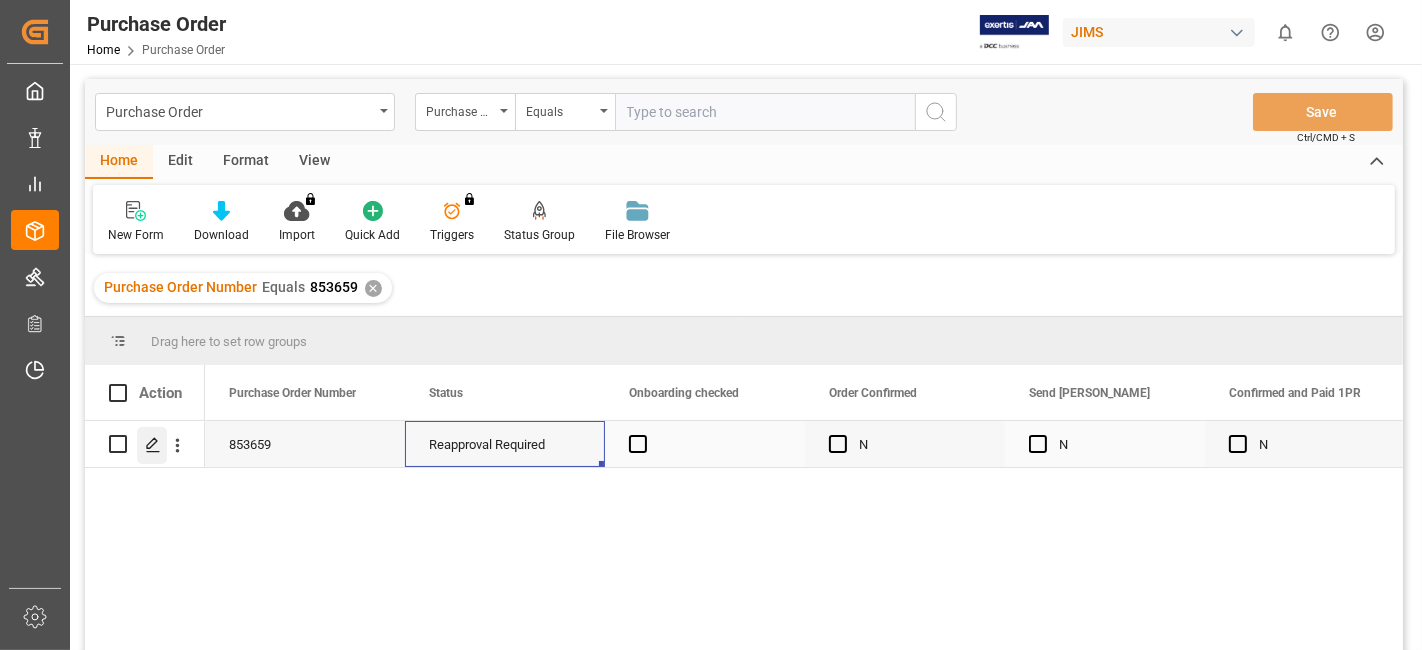 click at bounding box center (152, 445) 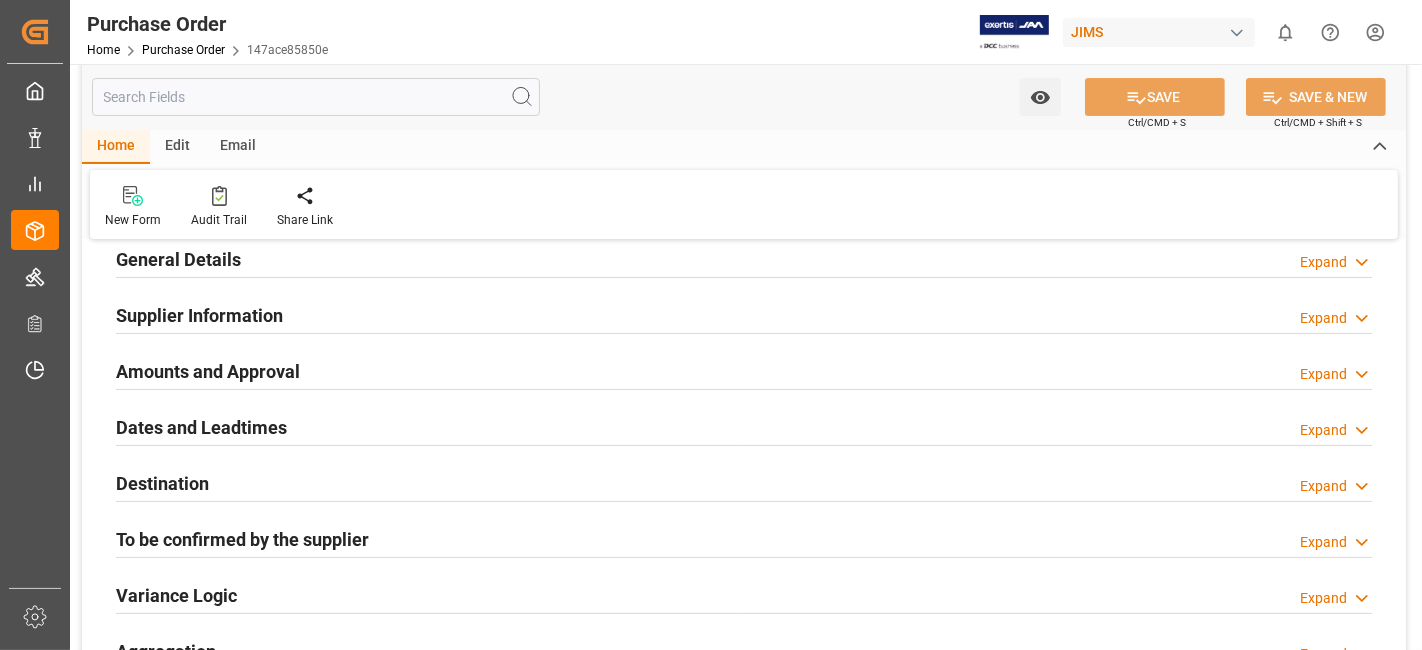 scroll, scrollTop: 281, scrollLeft: 0, axis: vertical 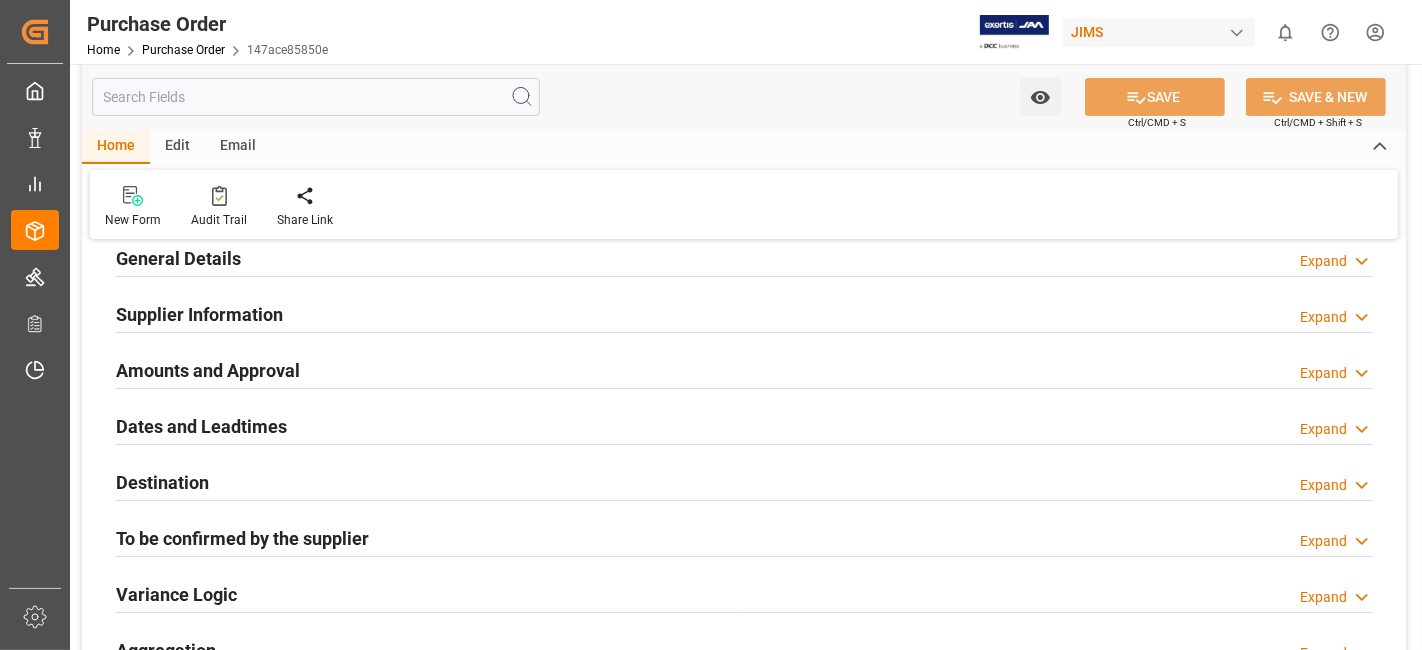 click 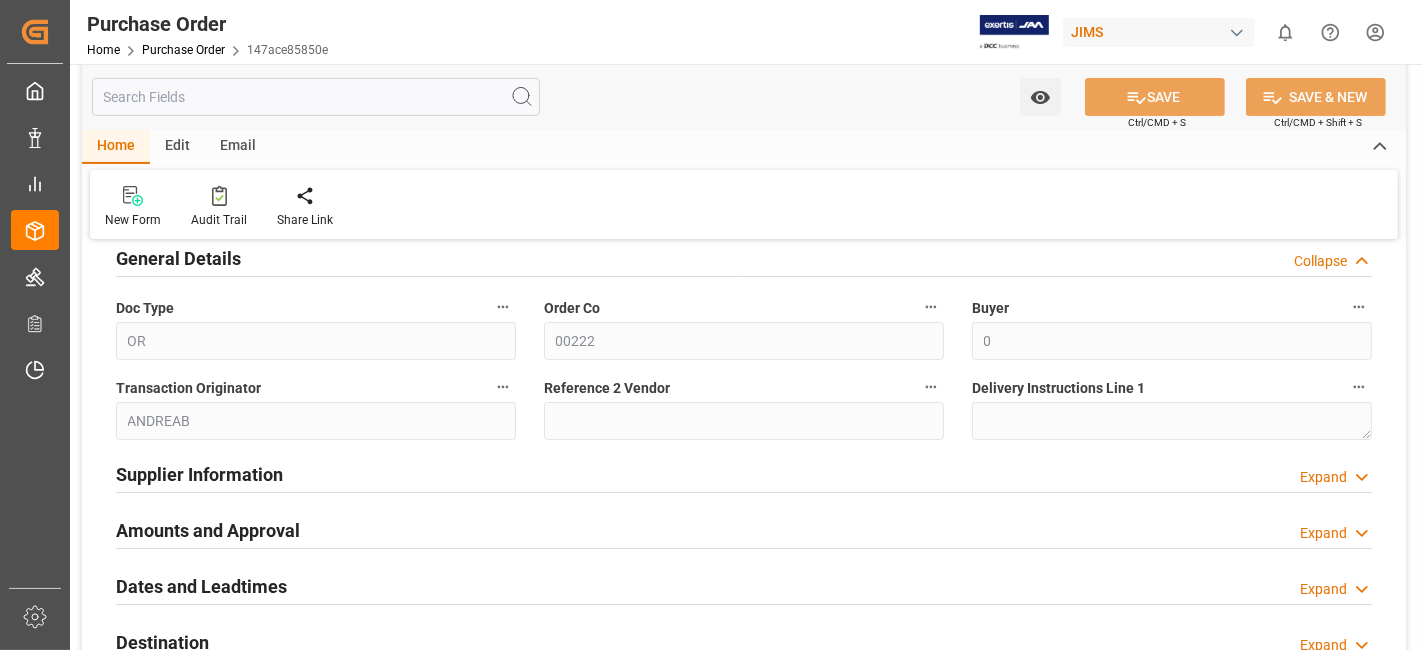 click 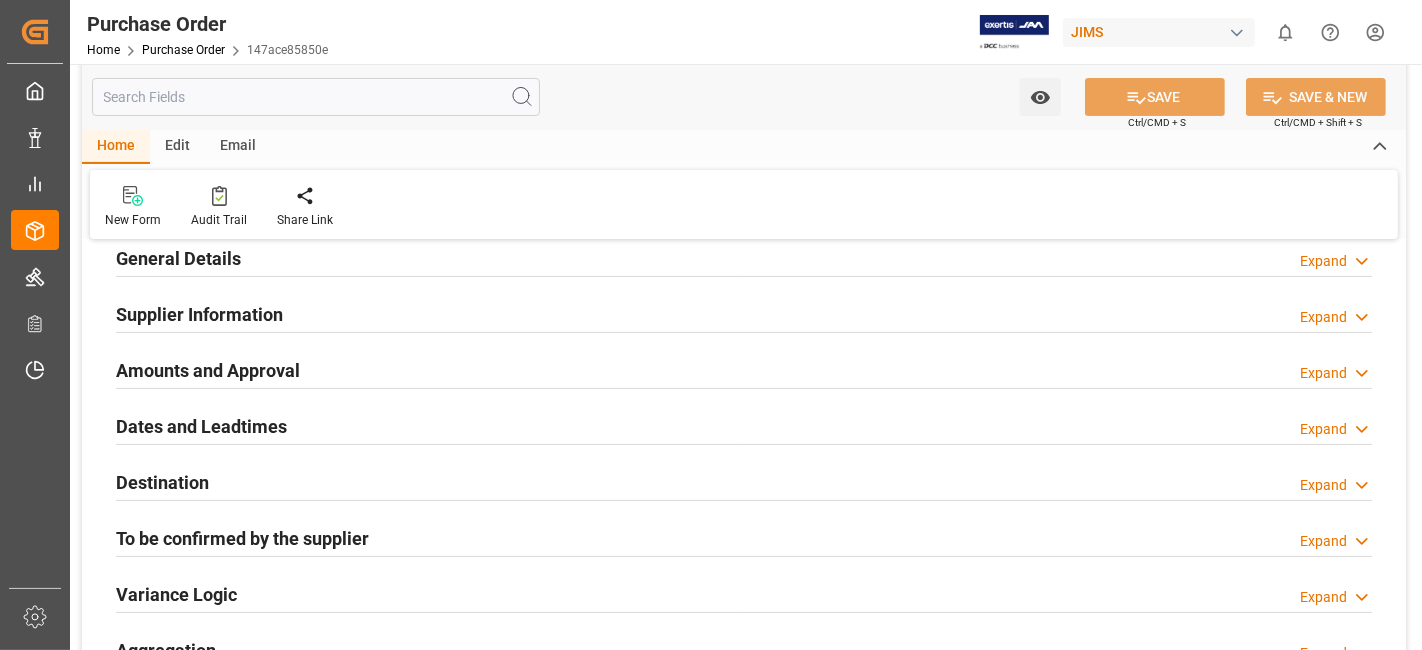 click on "Expand" at bounding box center (1336, 317) 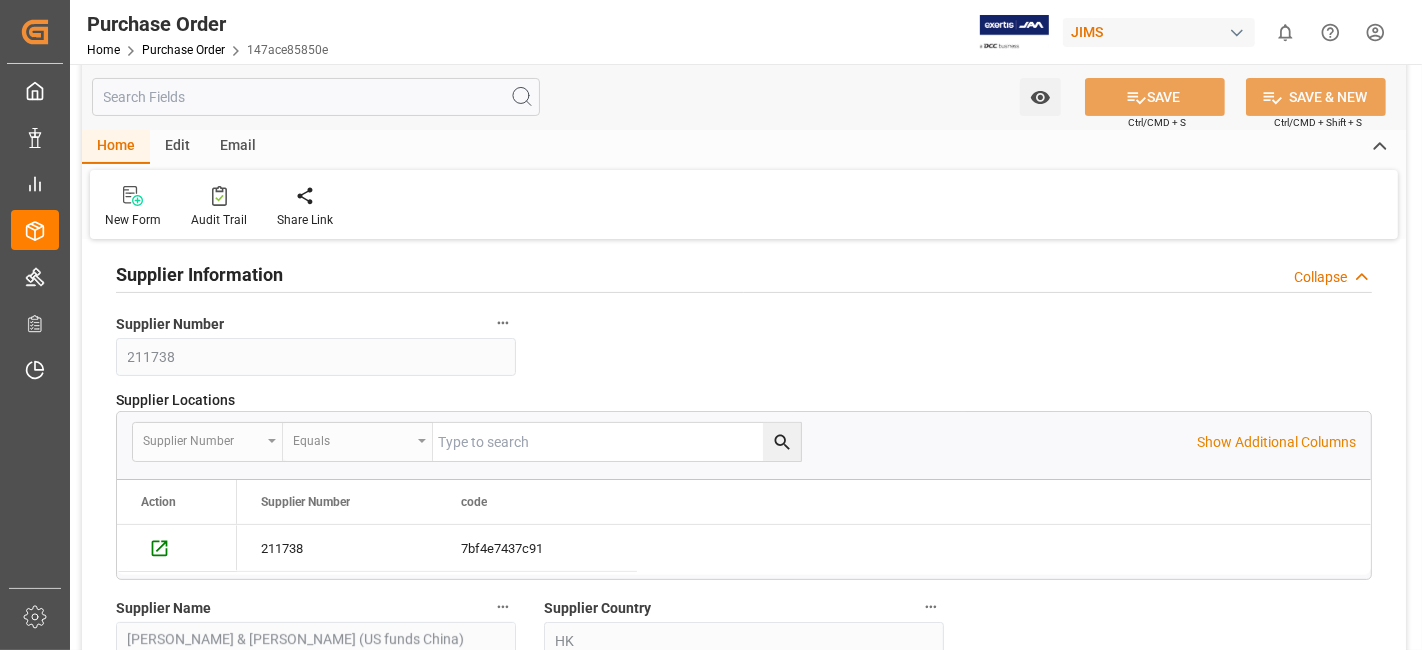 scroll, scrollTop: 322, scrollLeft: 0, axis: vertical 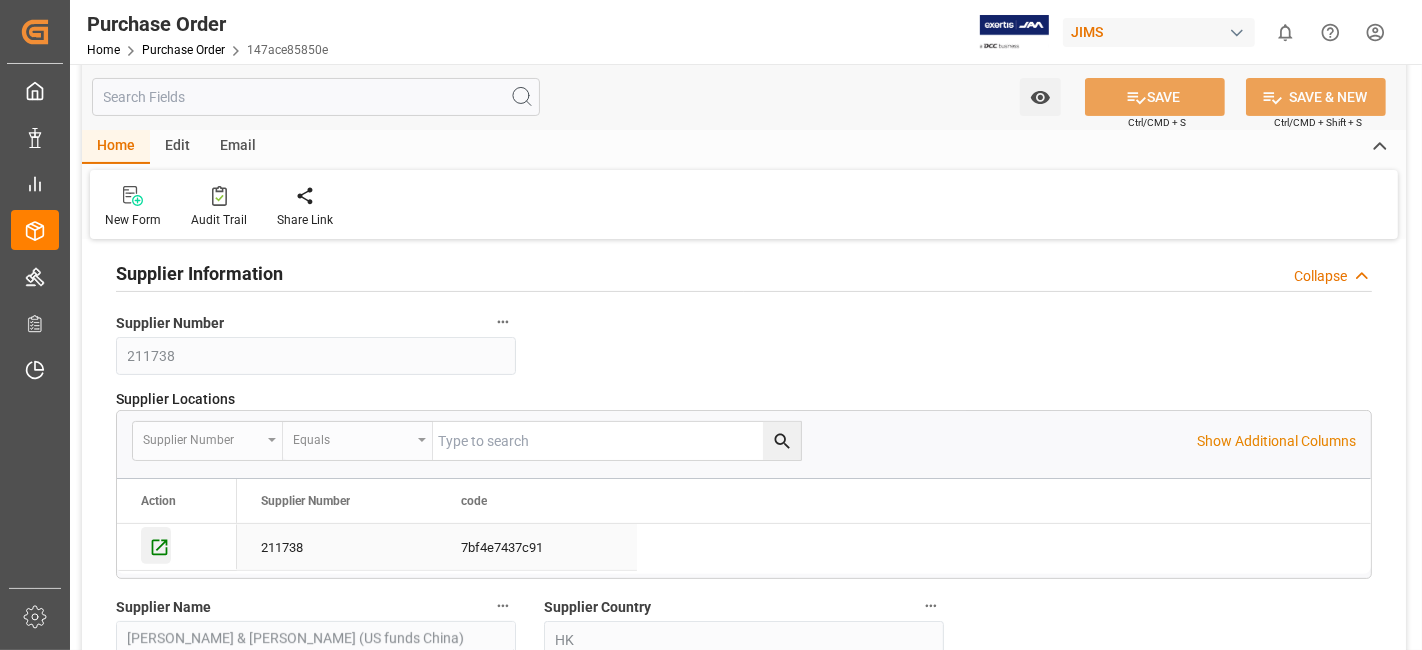 click 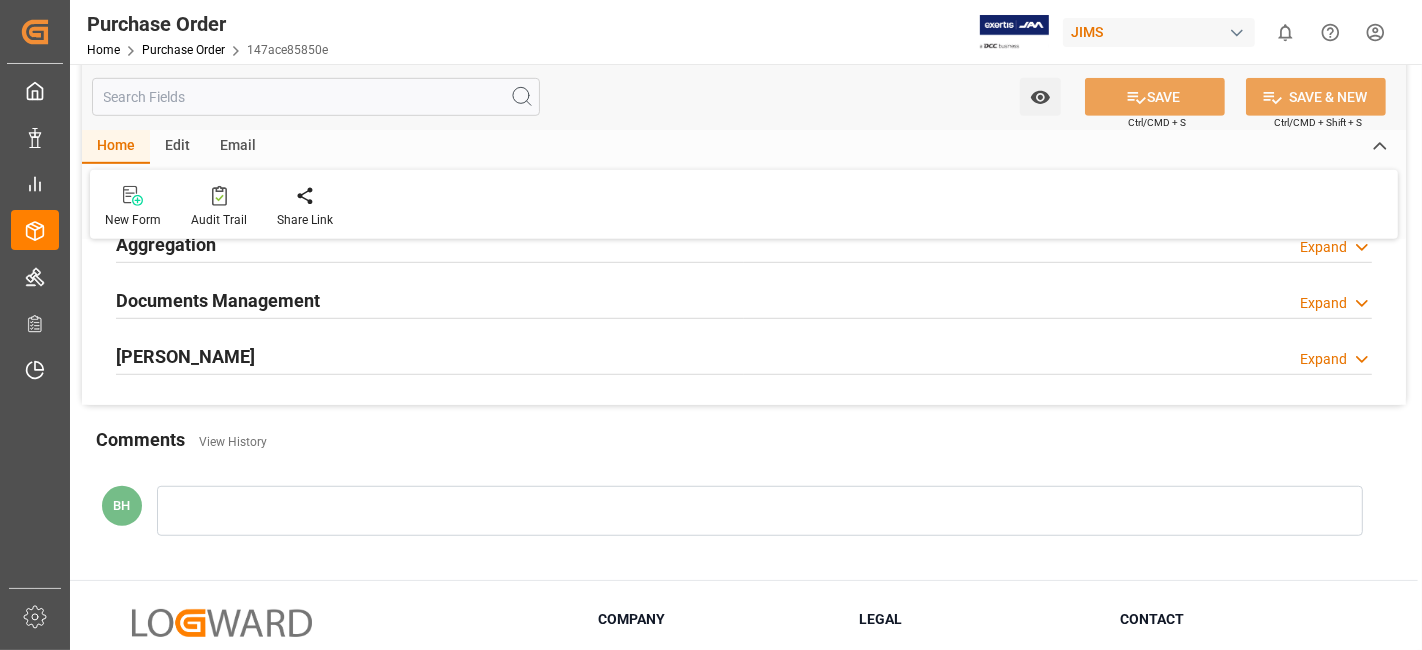 scroll, scrollTop: 1057, scrollLeft: 0, axis: vertical 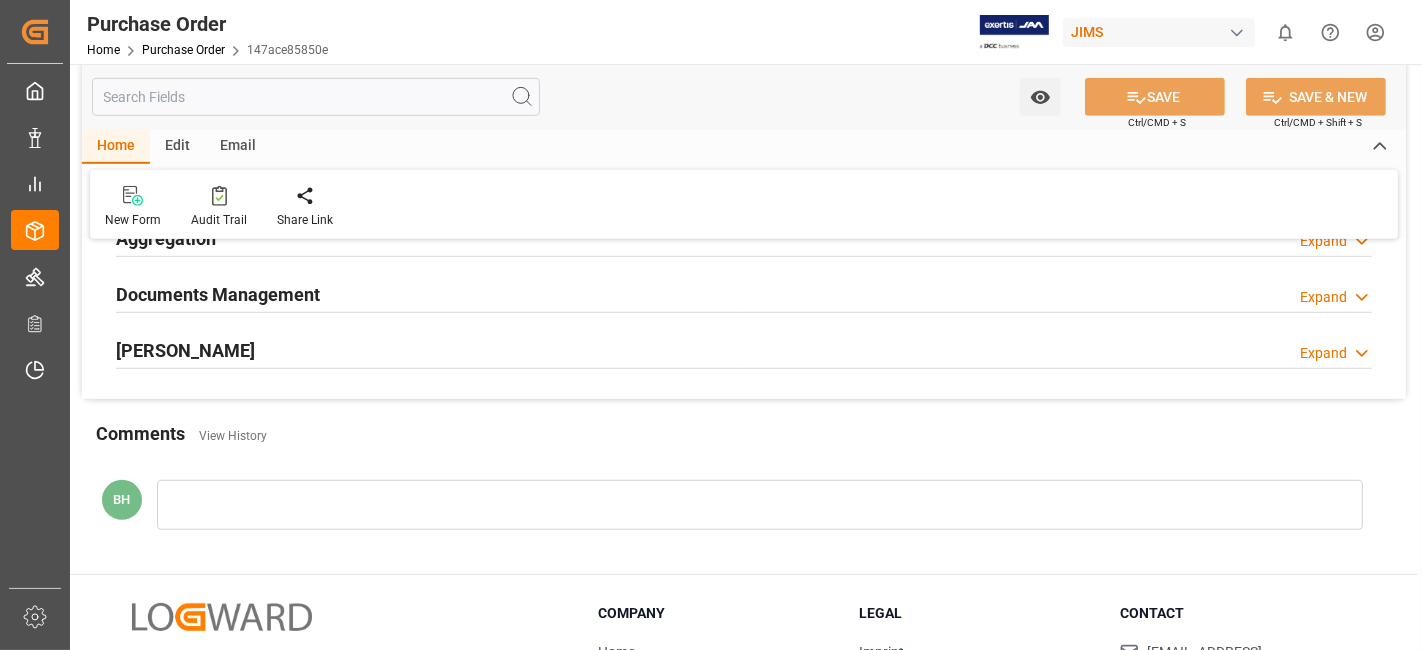 click on "Expand" at bounding box center [1323, 297] 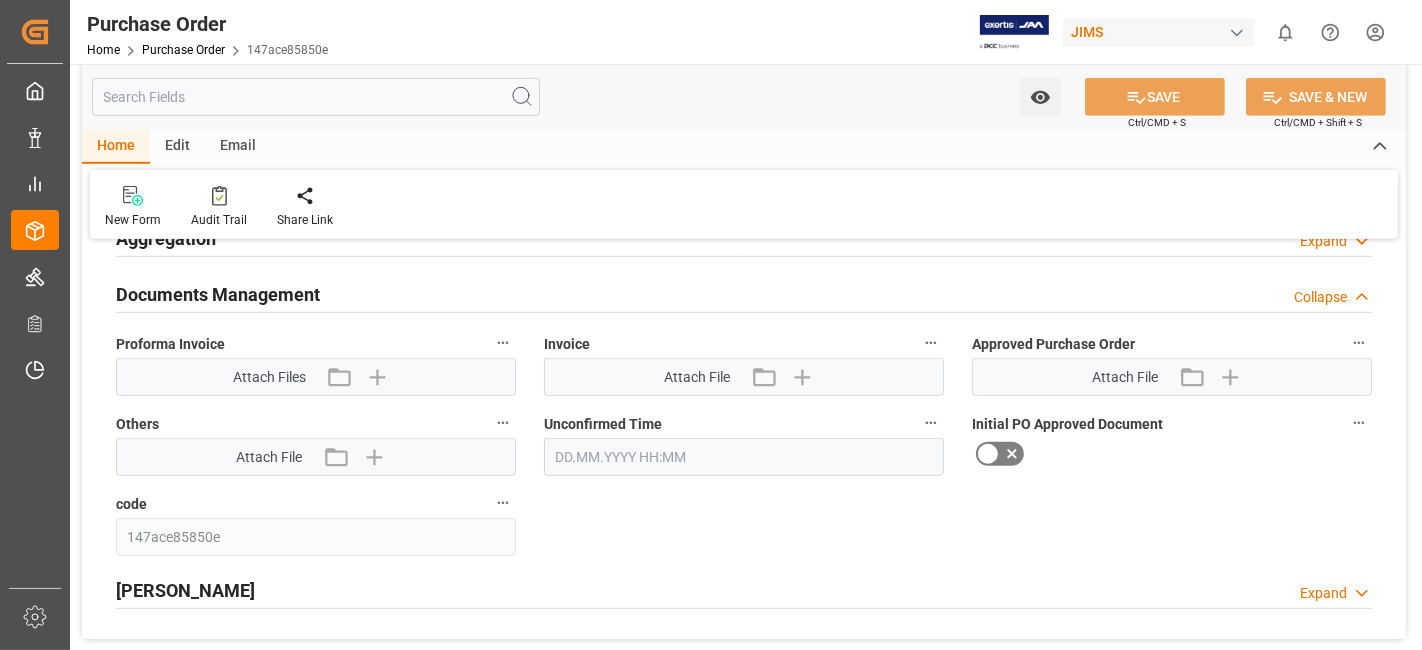 click on "Collapse" at bounding box center [1320, 297] 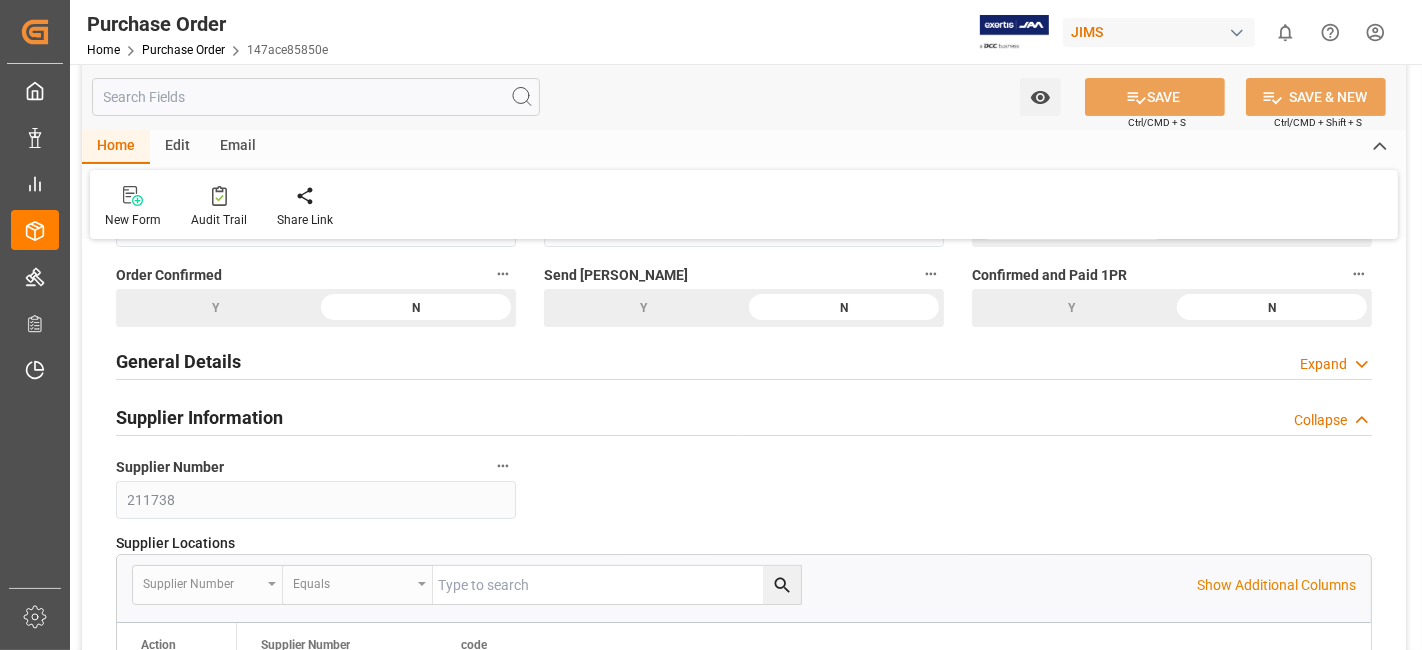 scroll, scrollTop: 0, scrollLeft: 0, axis: both 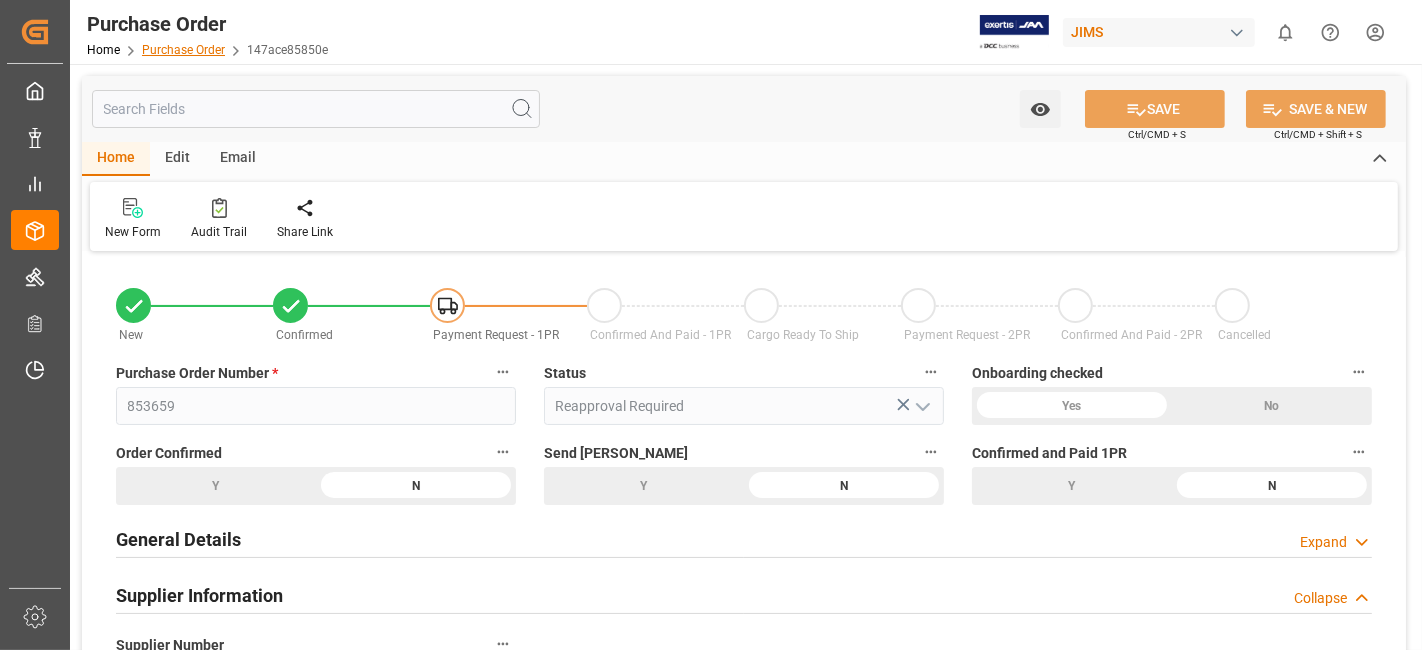 click on "Purchase Order" at bounding box center (183, 50) 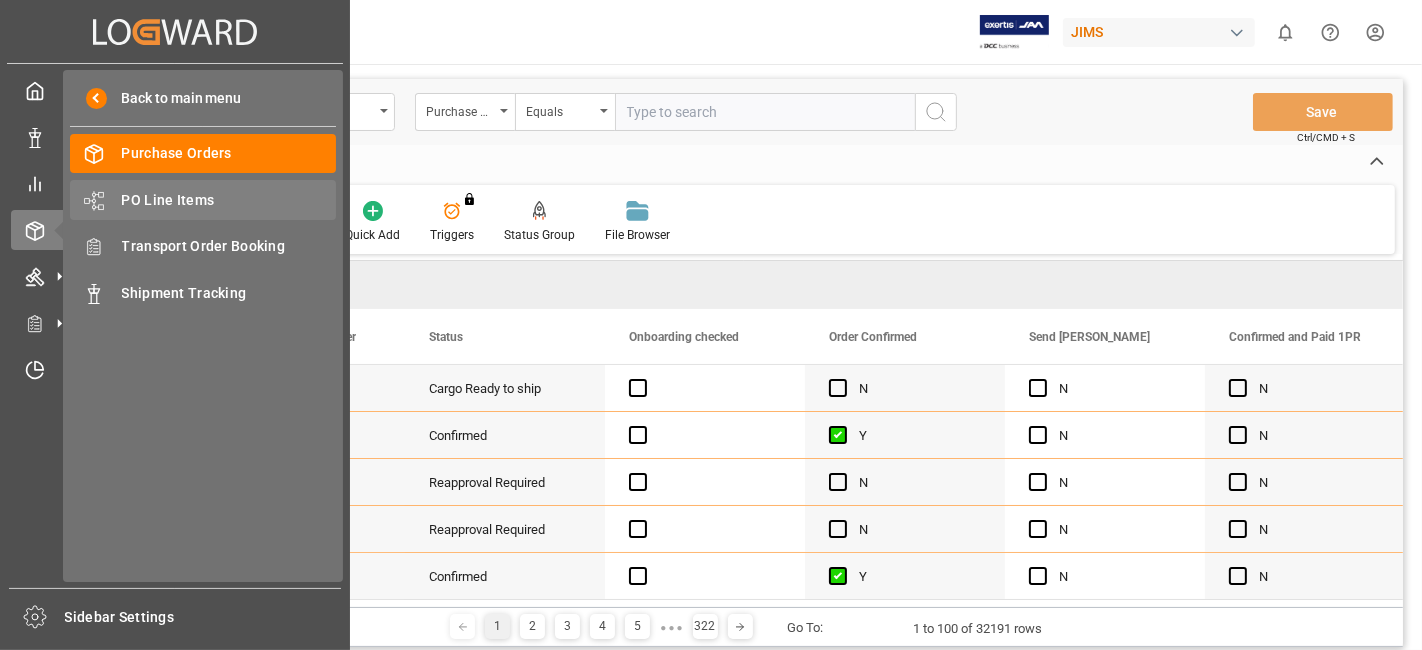 click on "PO Line Items PO Line Items" at bounding box center (203, 199) 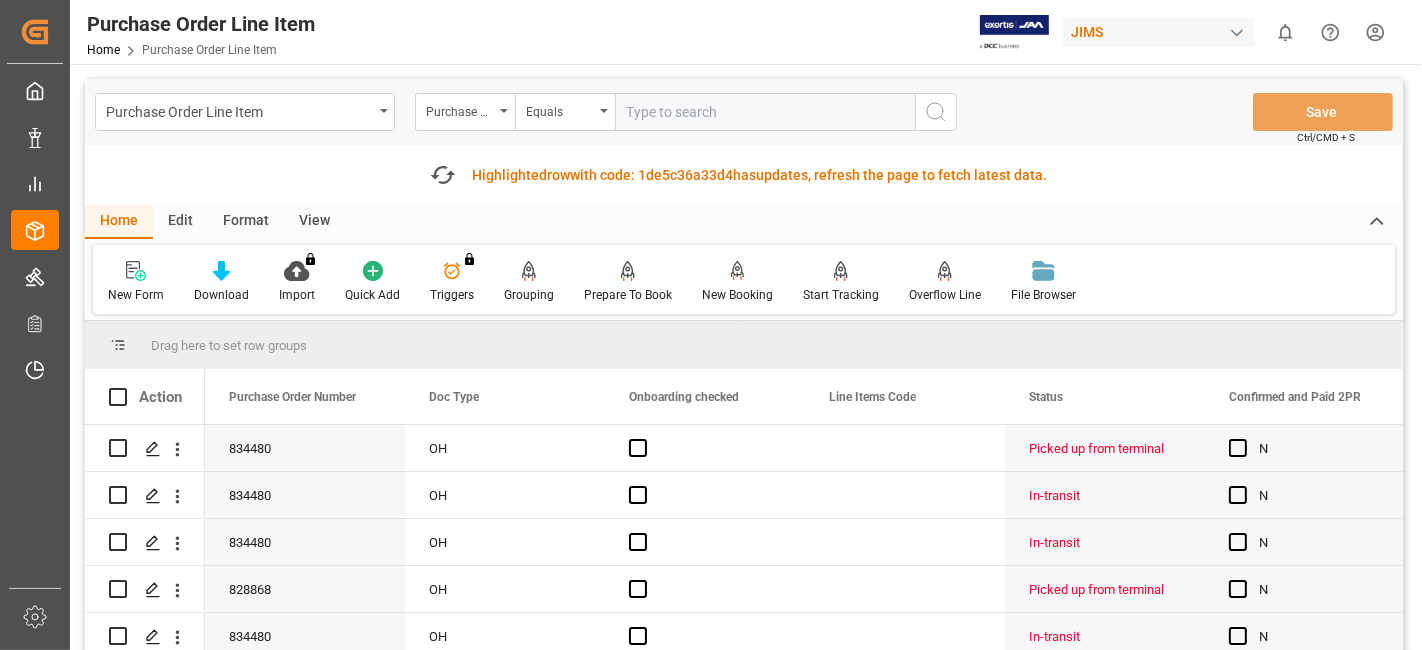 click at bounding box center [765, 112] 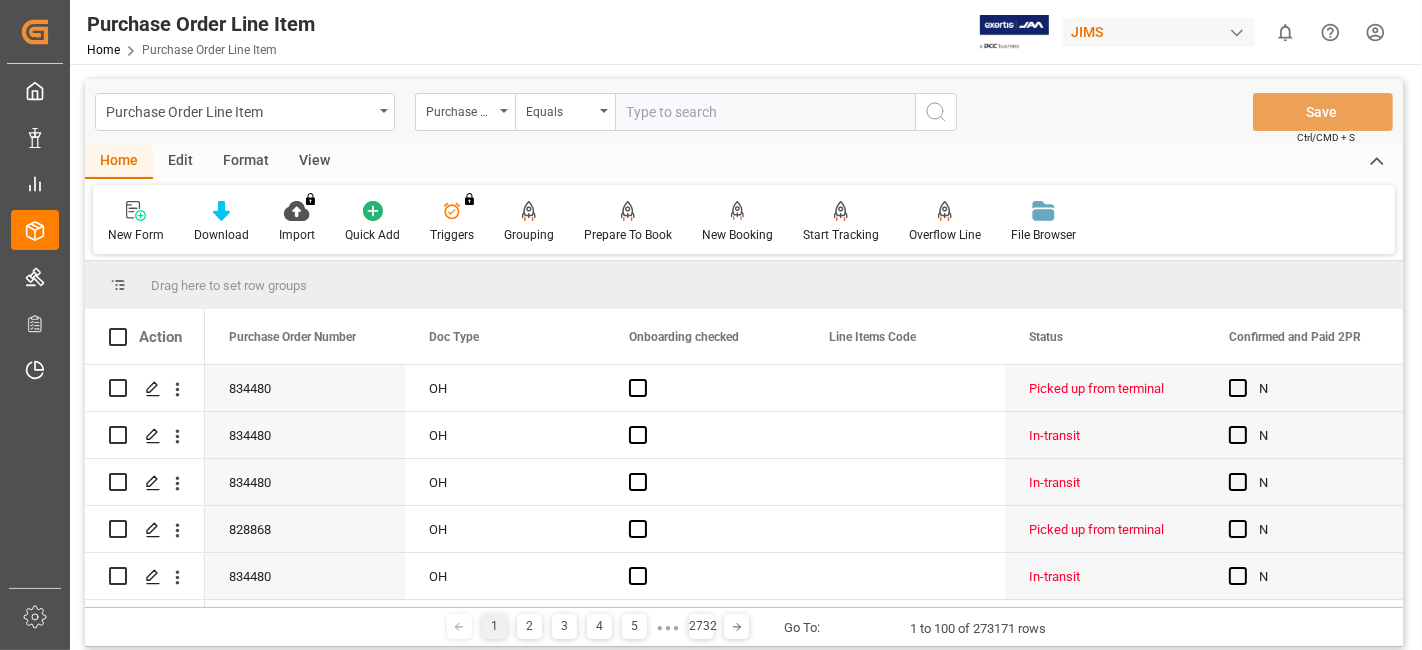 paste on "853659" 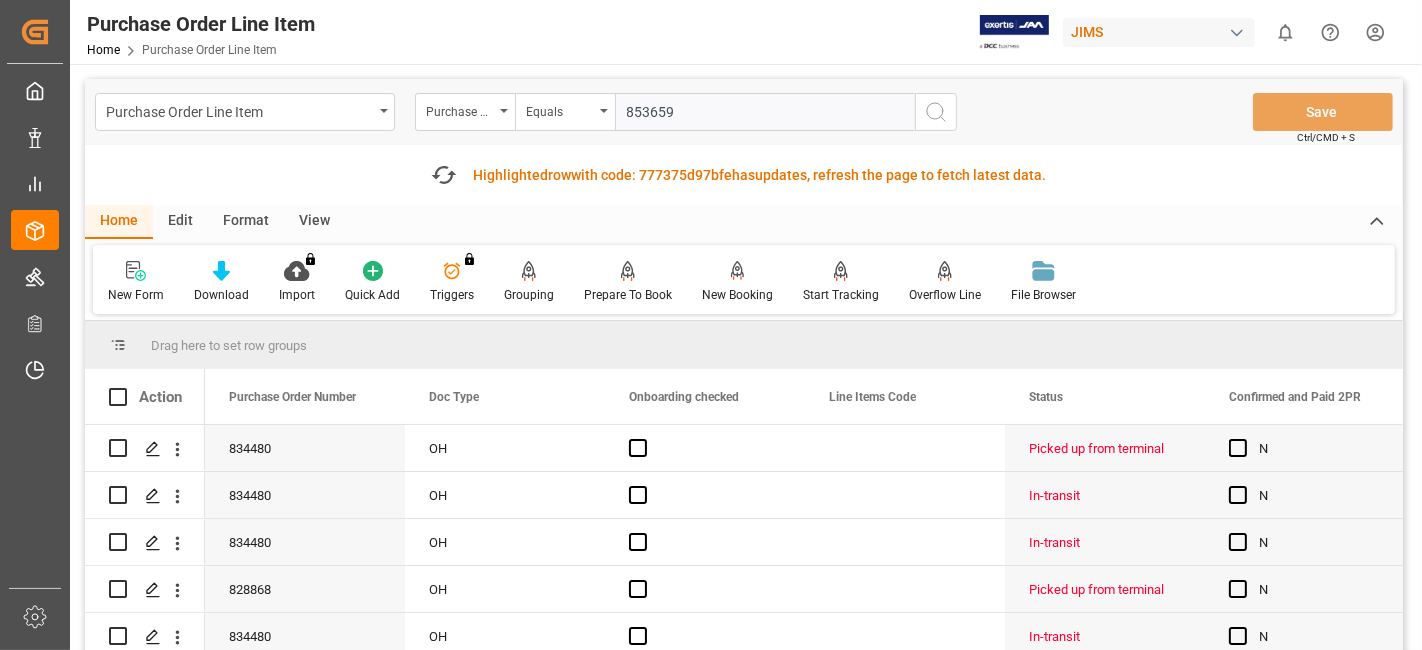 type 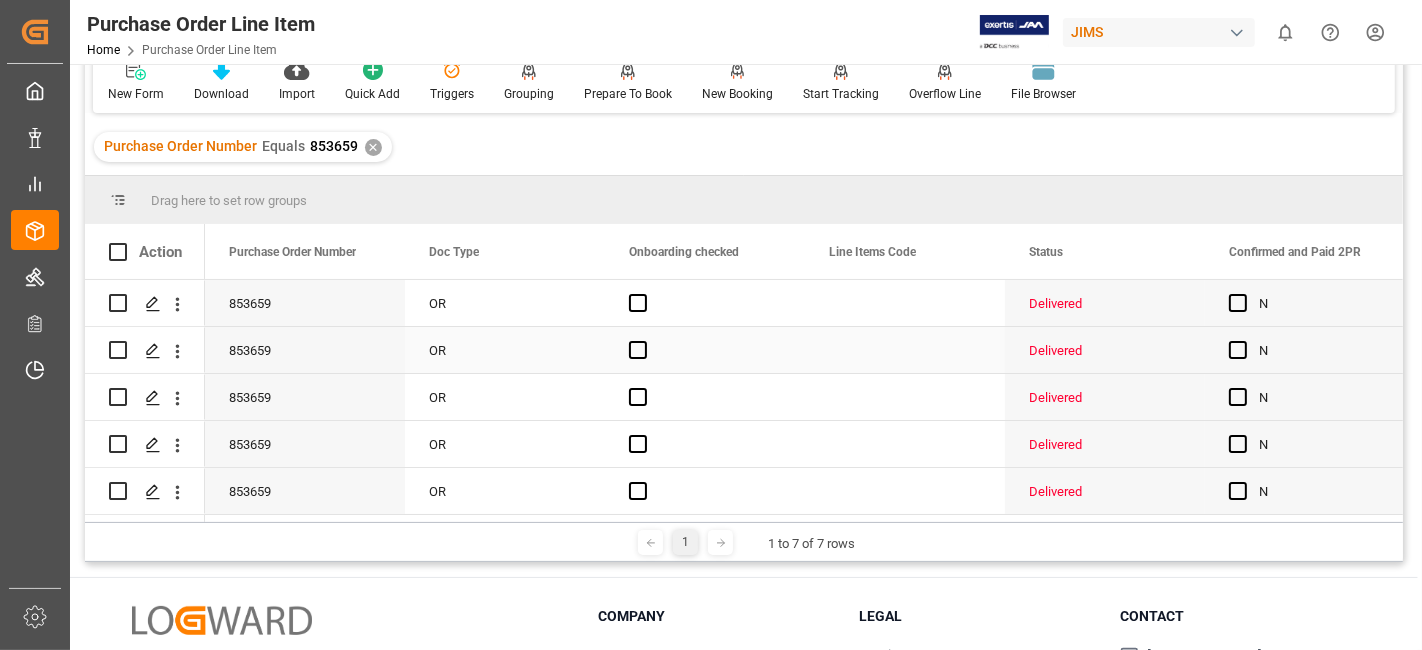 scroll, scrollTop: 144, scrollLeft: 0, axis: vertical 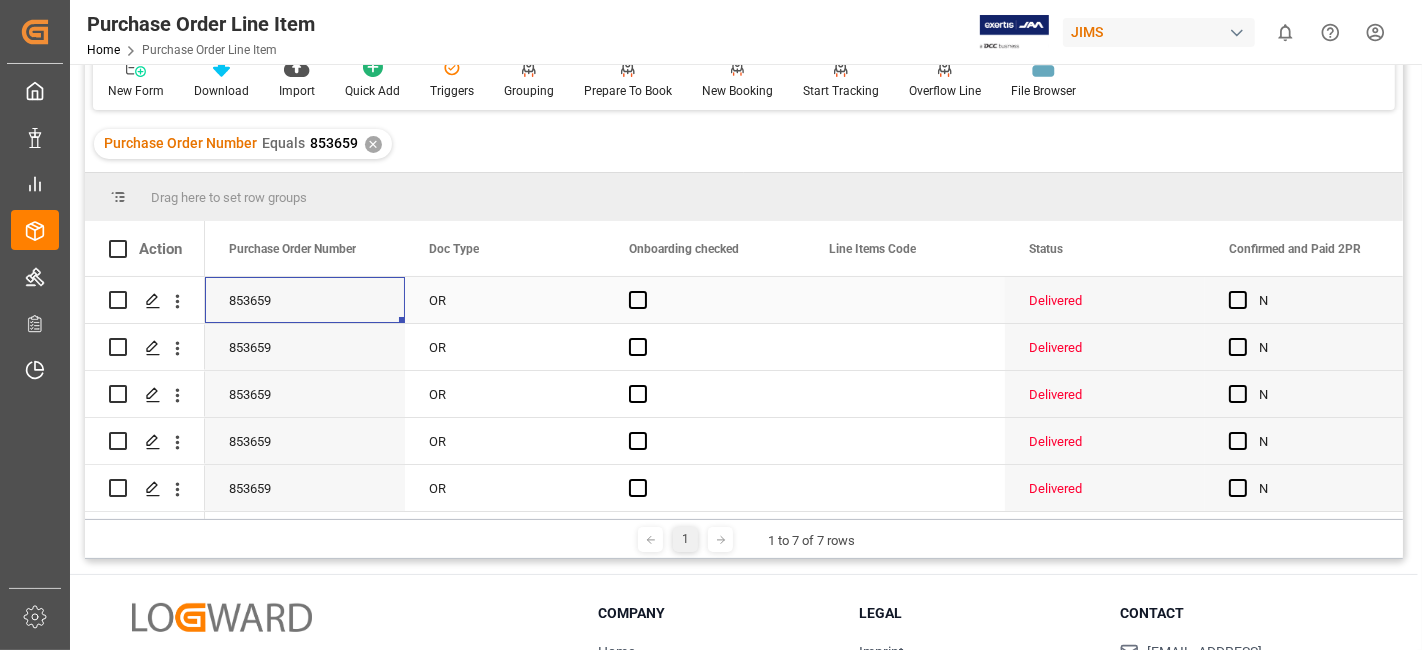 click on "853659" at bounding box center [305, 300] 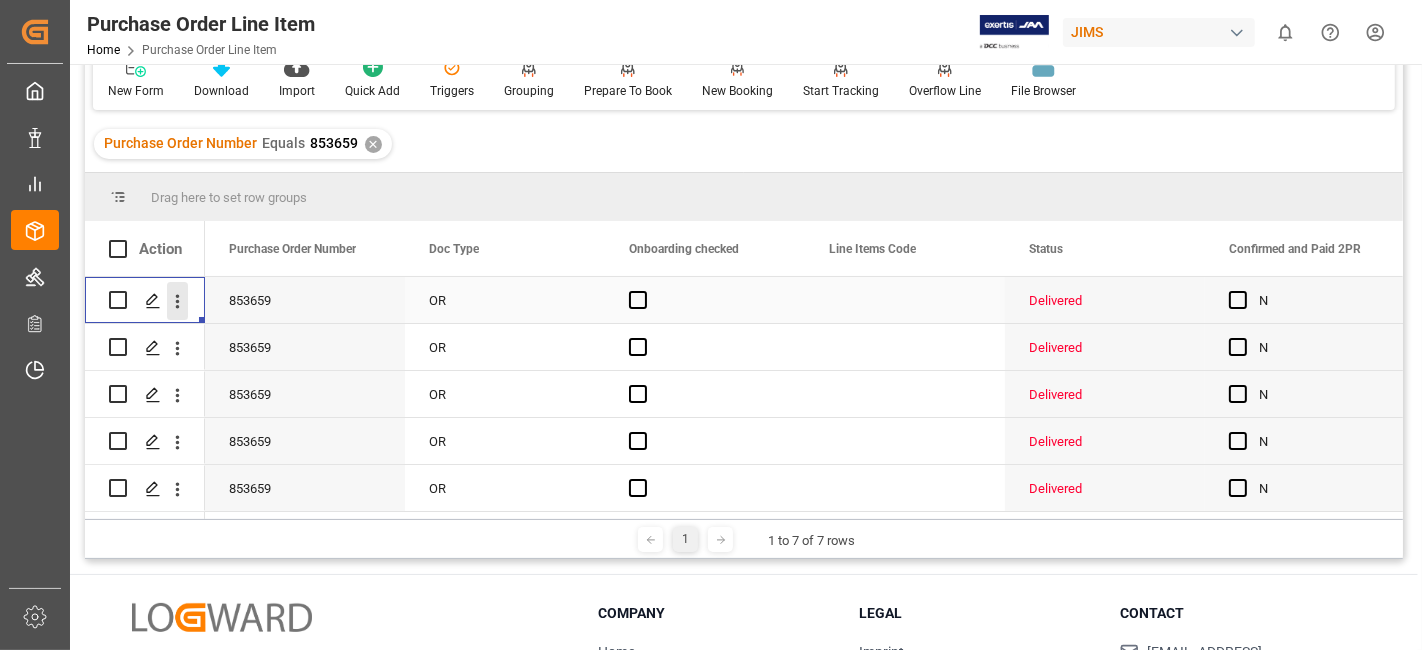 click 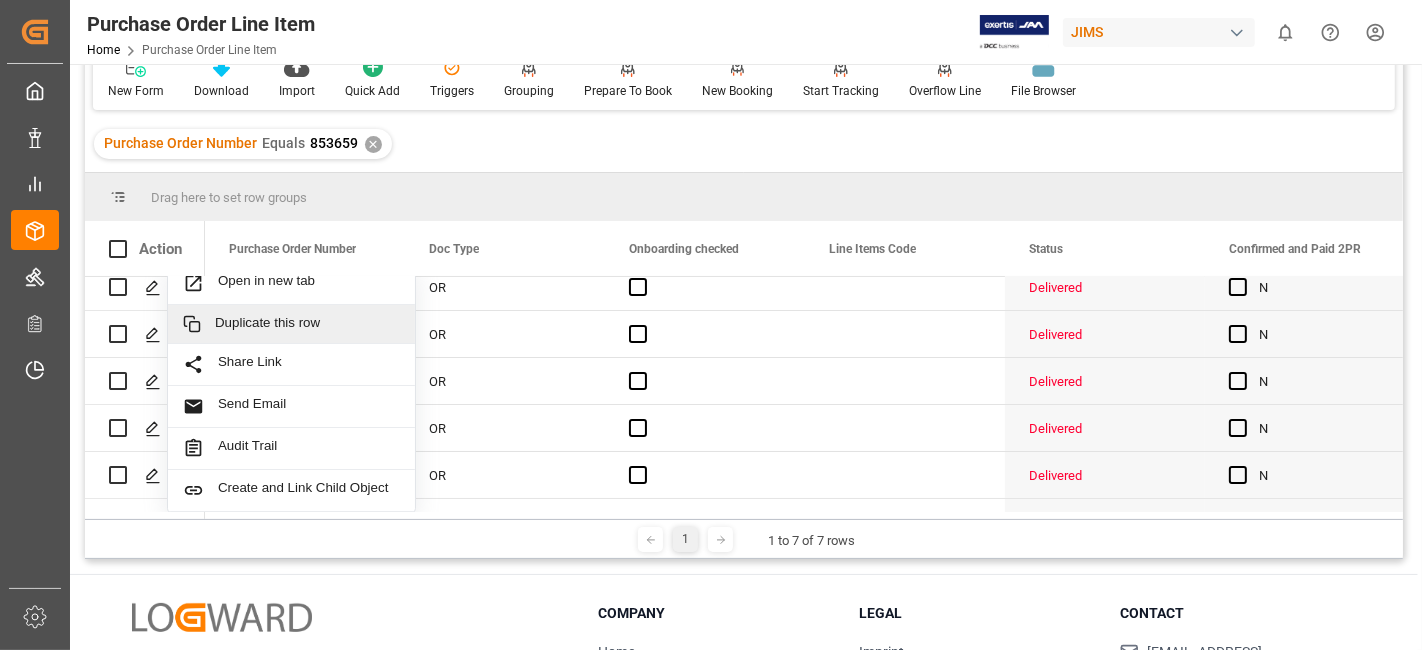 scroll, scrollTop: 0, scrollLeft: 0, axis: both 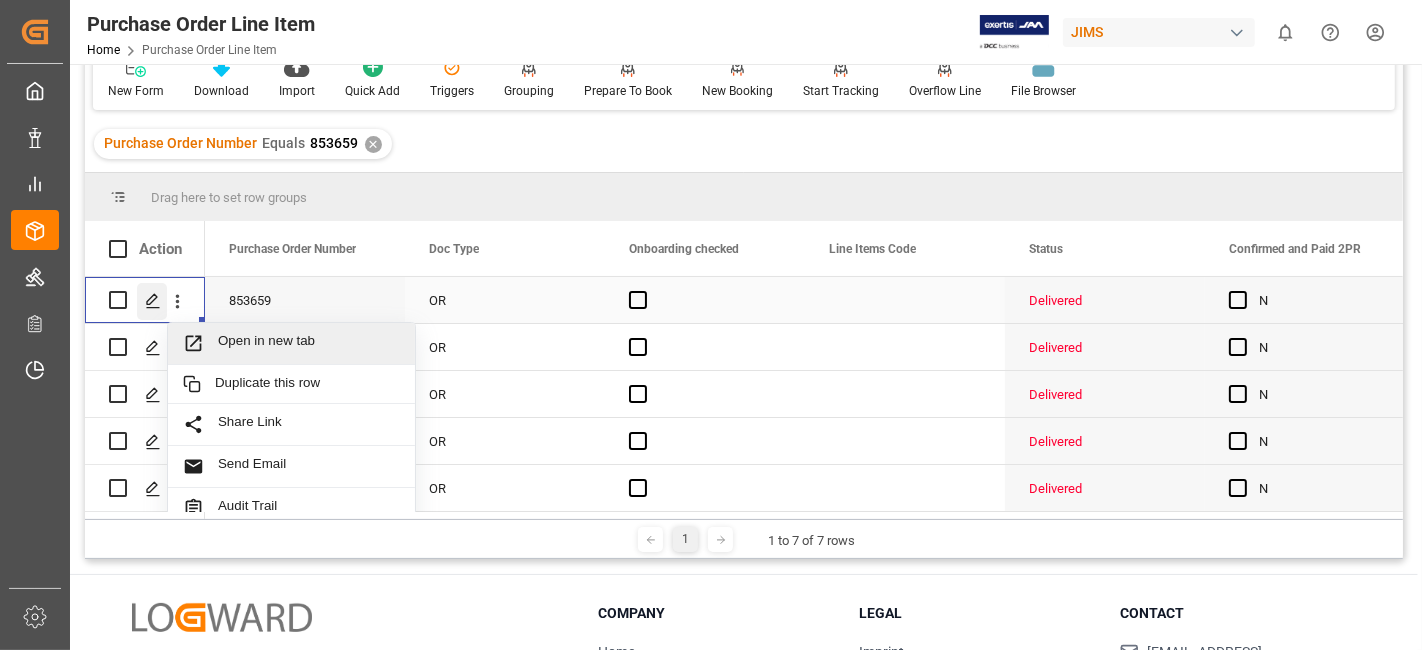 click at bounding box center (152, 301) 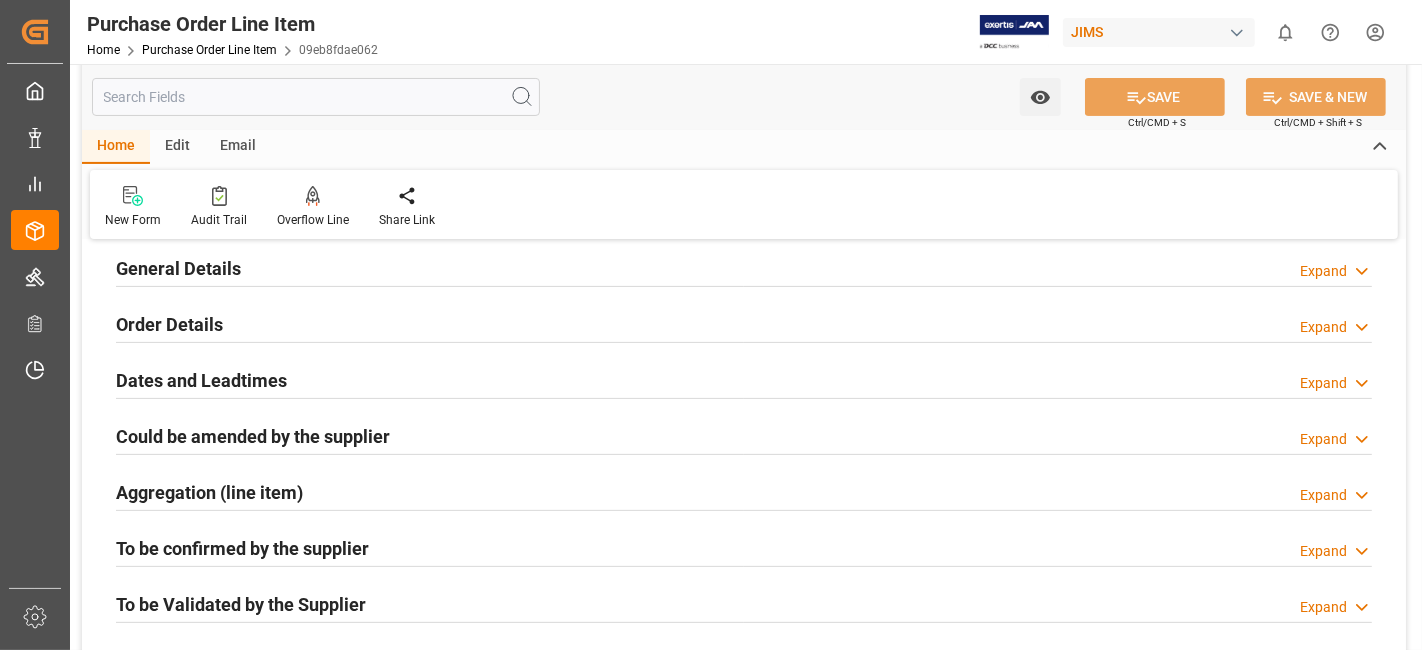 scroll, scrollTop: 426, scrollLeft: 0, axis: vertical 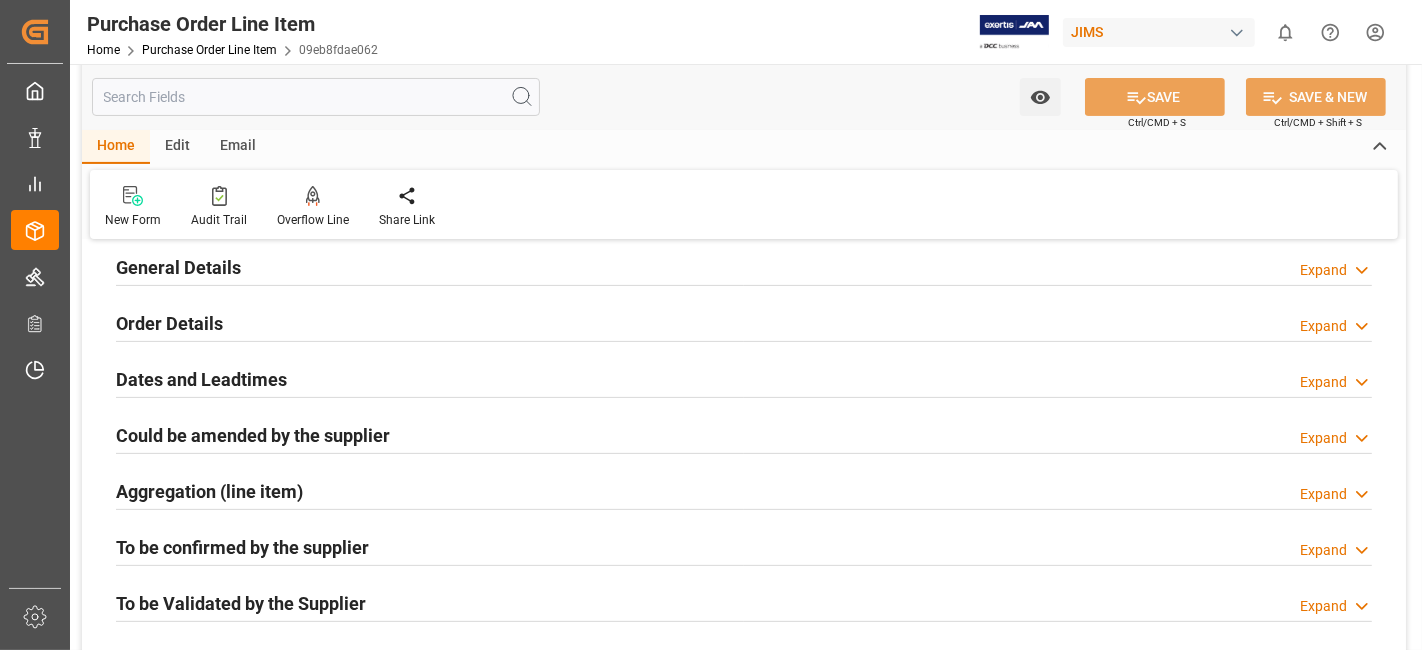 click on "Expand" at bounding box center (1323, 326) 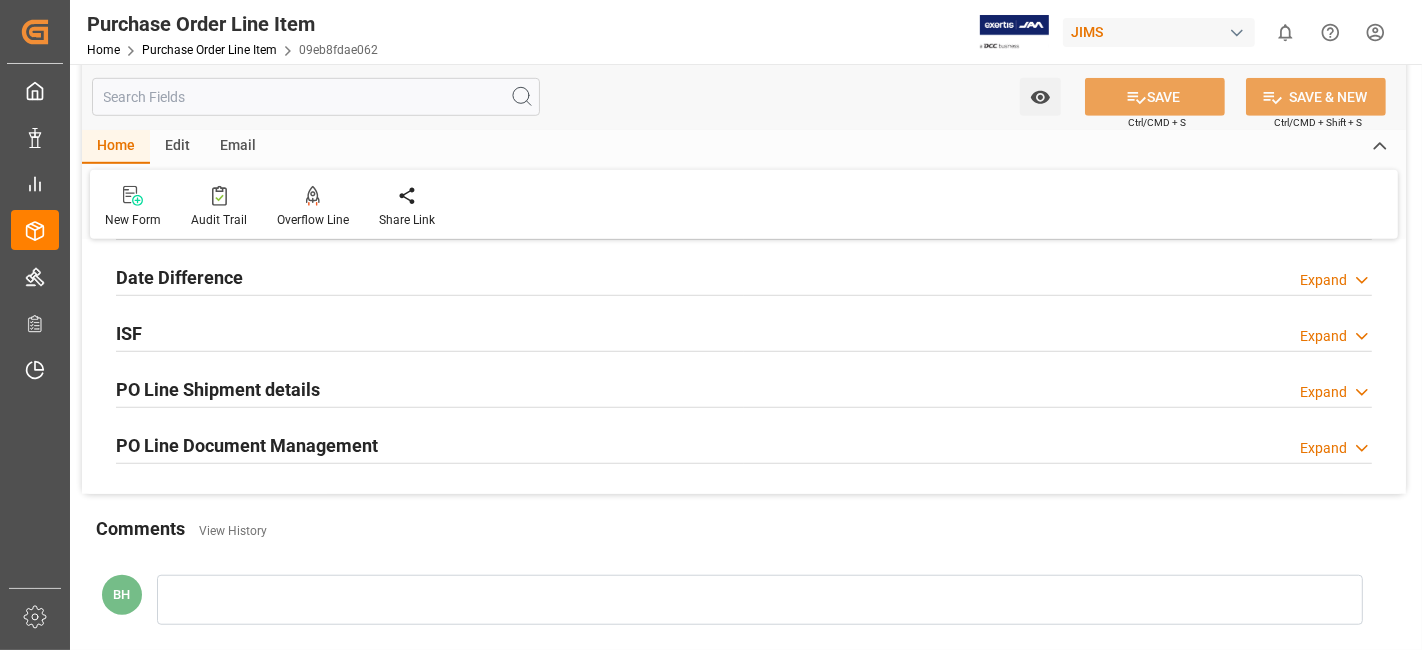 scroll, scrollTop: 1208, scrollLeft: 0, axis: vertical 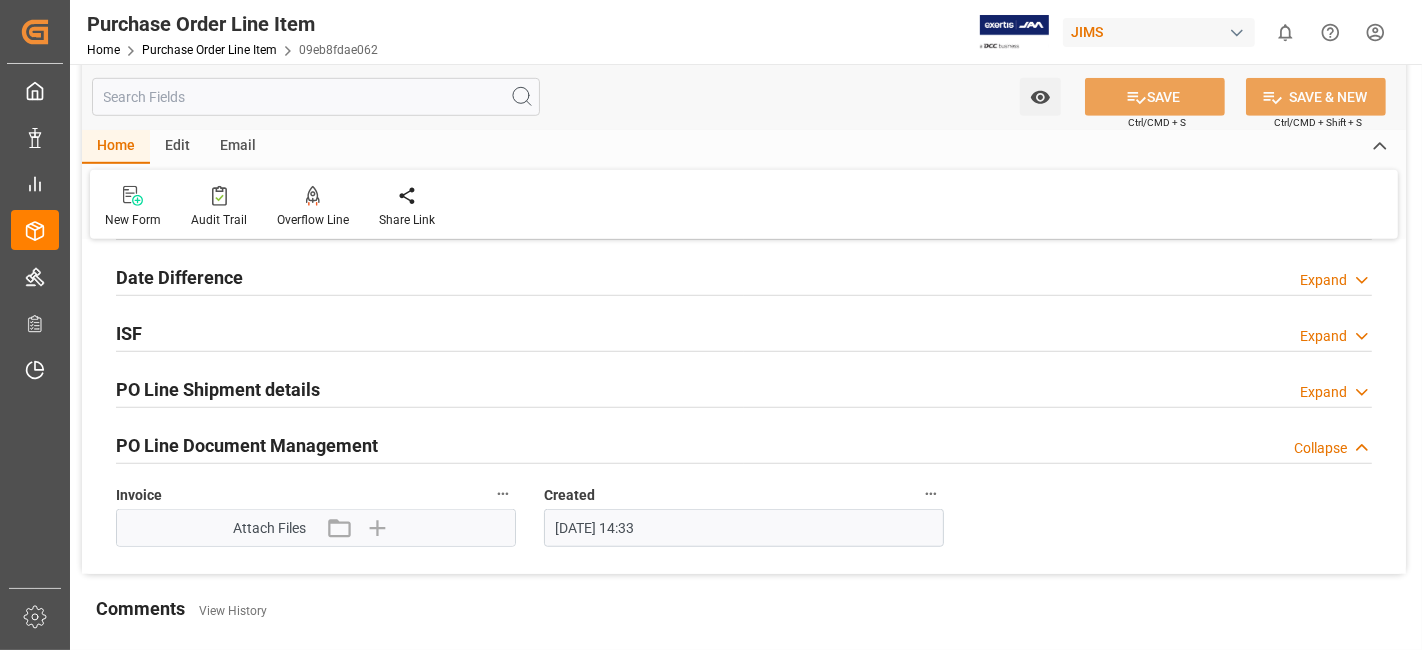 click on "Expand" at bounding box center (1323, 392) 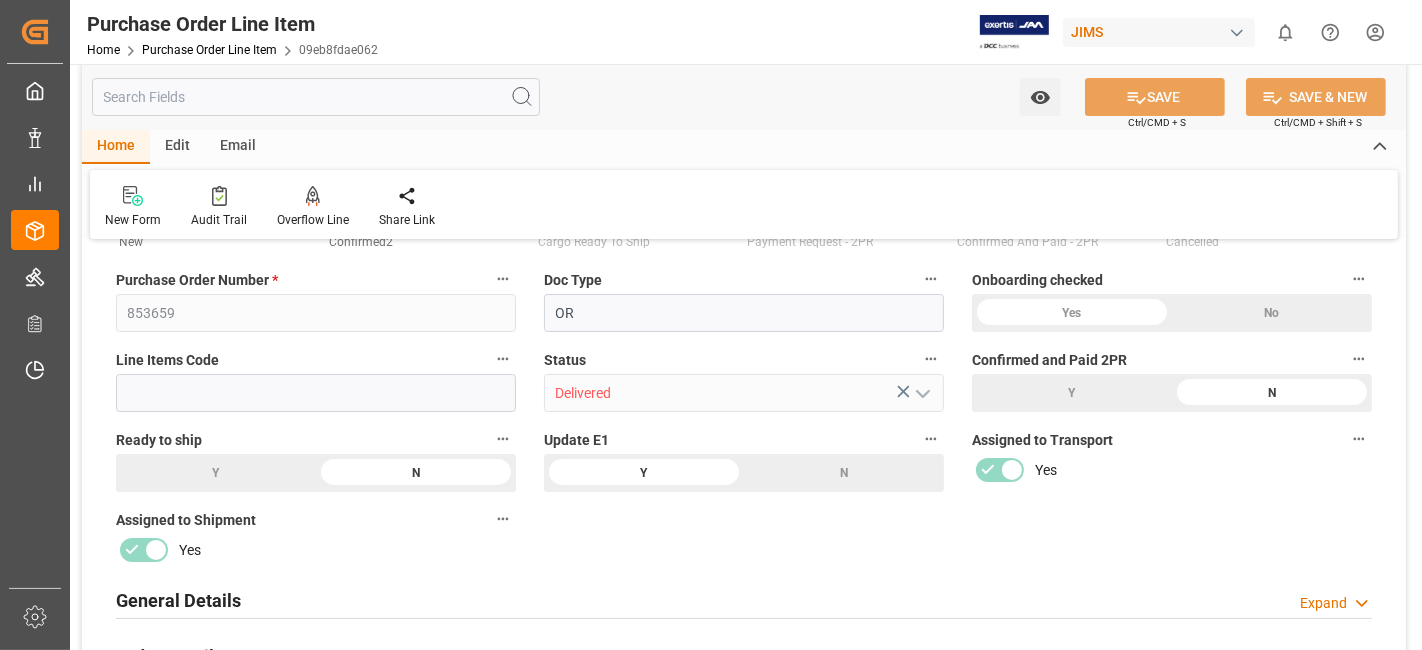 scroll, scrollTop: 0, scrollLeft: 0, axis: both 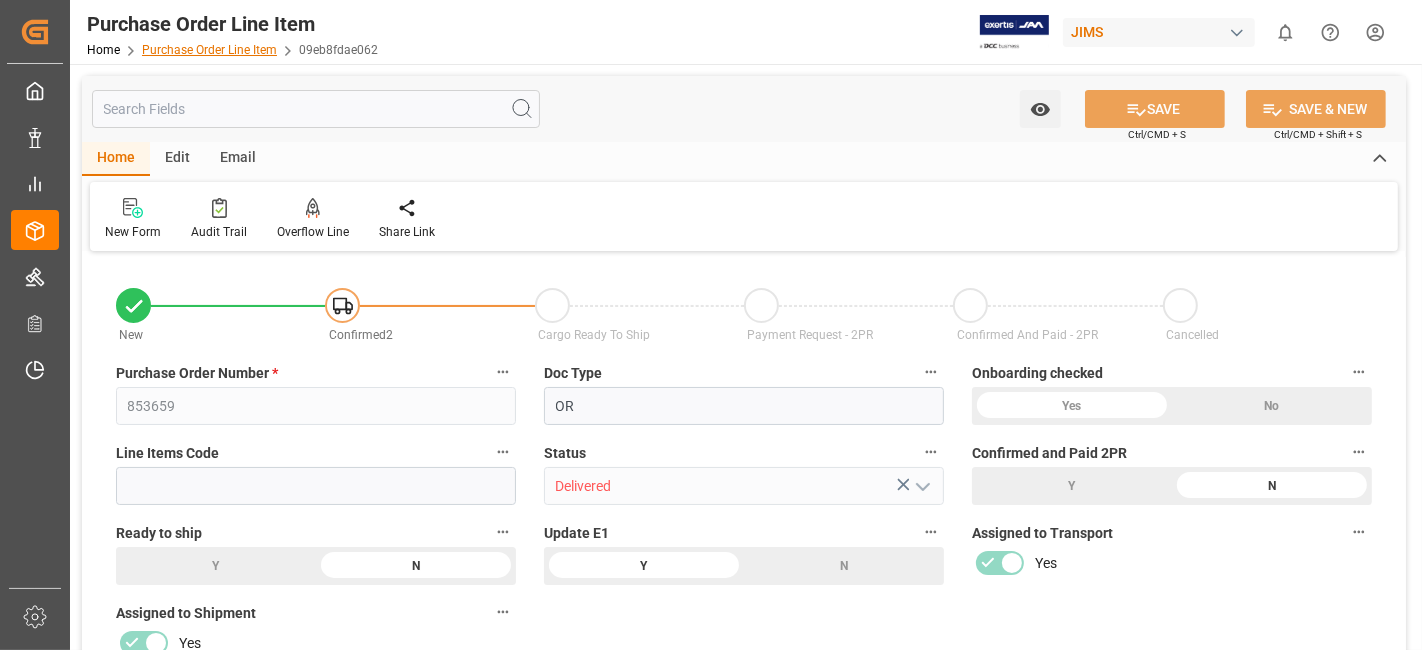 click on "Purchase Order Line Item" at bounding box center [209, 50] 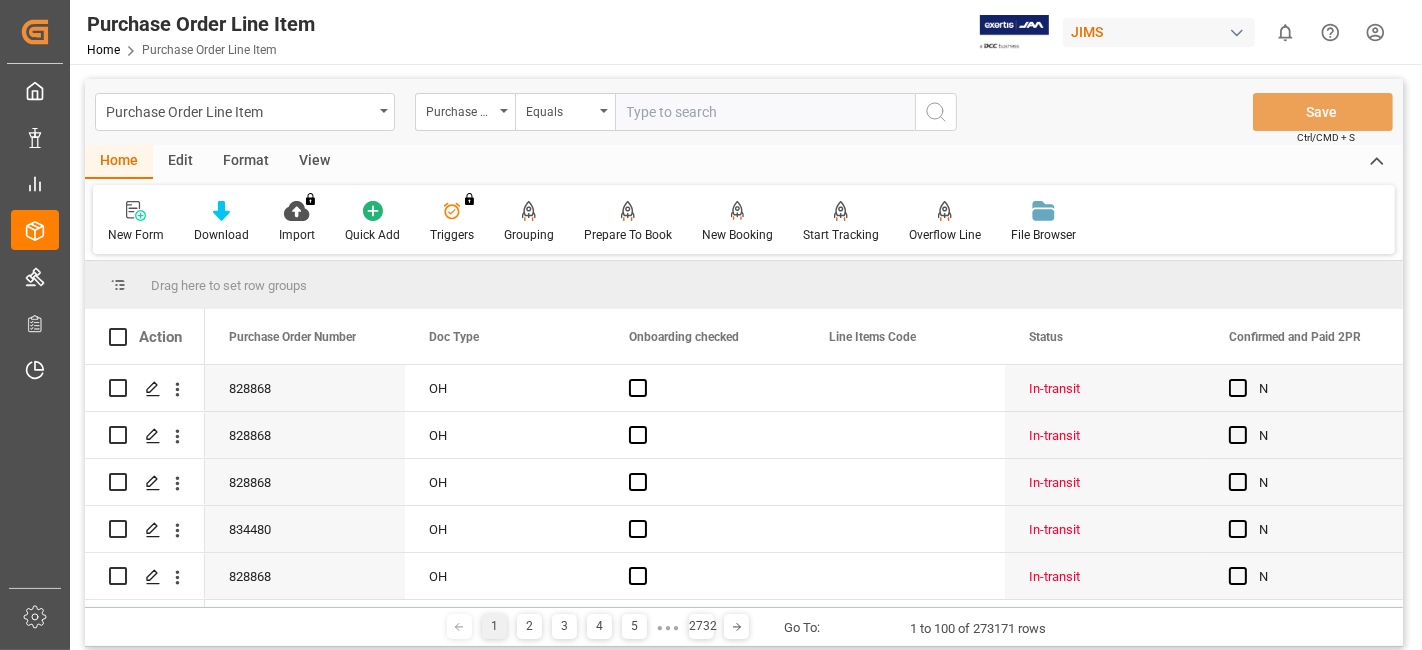 type on "853659" 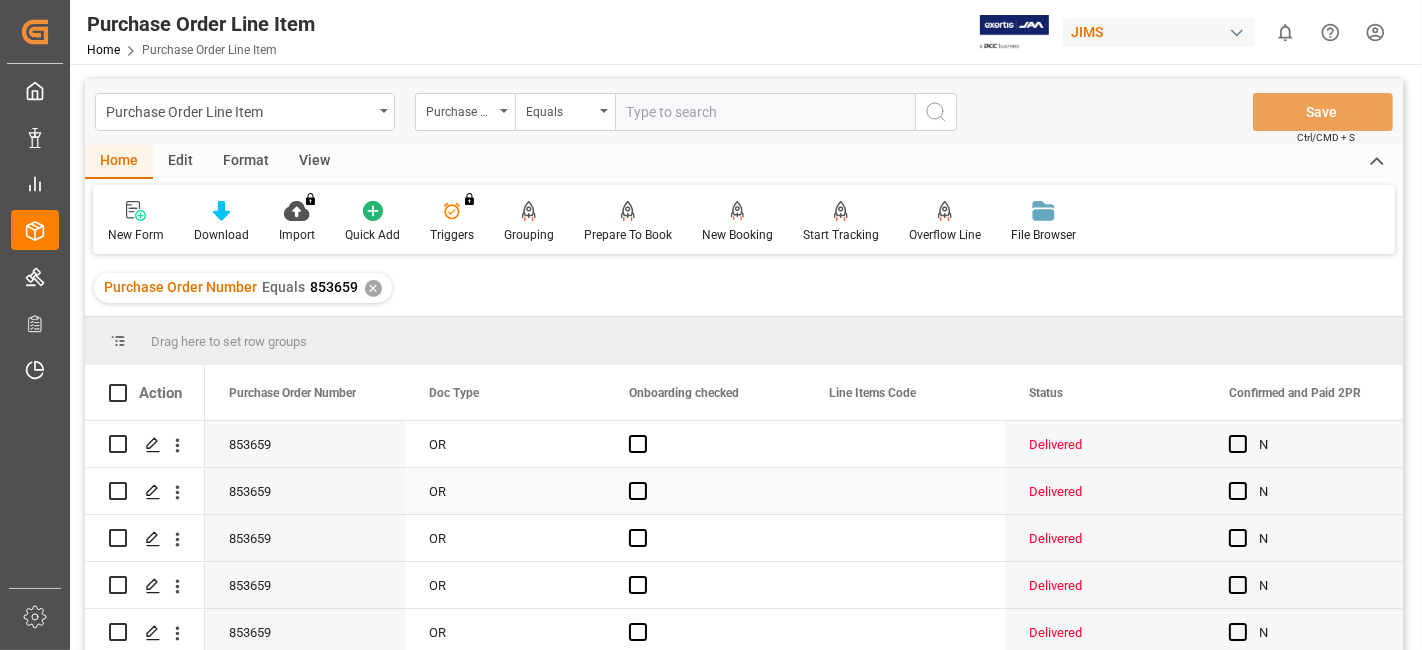 scroll, scrollTop: 100, scrollLeft: 0, axis: vertical 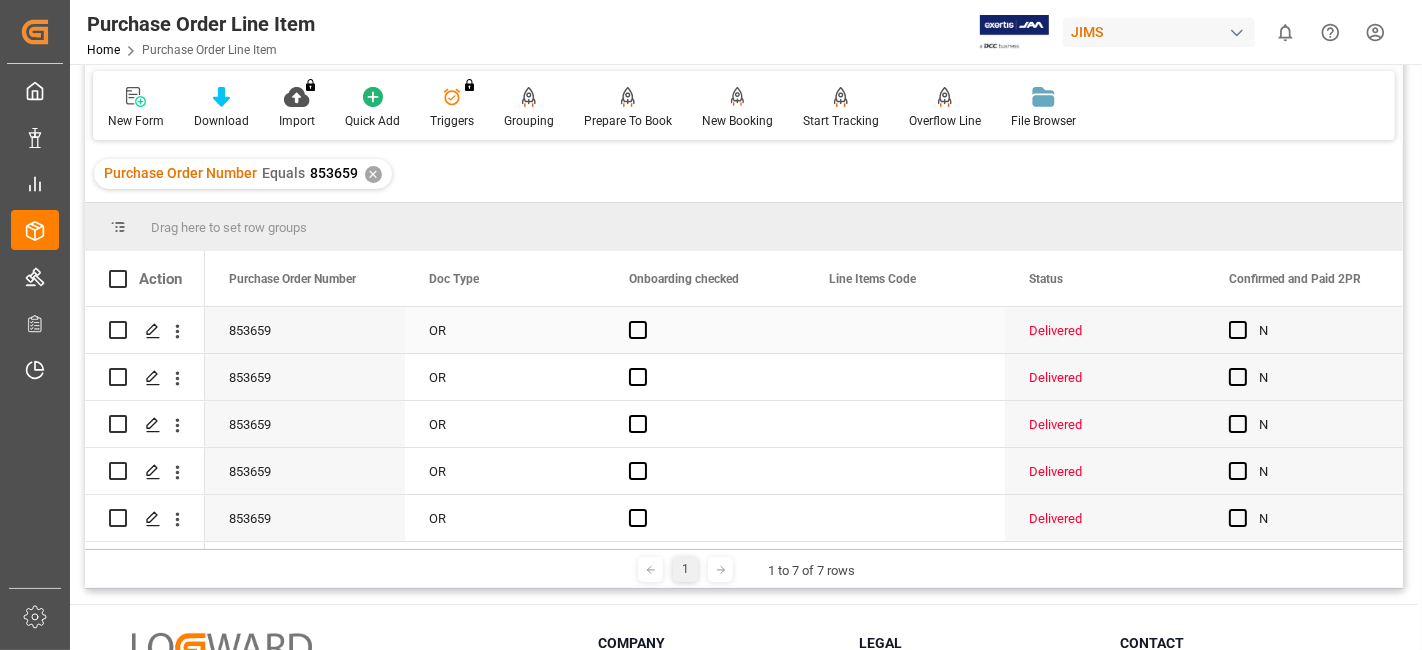 click on "OR" at bounding box center (505, 330) 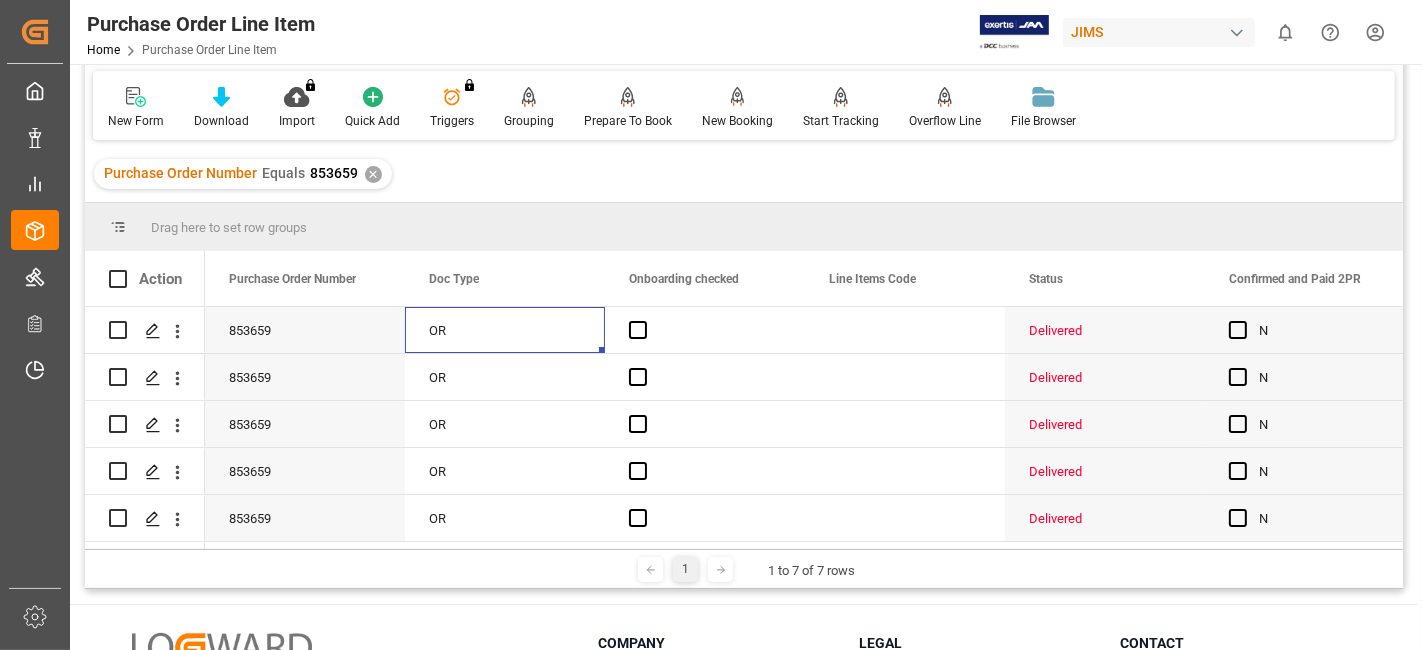 click on "Drag here to set row groups" at bounding box center [744, 227] 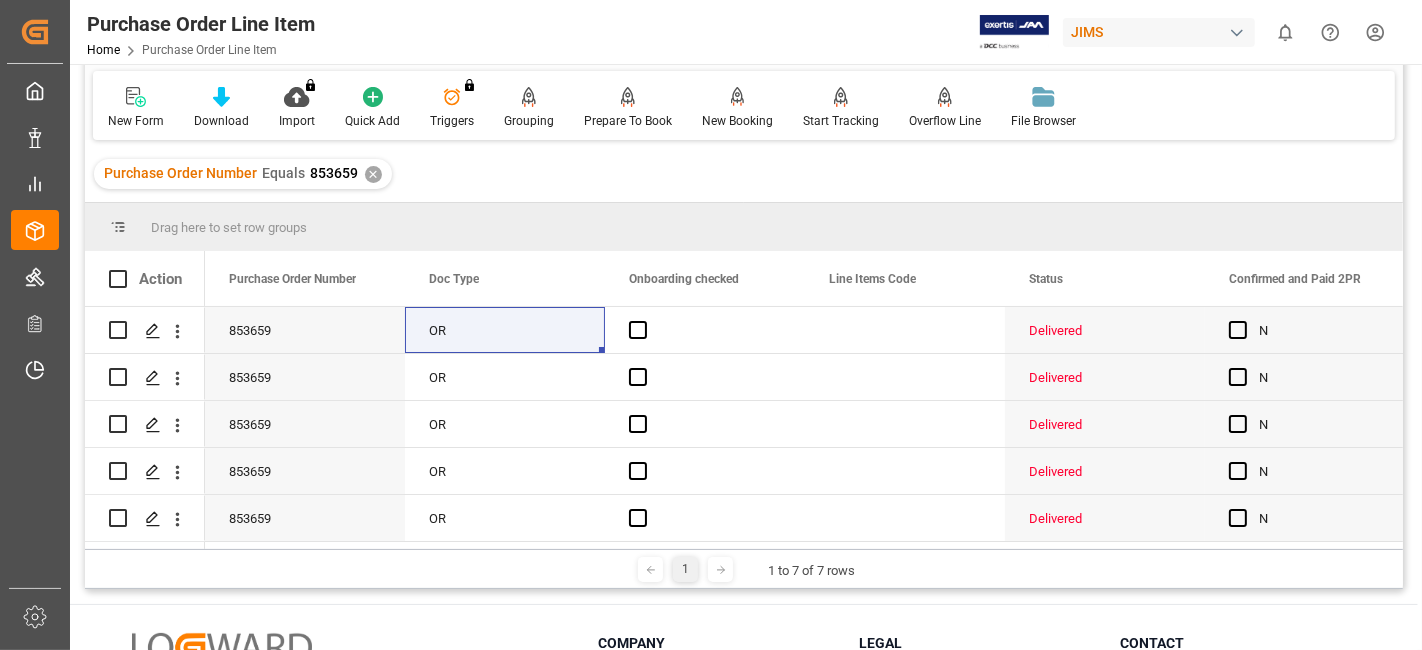 scroll, scrollTop: 0, scrollLeft: 0, axis: both 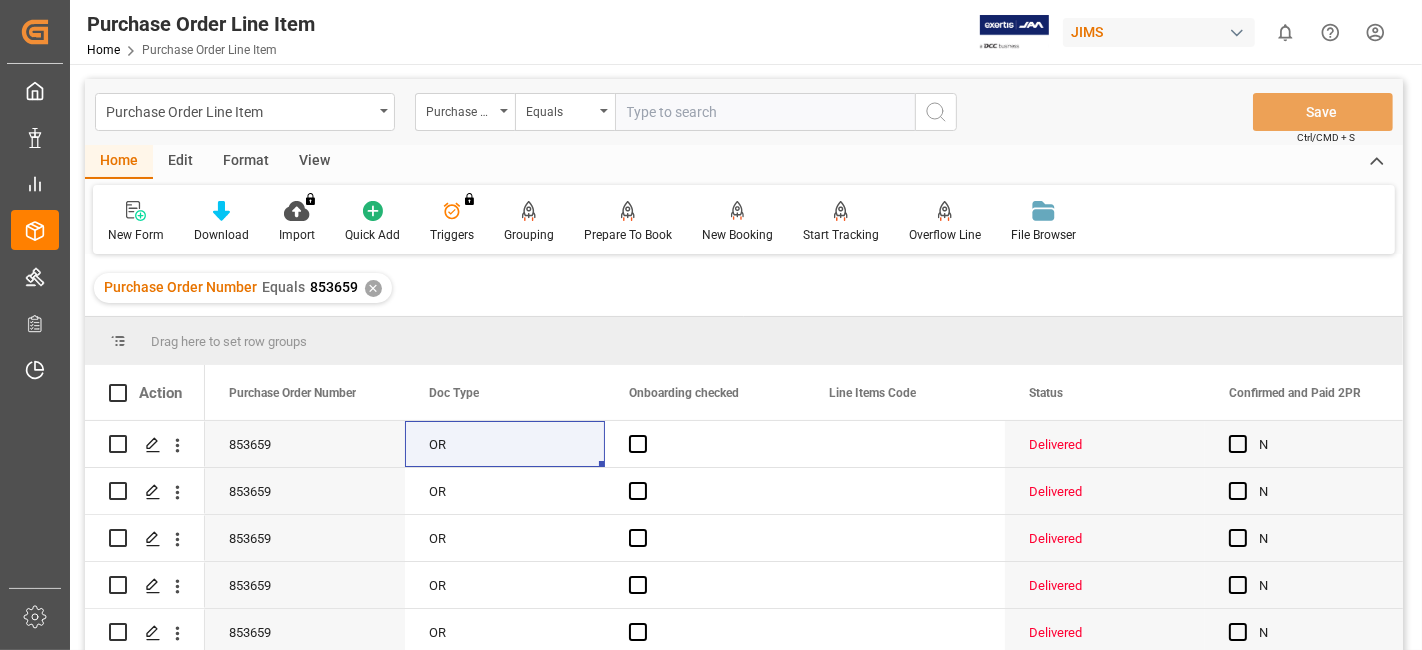 click on "Edit" at bounding box center [180, 162] 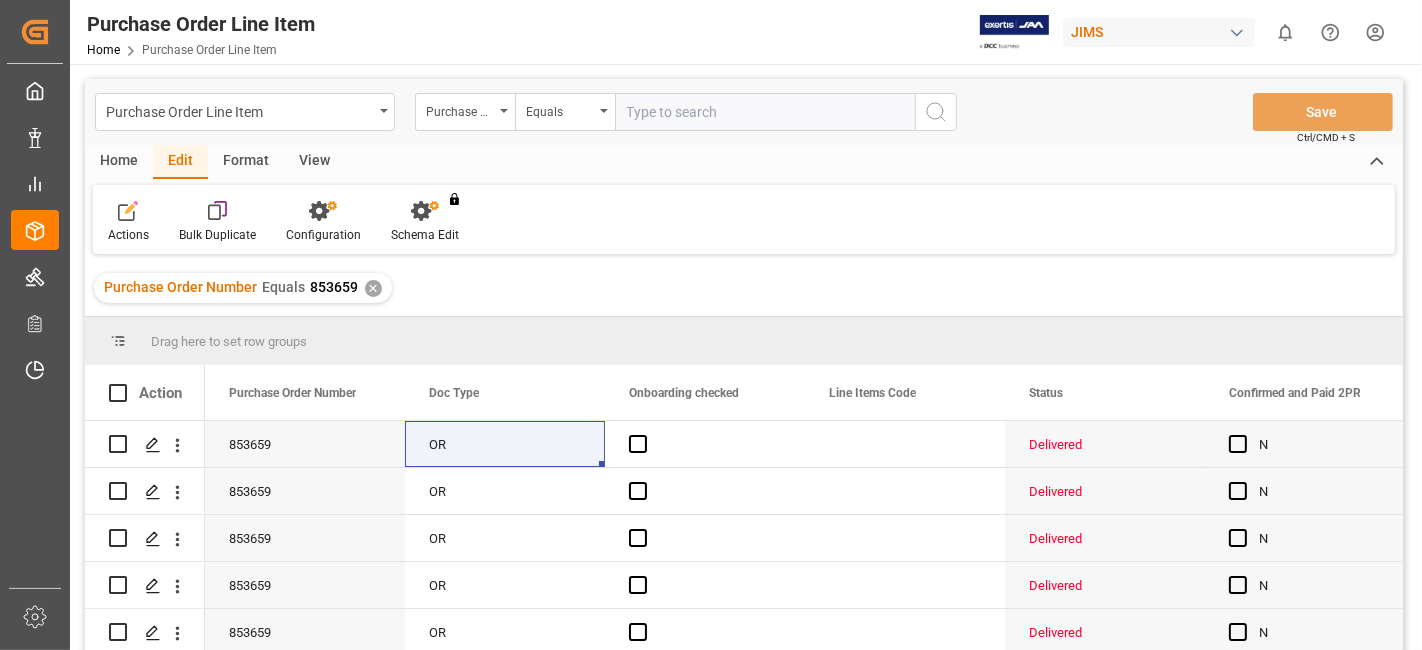 click on "Format" at bounding box center [246, 162] 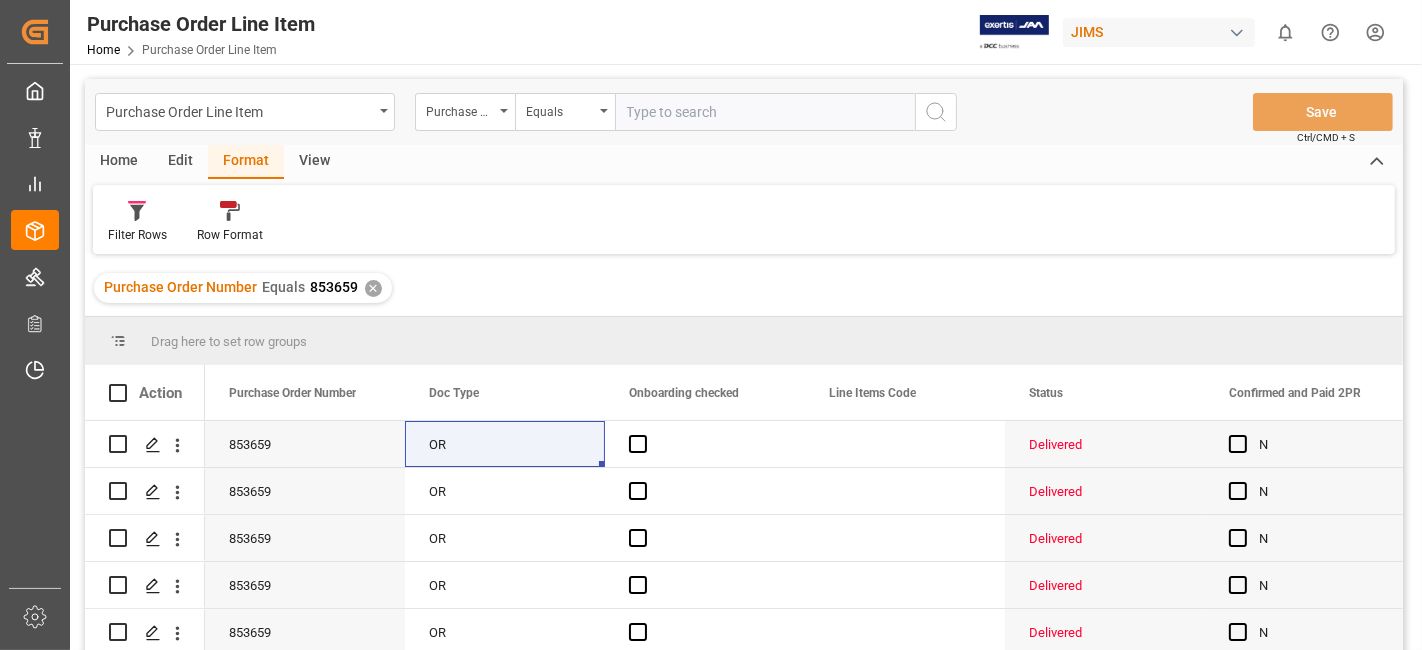 click on "View" at bounding box center [314, 162] 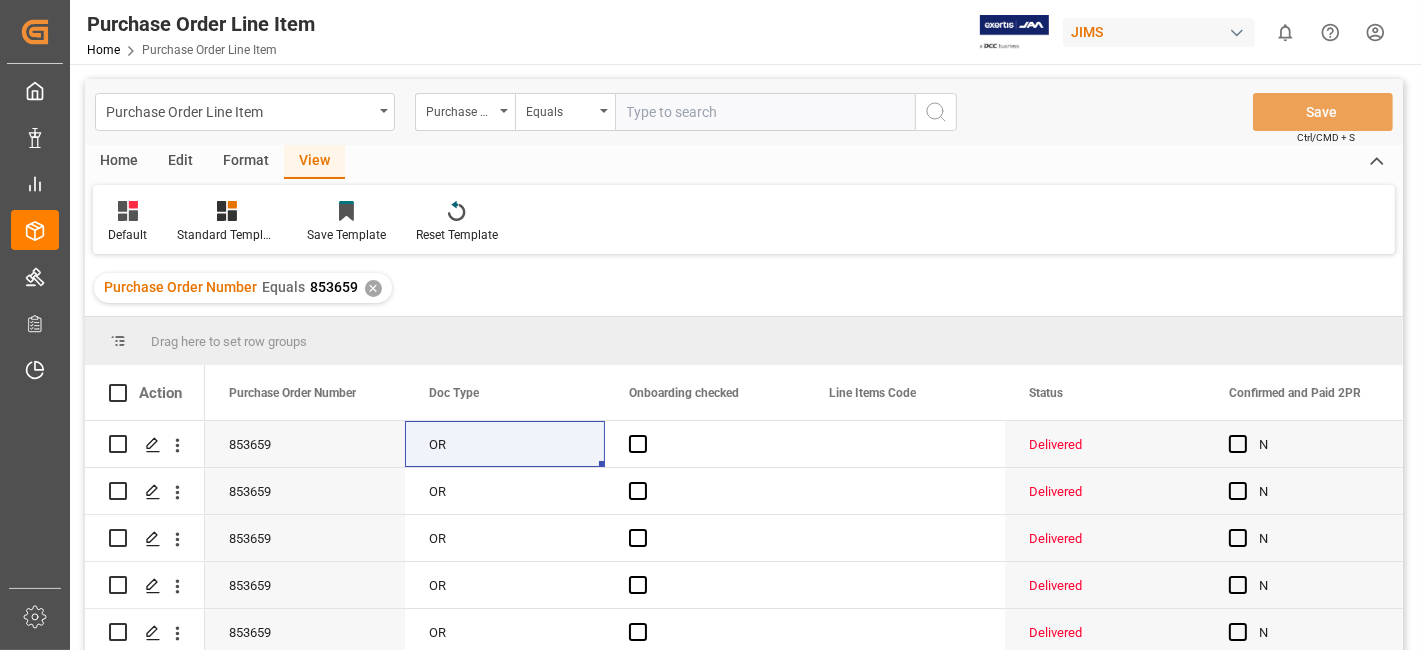 click on "Home" at bounding box center [119, 162] 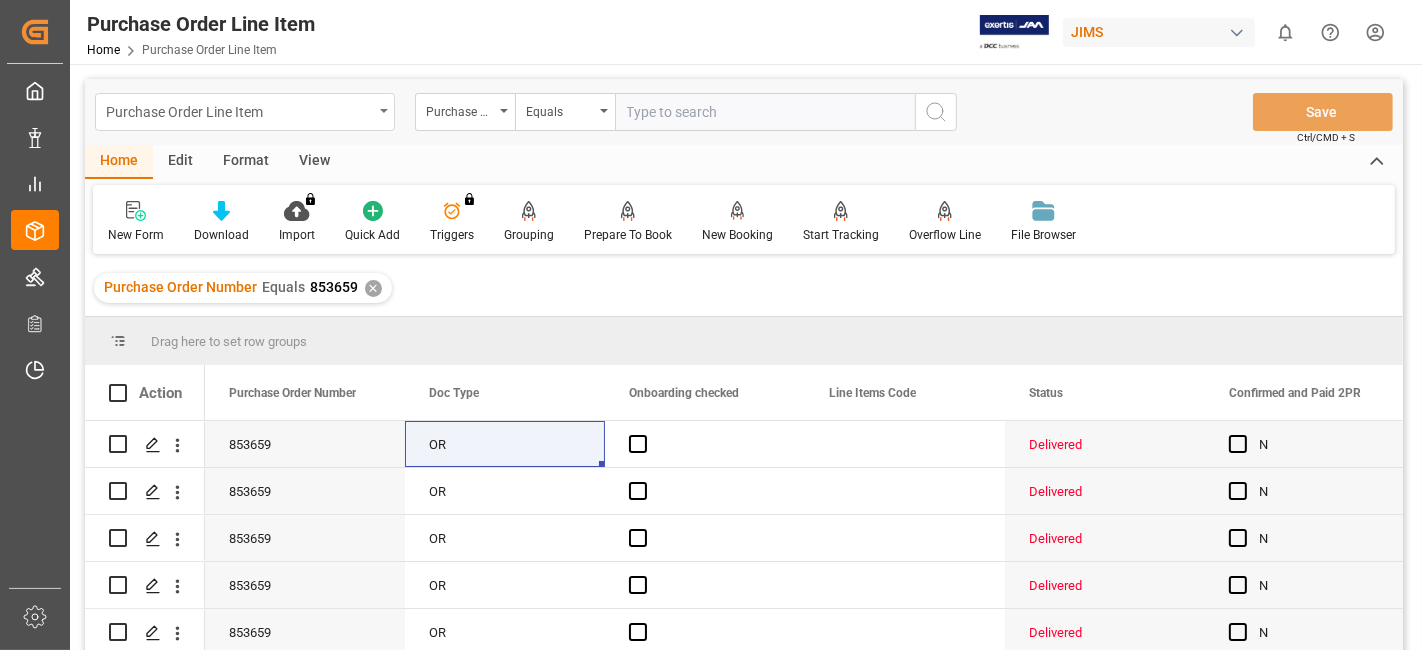 click on "Purchase Order Line Item" at bounding box center (245, 112) 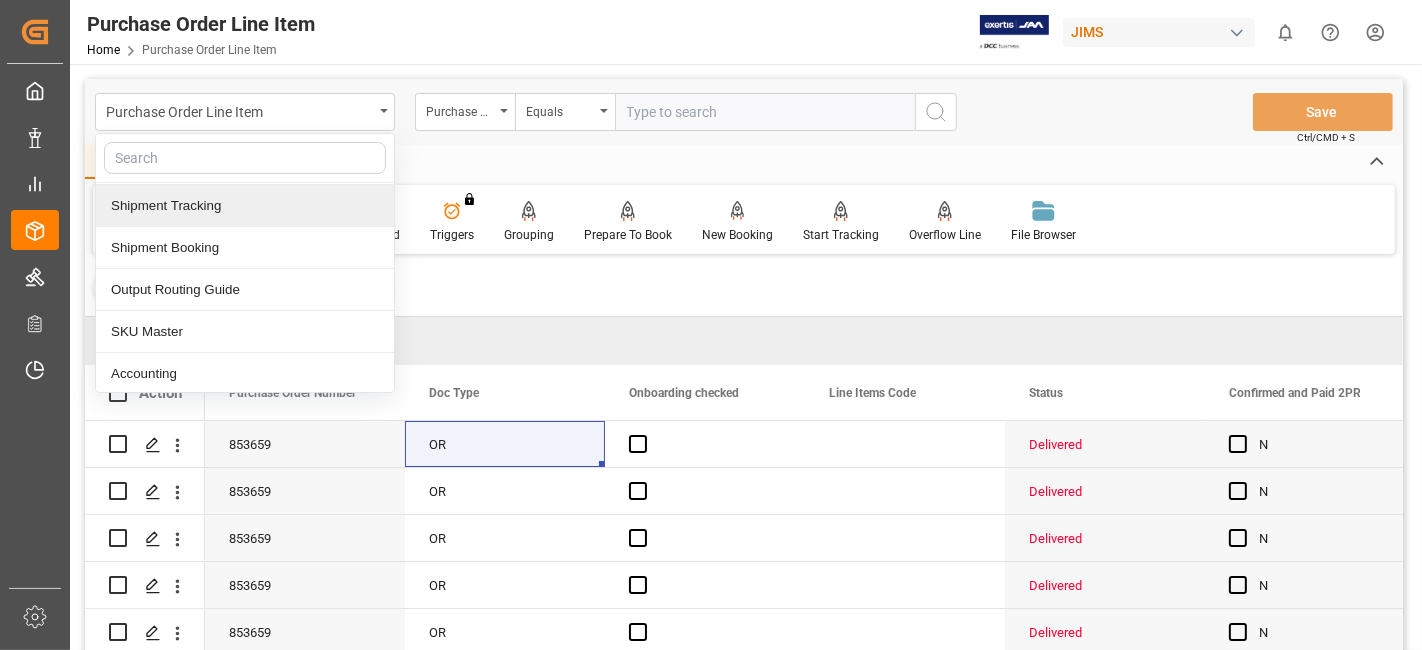 scroll, scrollTop: 0, scrollLeft: 0, axis: both 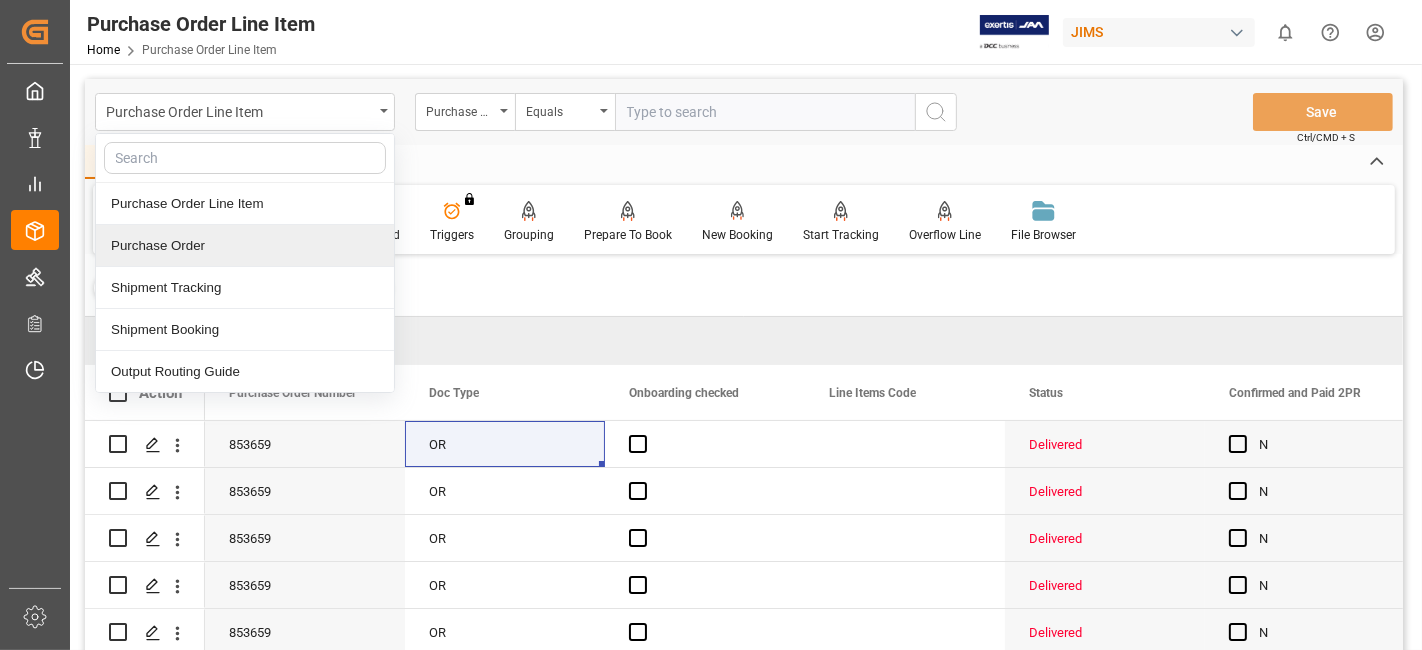 click on "Home Edit Format View" at bounding box center (744, 162) 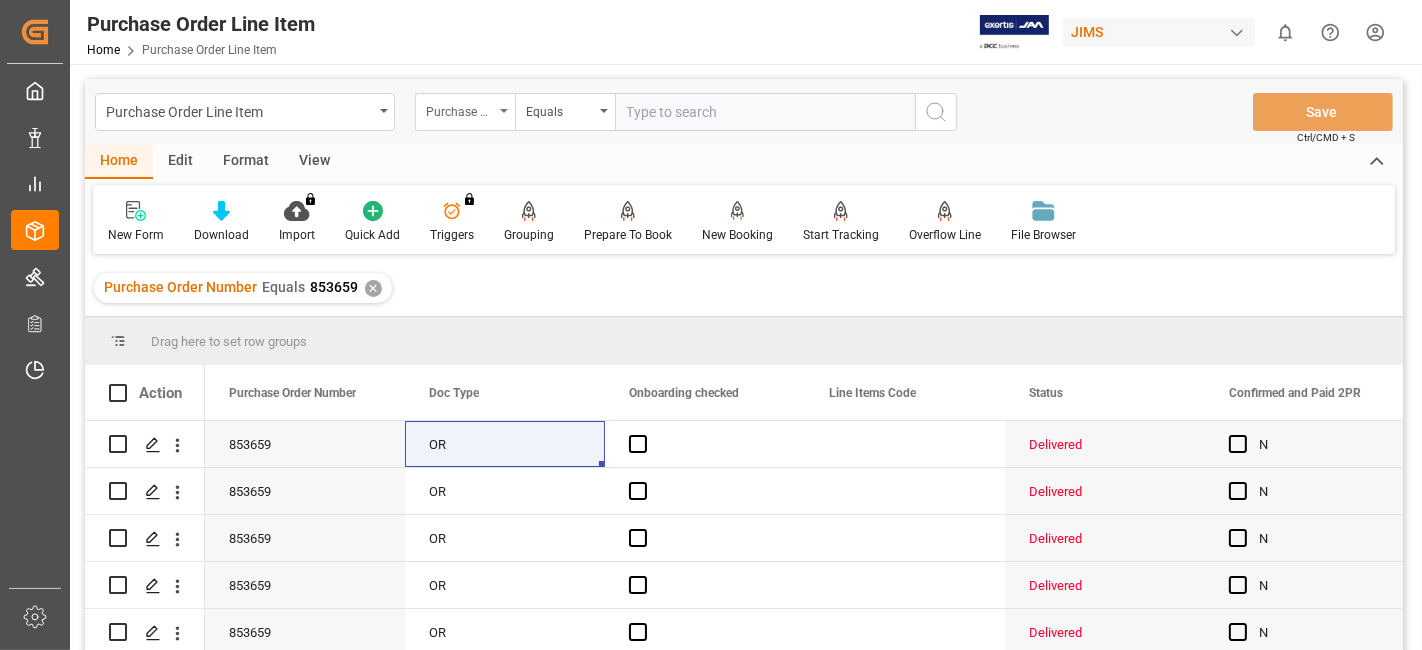click on "Purchase Order Number" at bounding box center (465, 112) 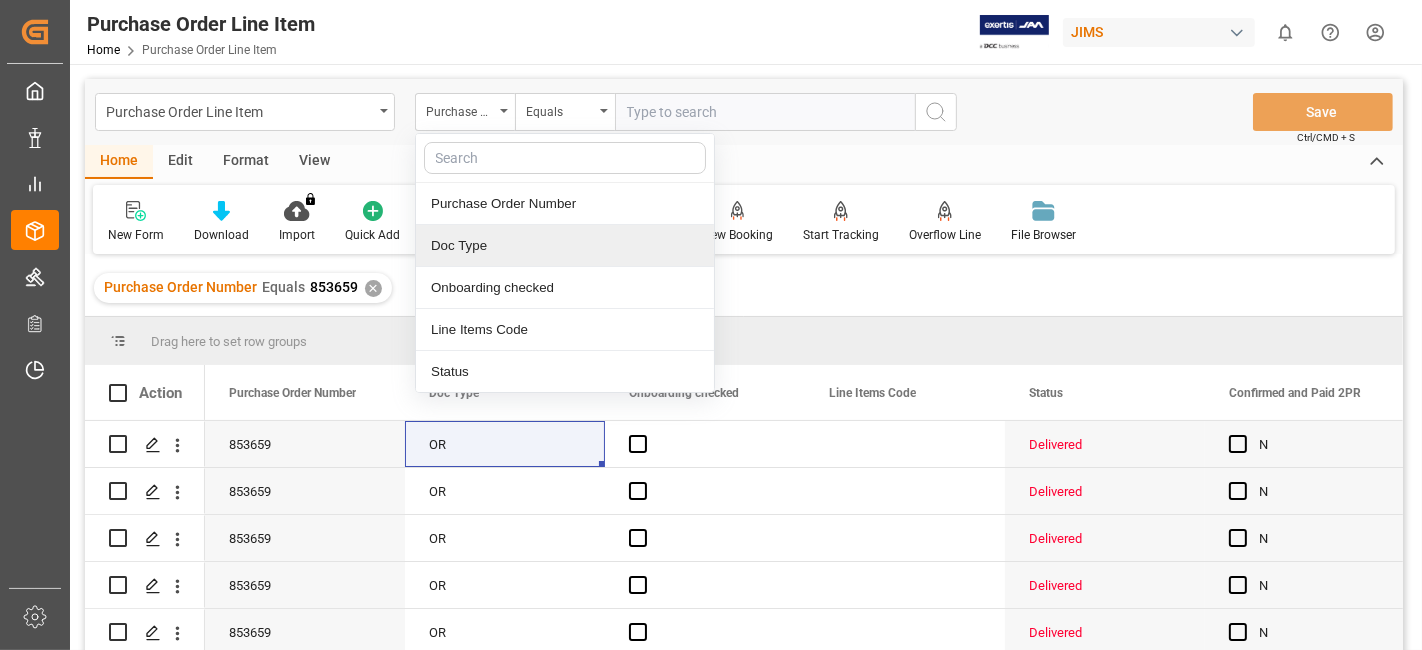click on "Doc Type" at bounding box center [565, 246] 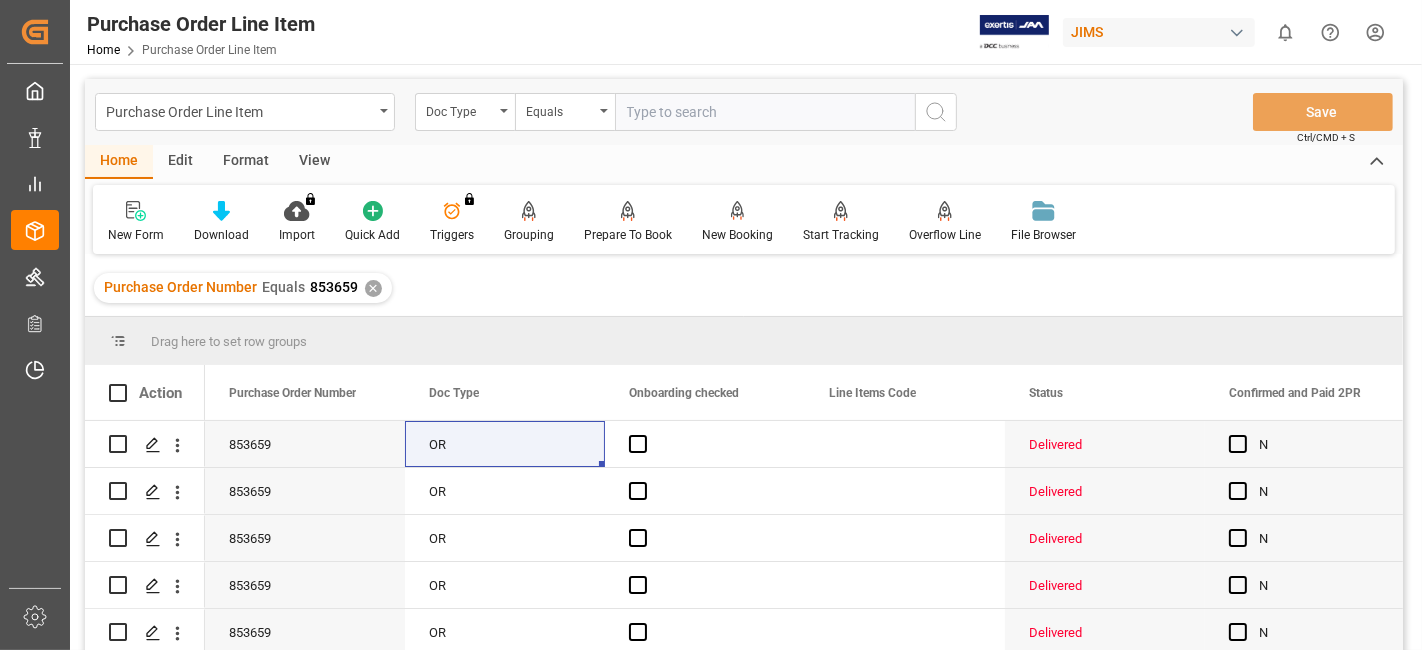 click at bounding box center (765, 112) 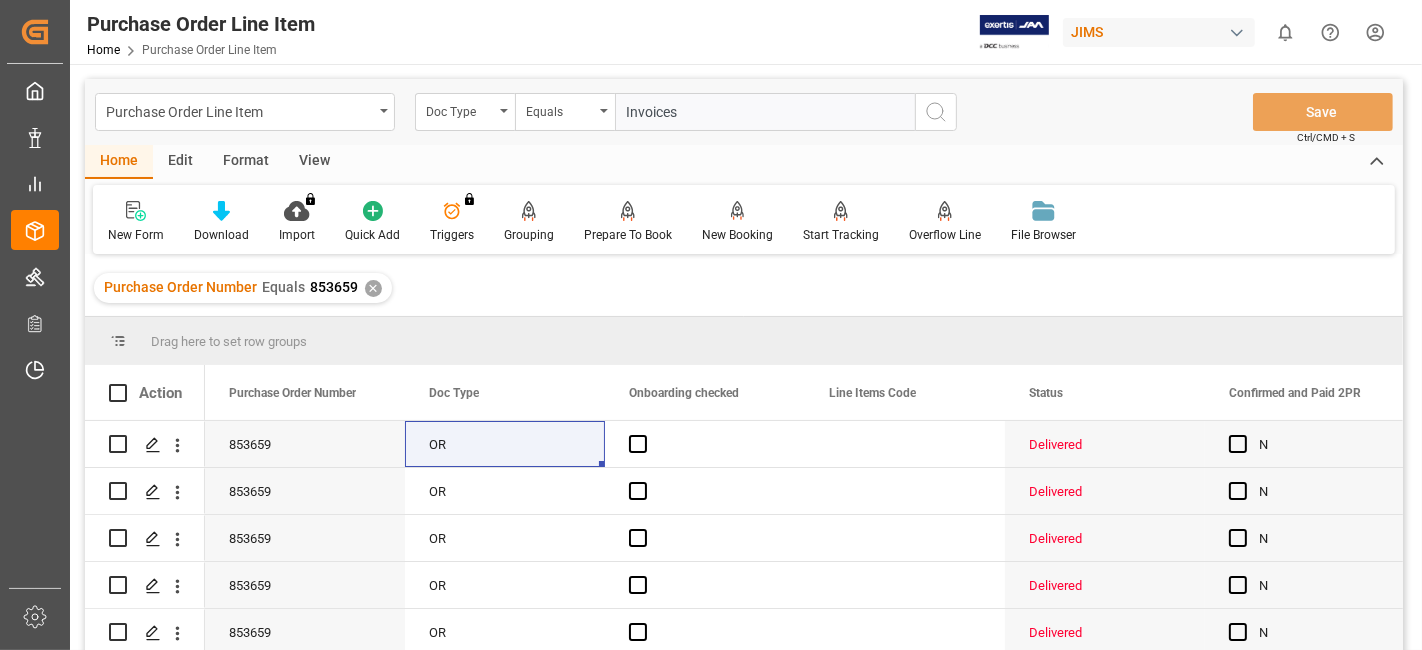 type on "Invoice" 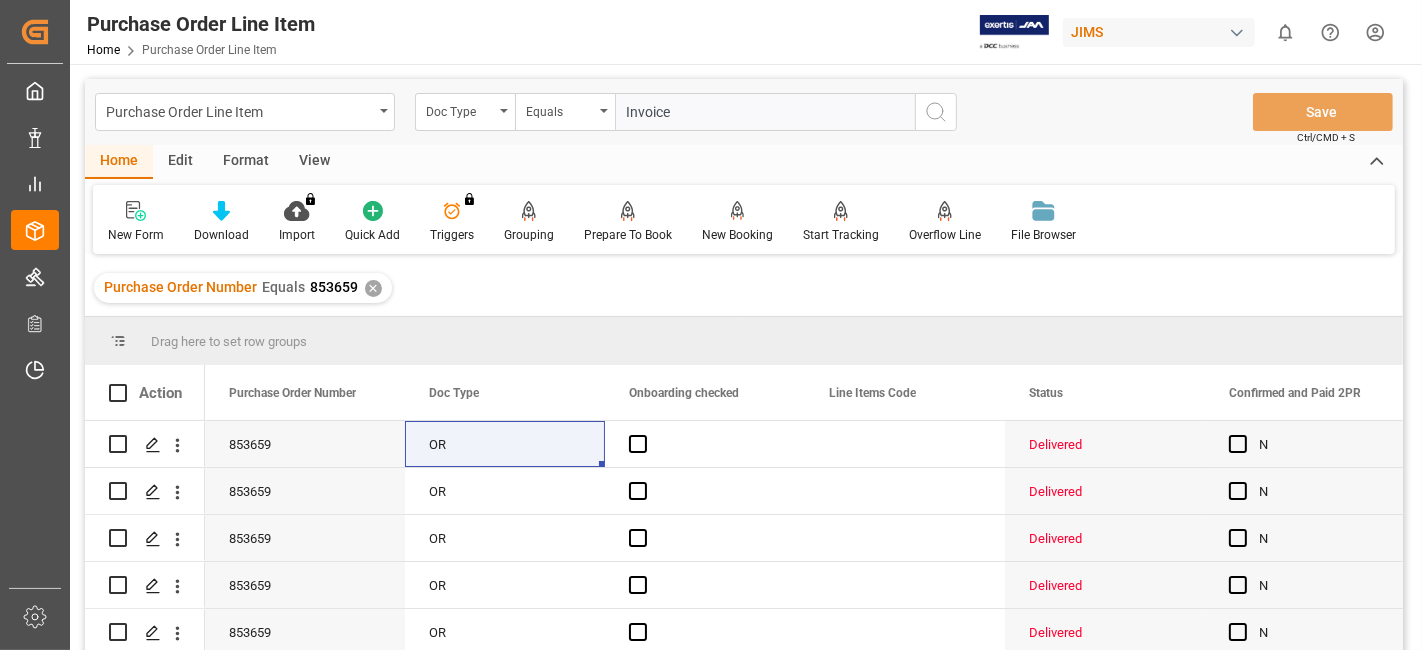 type 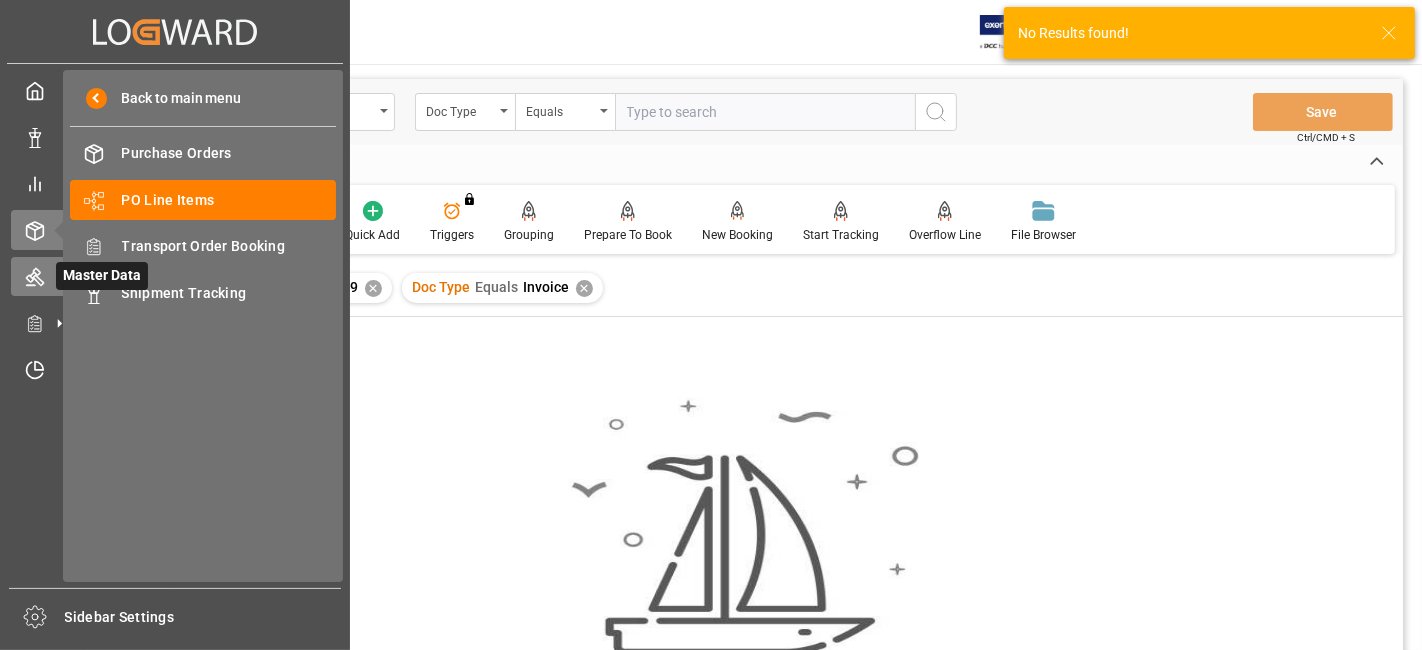 click 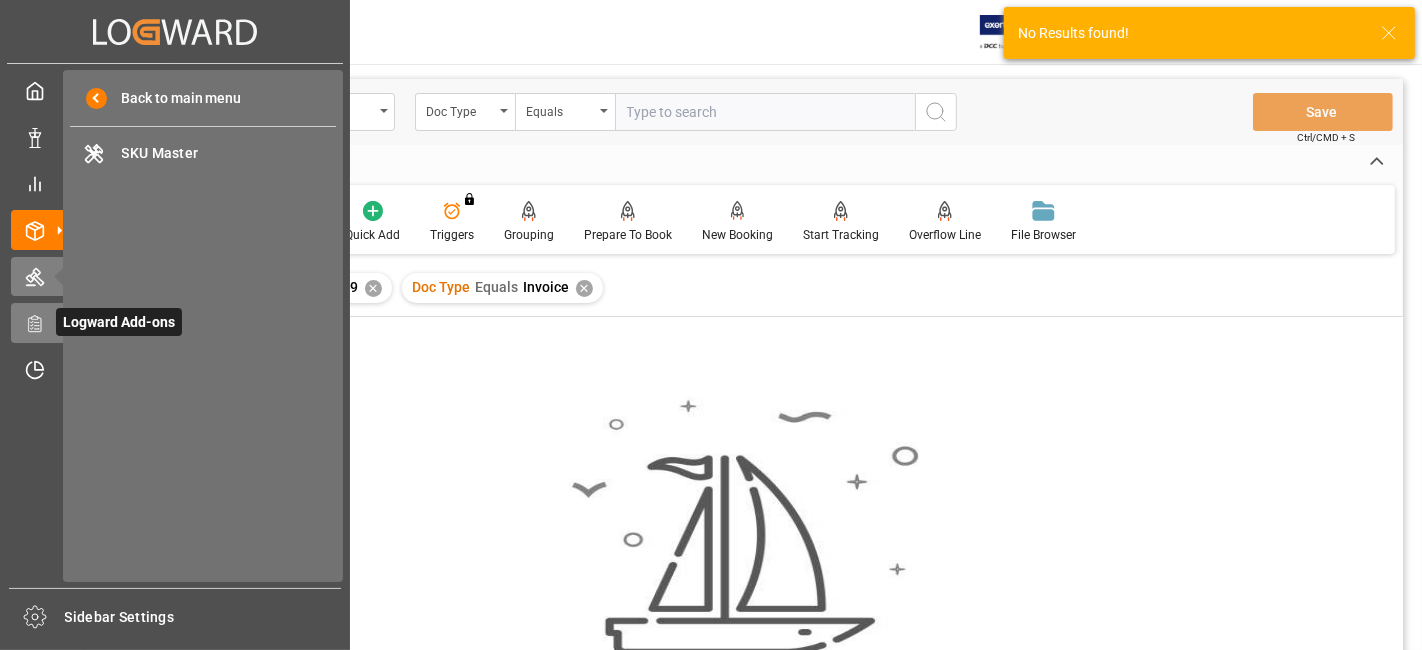 click 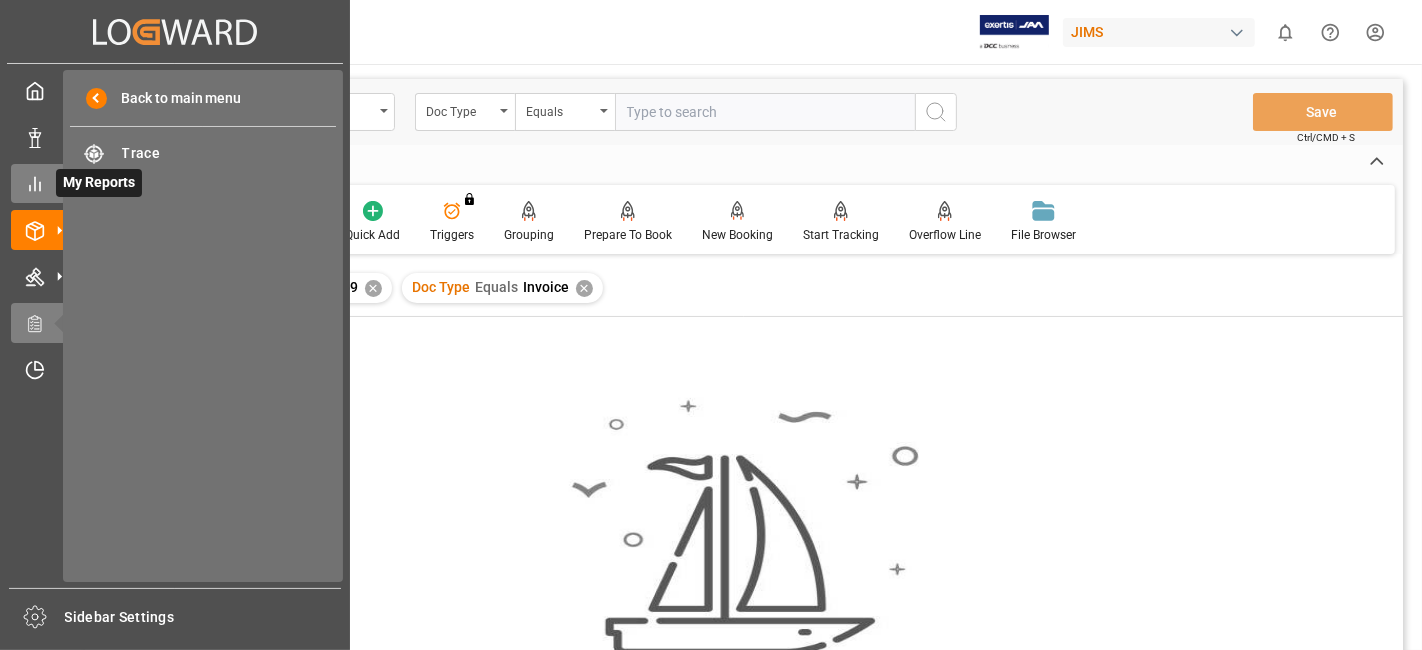 click on "My Reports My Reports" at bounding box center (175, 183) 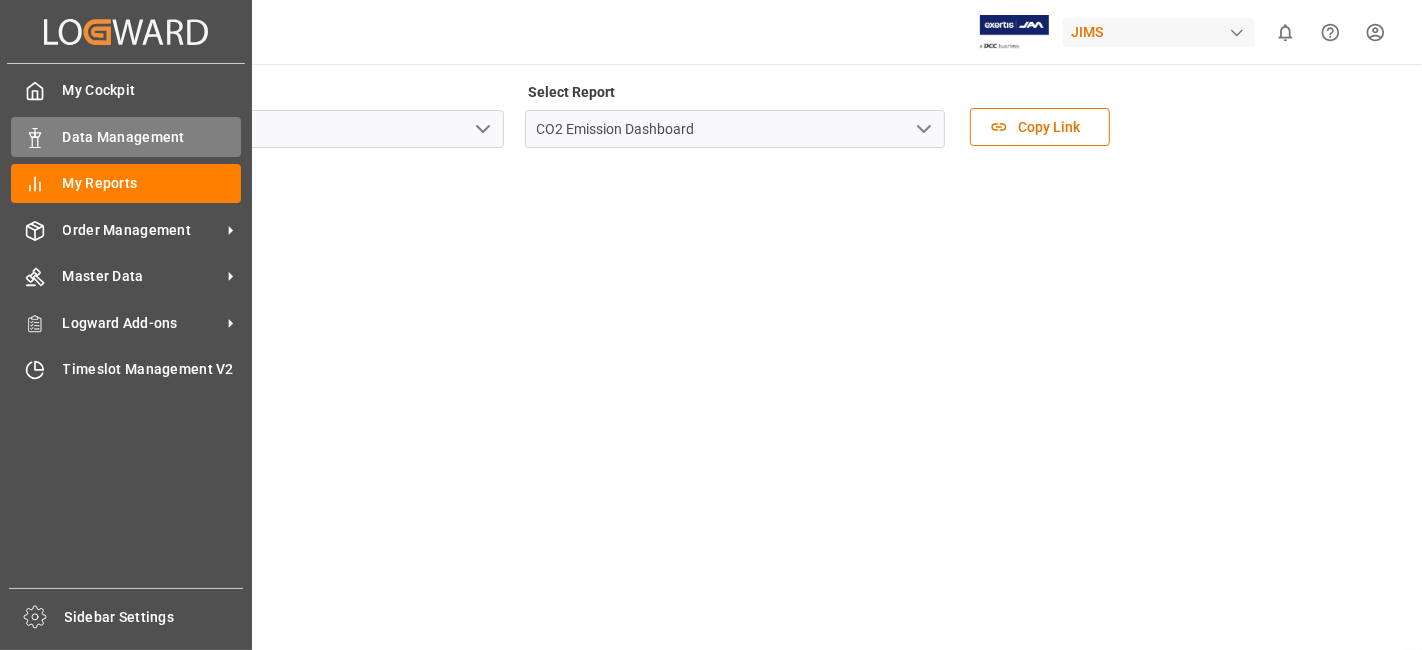 click on "Data Management" at bounding box center [152, 137] 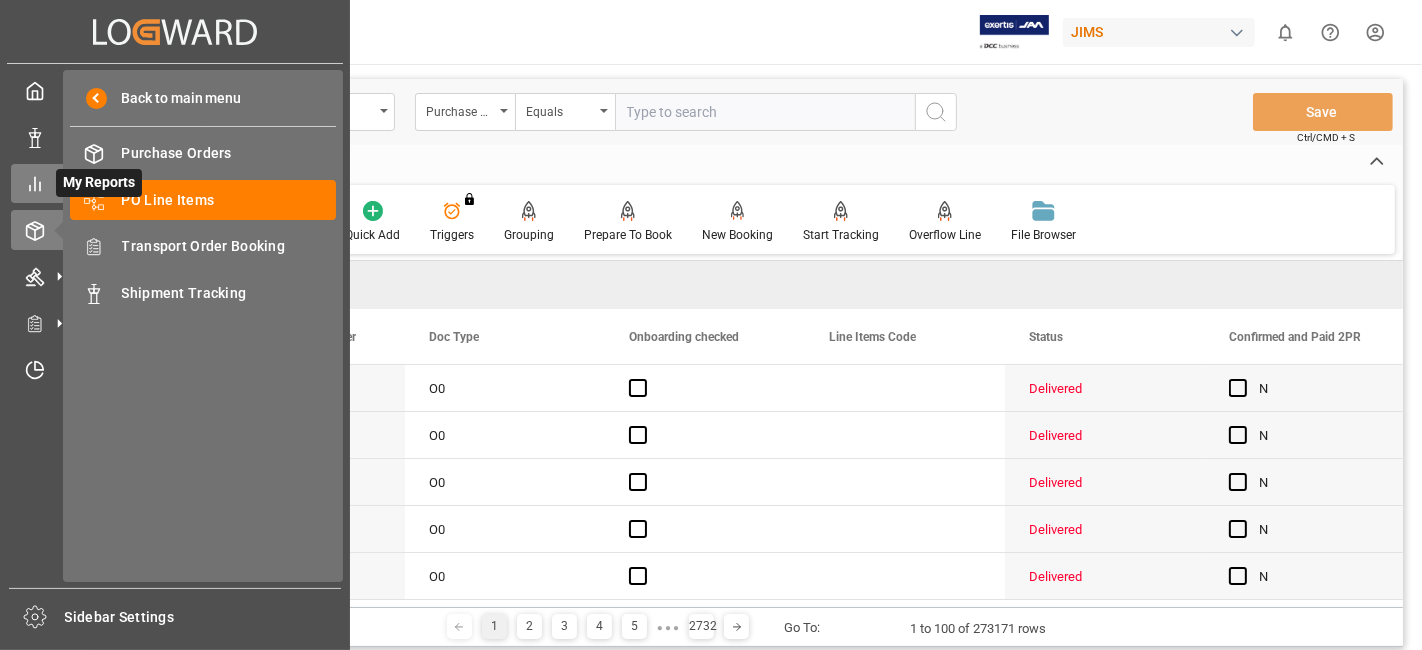 click 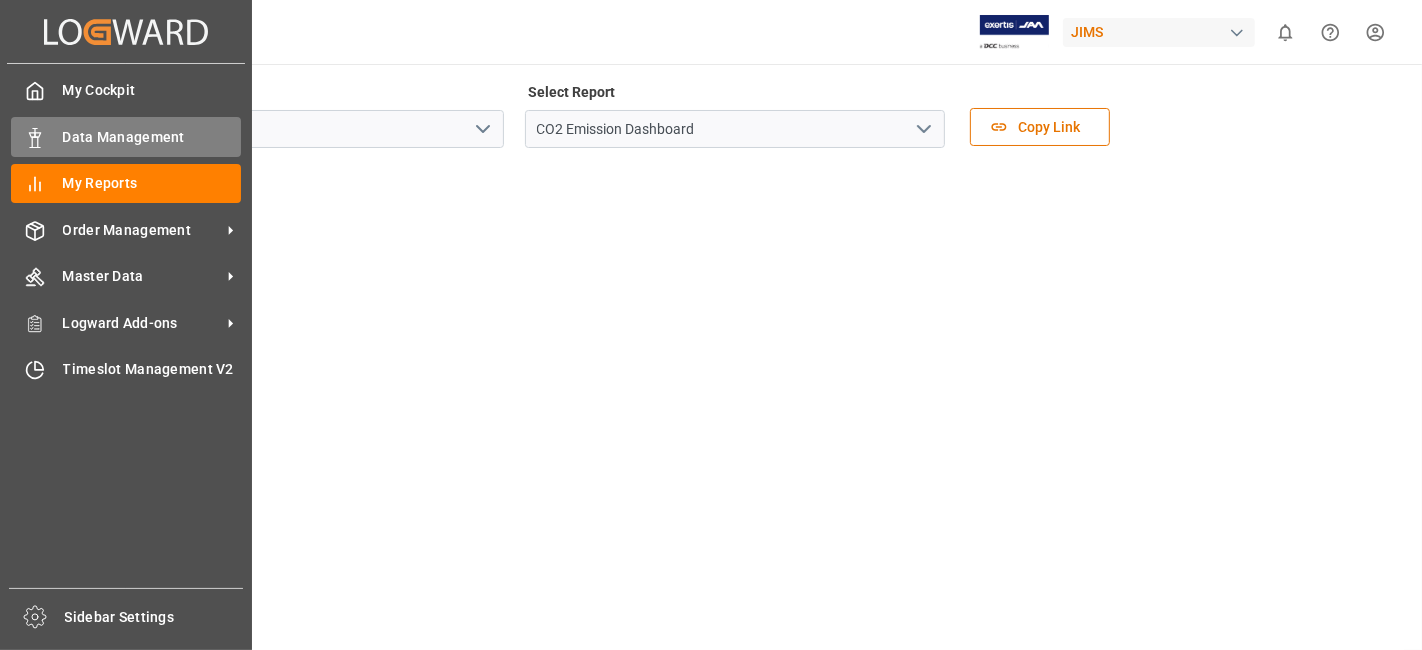 click 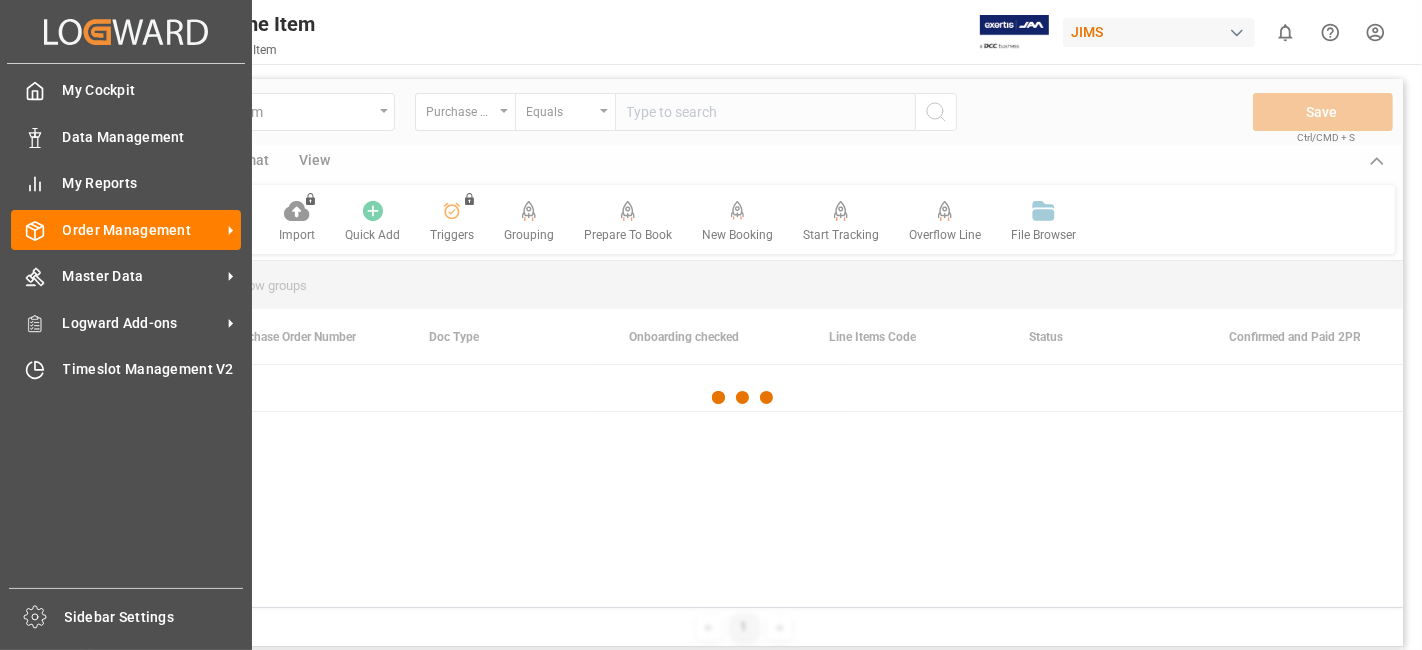 click 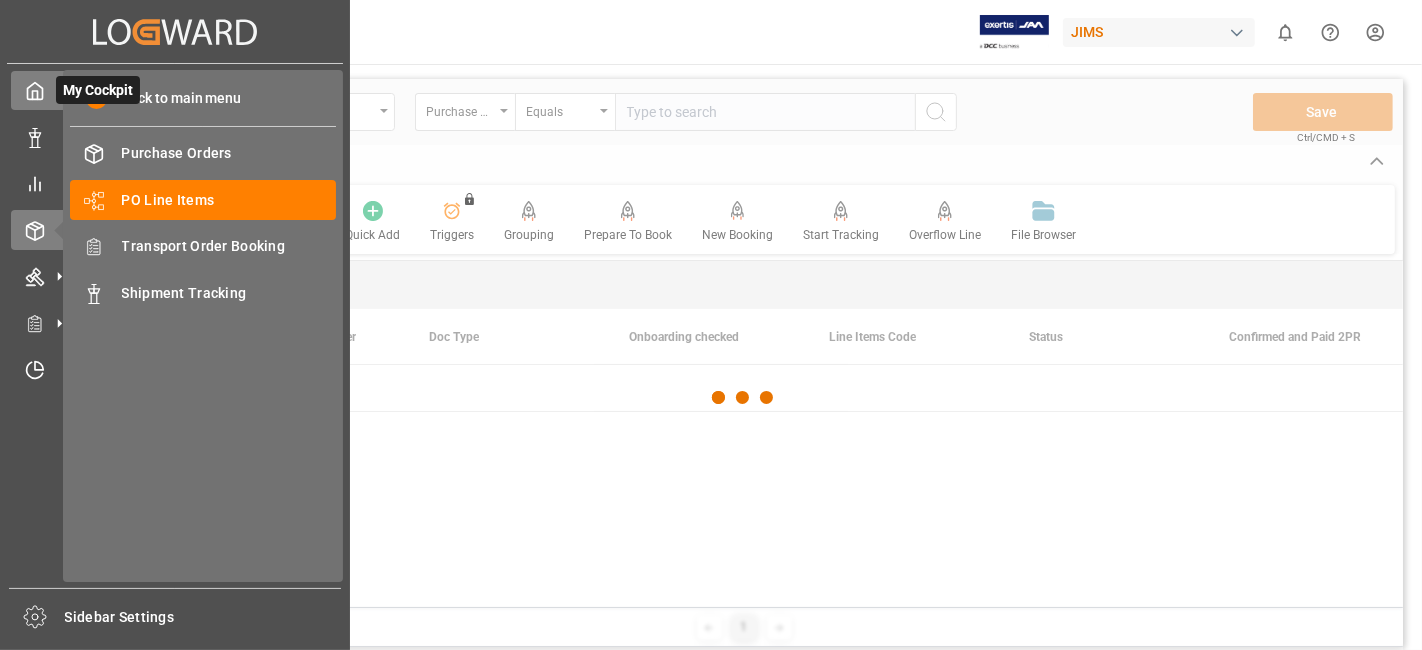 click on "My Cockpit My Cockpit" at bounding box center (175, 90) 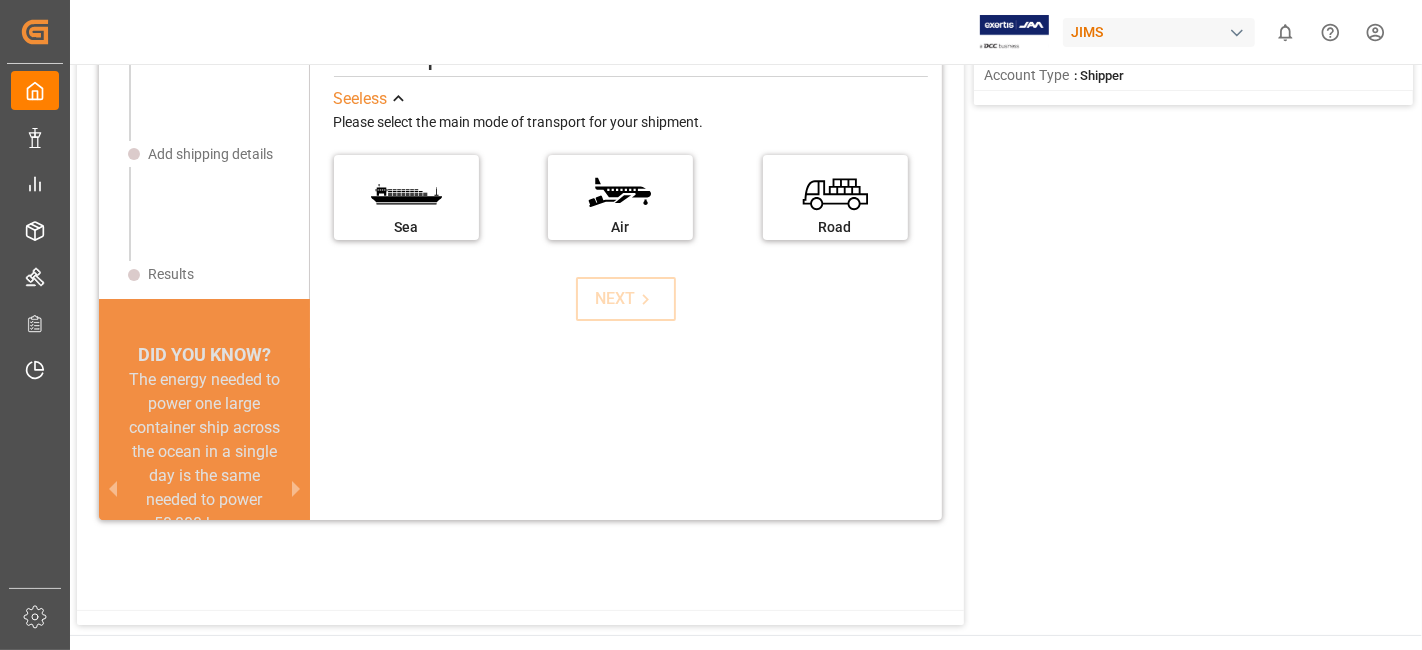 scroll, scrollTop: 0, scrollLeft: 0, axis: both 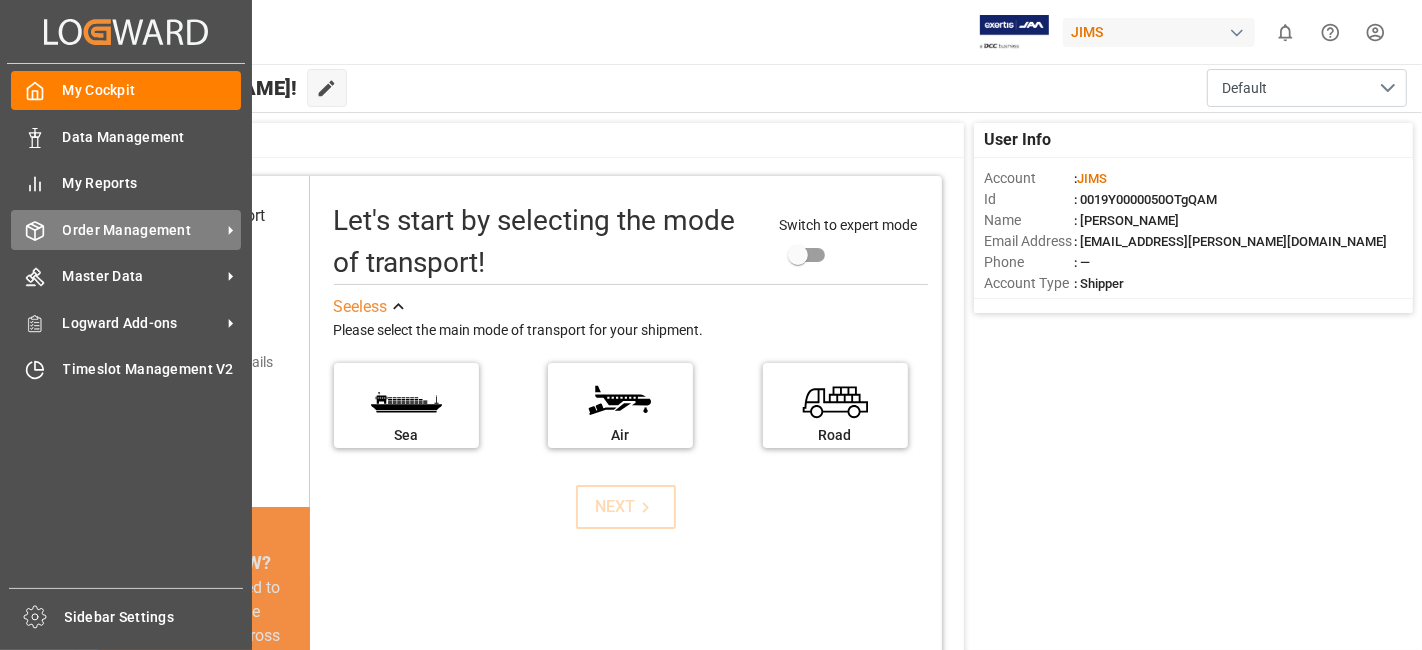 click on "Order Management" at bounding box center (142, 230) 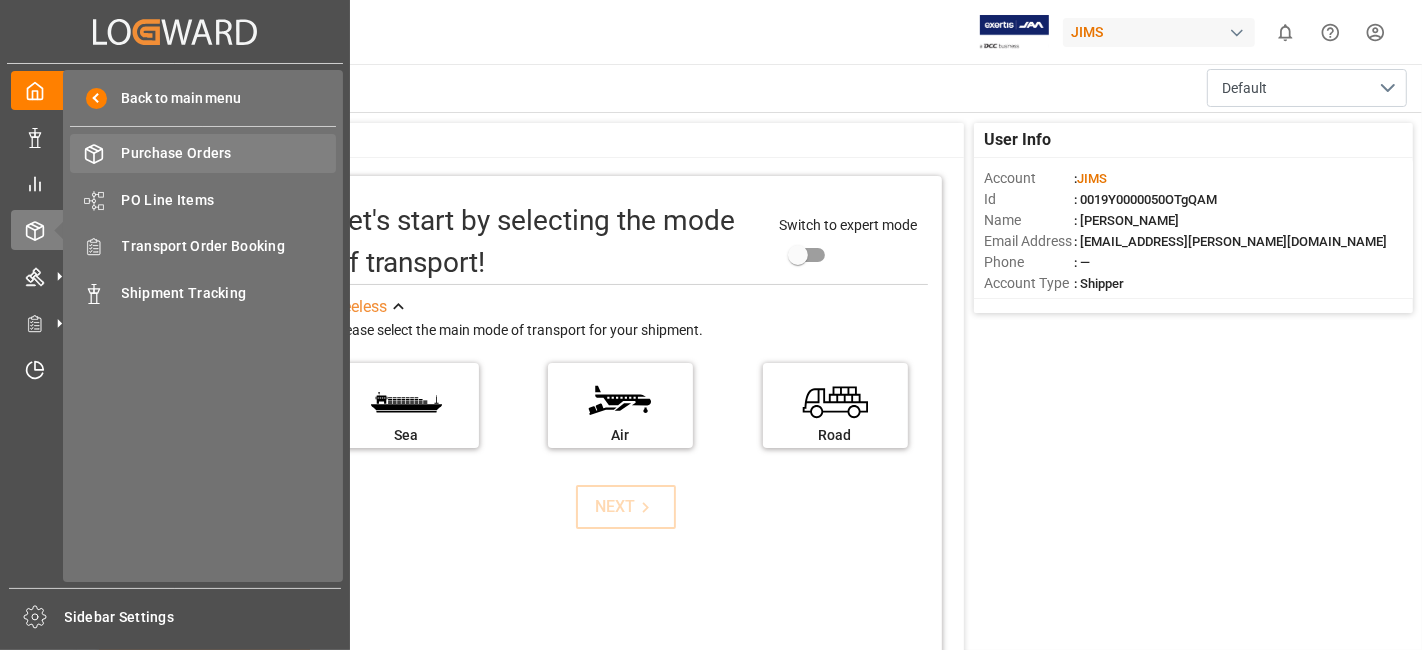 click on "Purchase Orders" at bounding box center (229, 153) 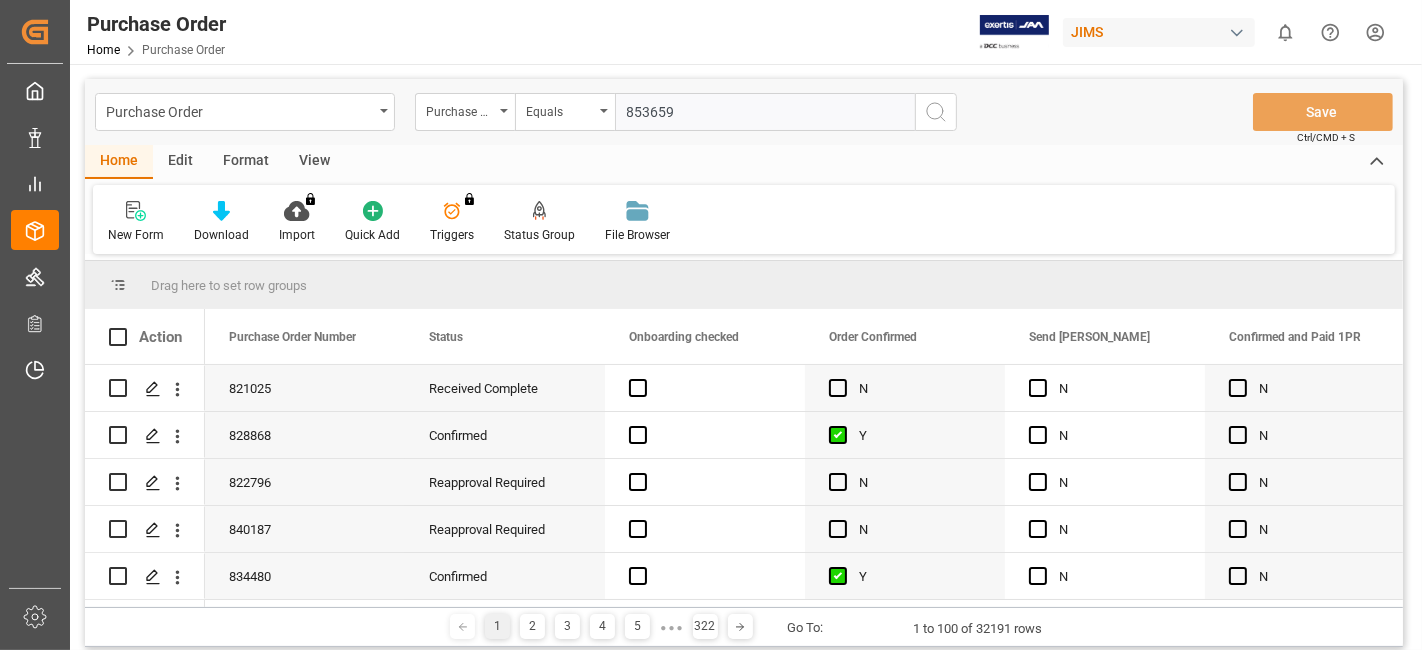 type on "853659" 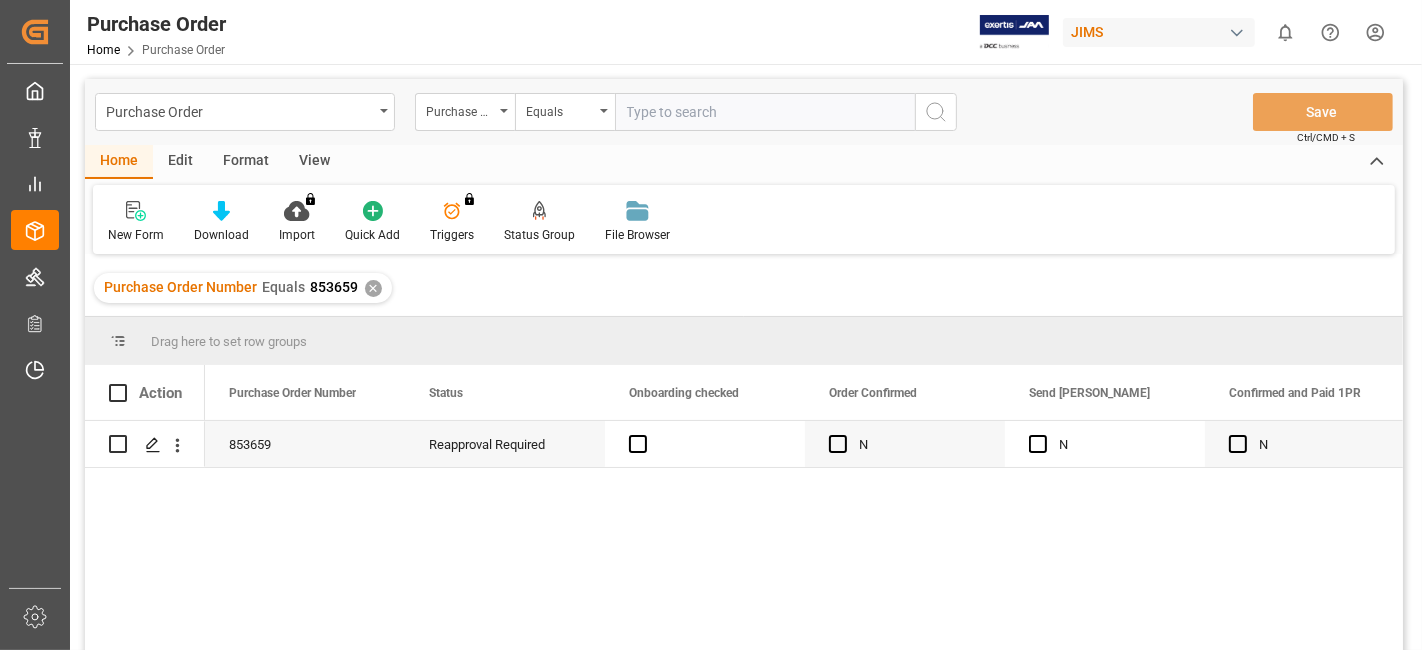 click on "853659 Reapproval Required N N N OR" at bounding box center (804, 542) 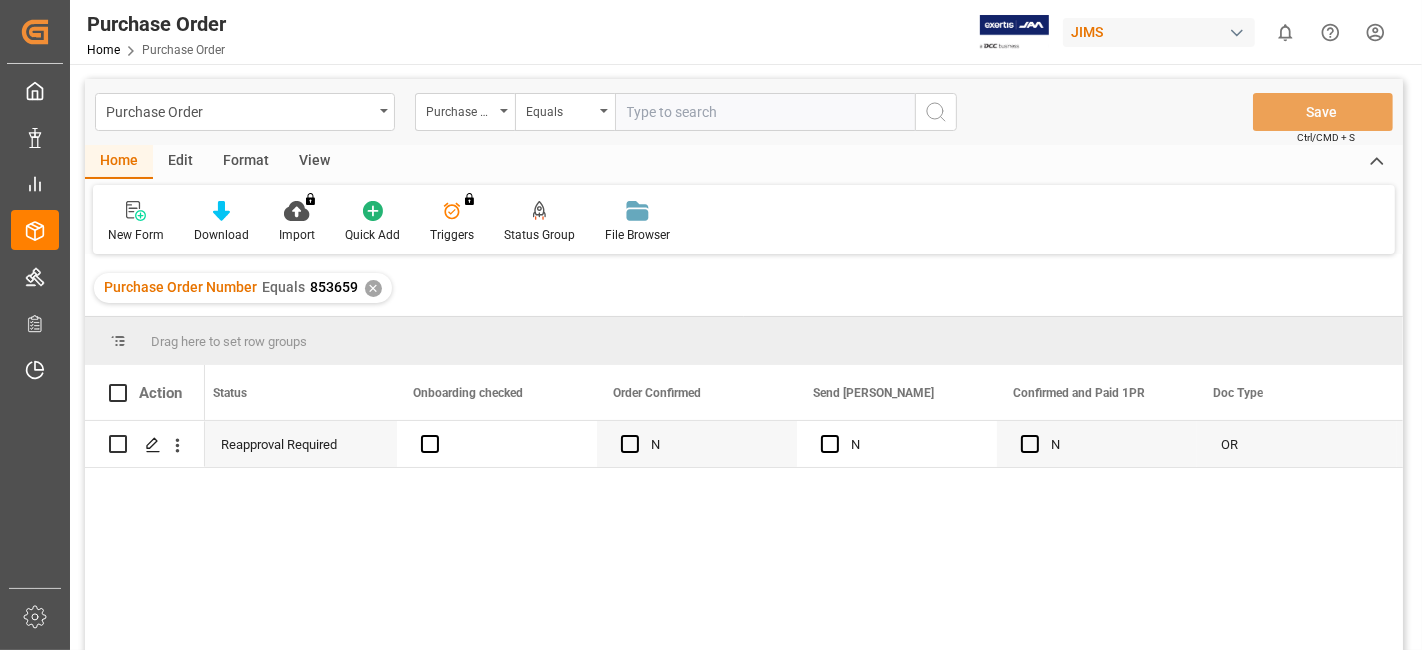 scroll, scrollTop: 0, scrollLeft: 217, axis: horizontal 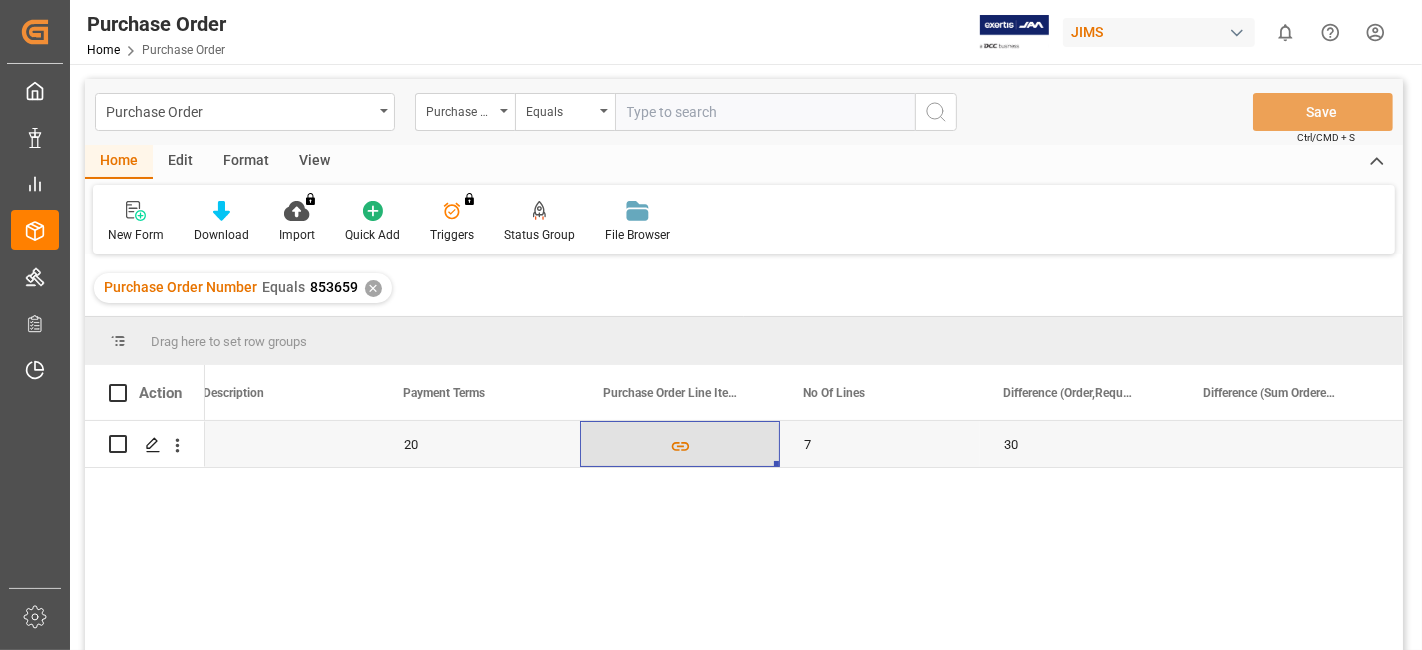 click 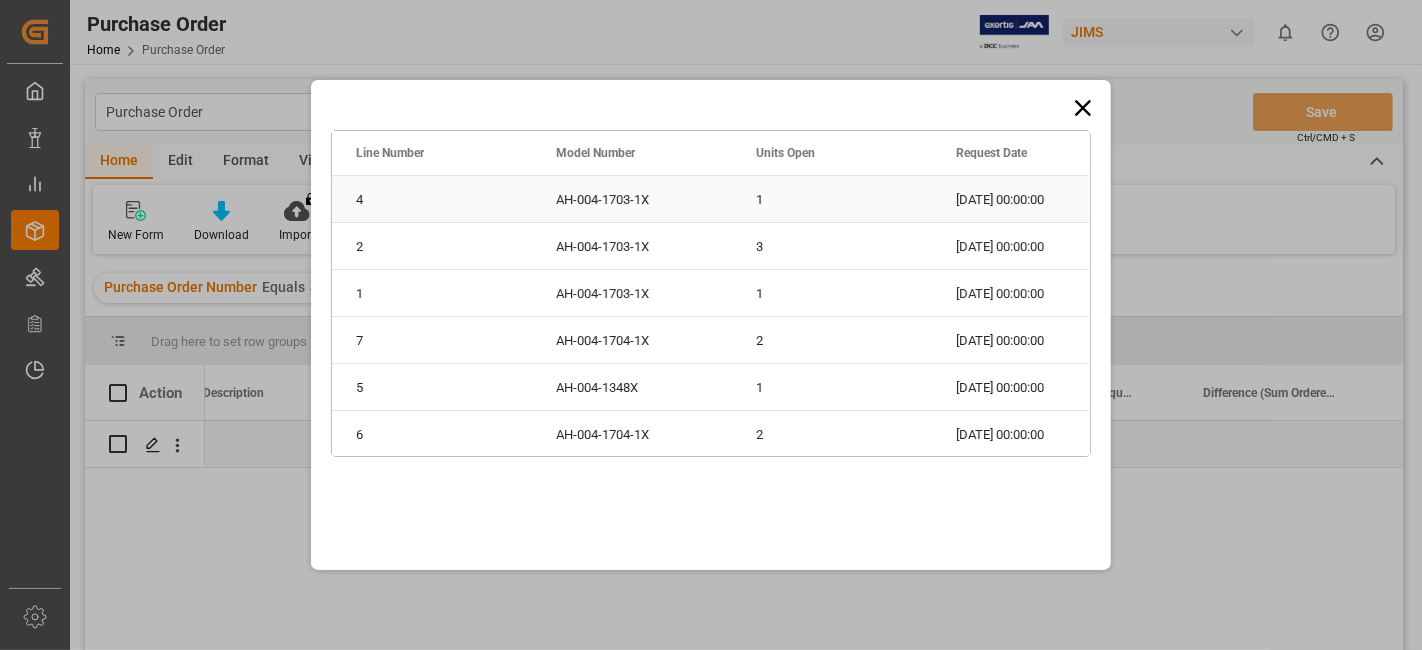 click on "AH-004-1703-1X" at bounding box center [632, 199] 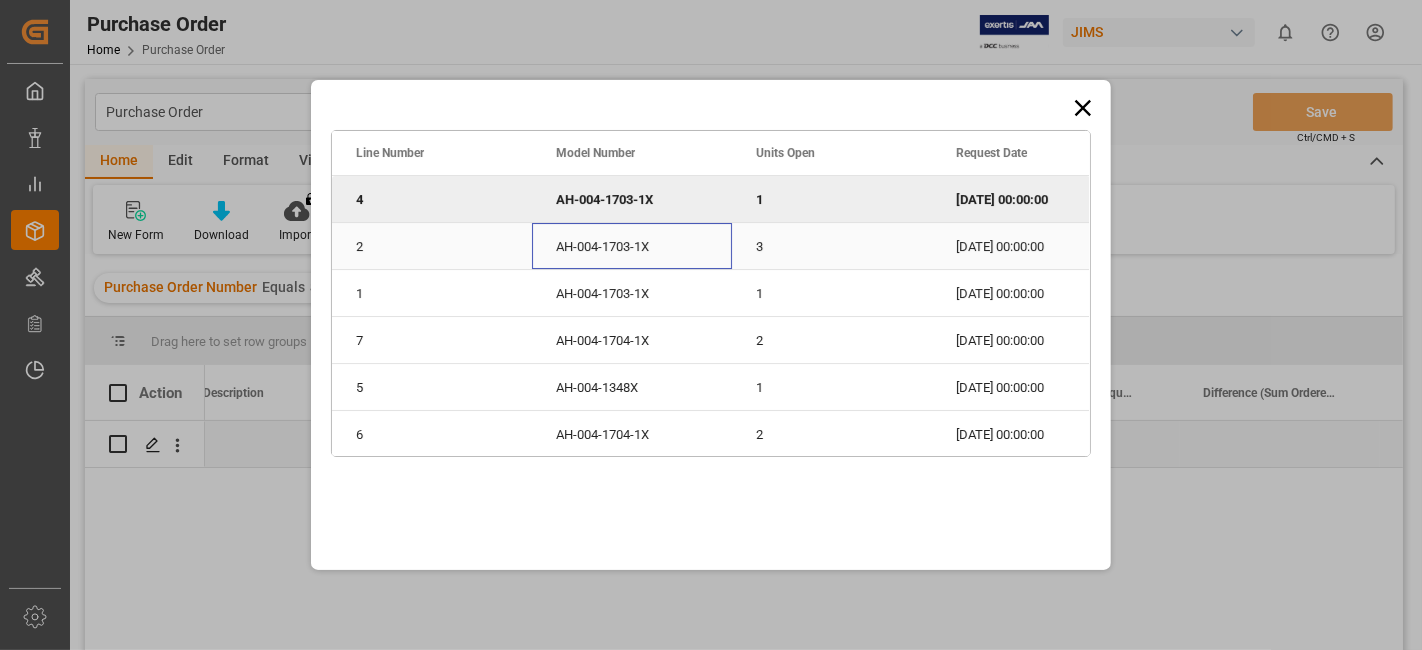 click on "AH-004-1703-1X" at bounding box center [632, 246] 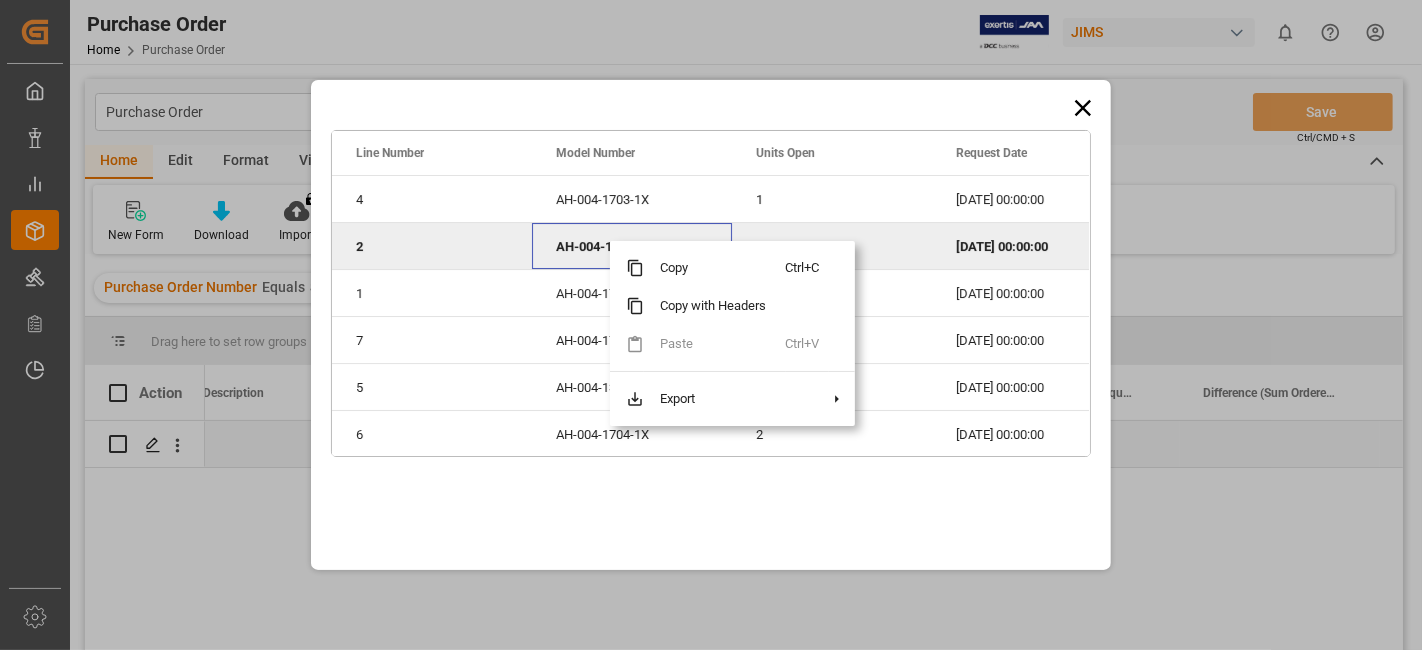 click on "Drag here to set row groups Drag here to set column labels
Line Number
Model Number
Units Open
4" at bounding box center [711, 325] 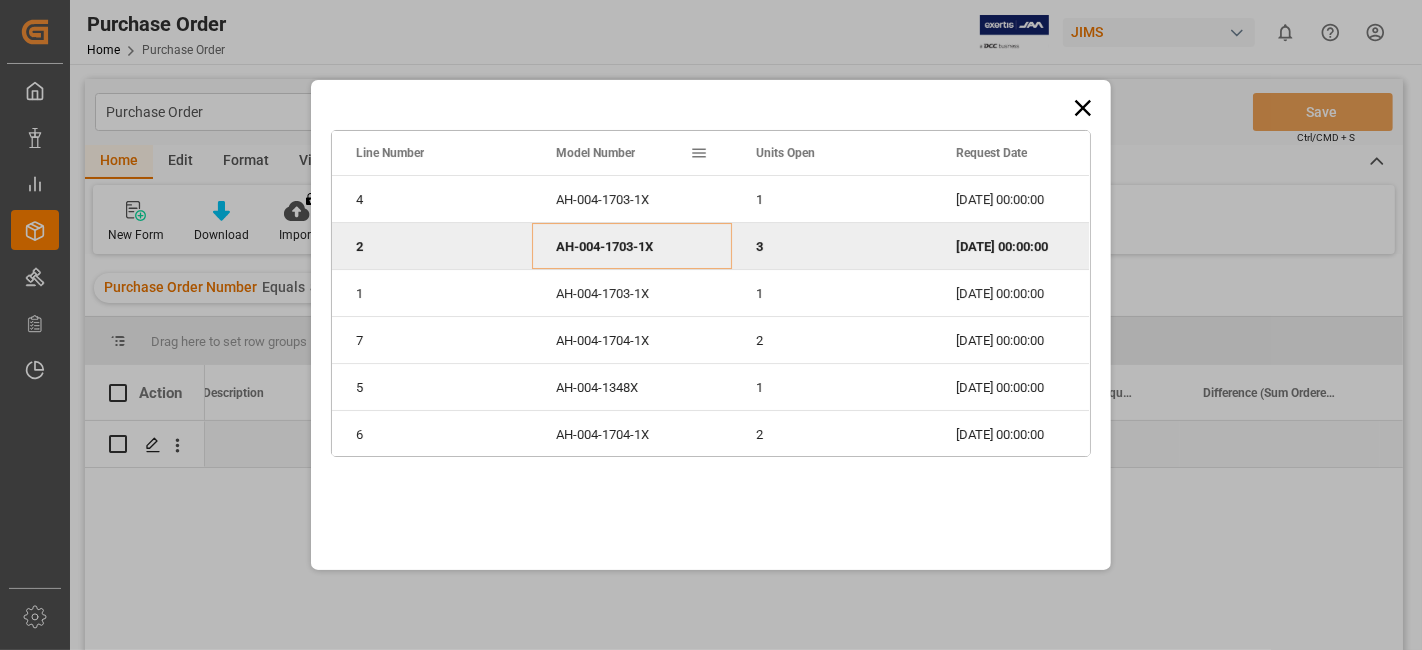 click at bounding box center [699, 153] 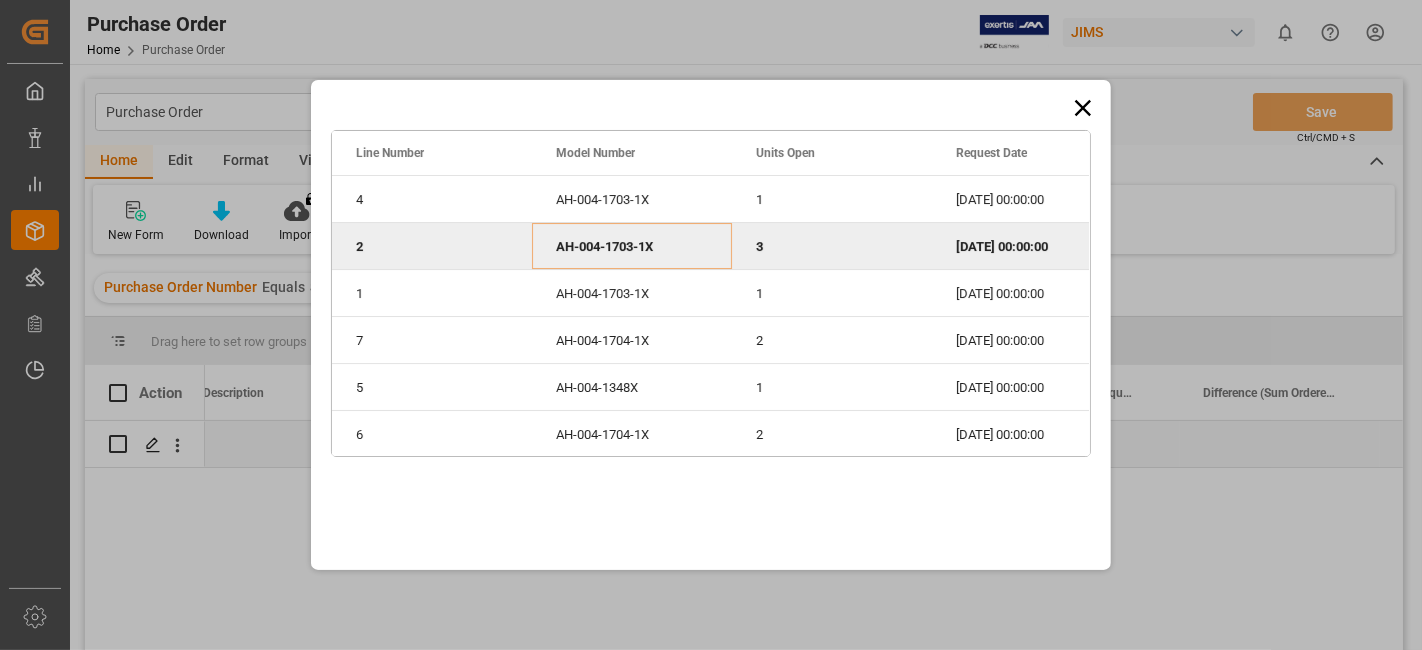click on "Drag here to set row groups Drag here to set column labels
Line Number
Model Number
Units Open
4" at bounding box center (711, 325) 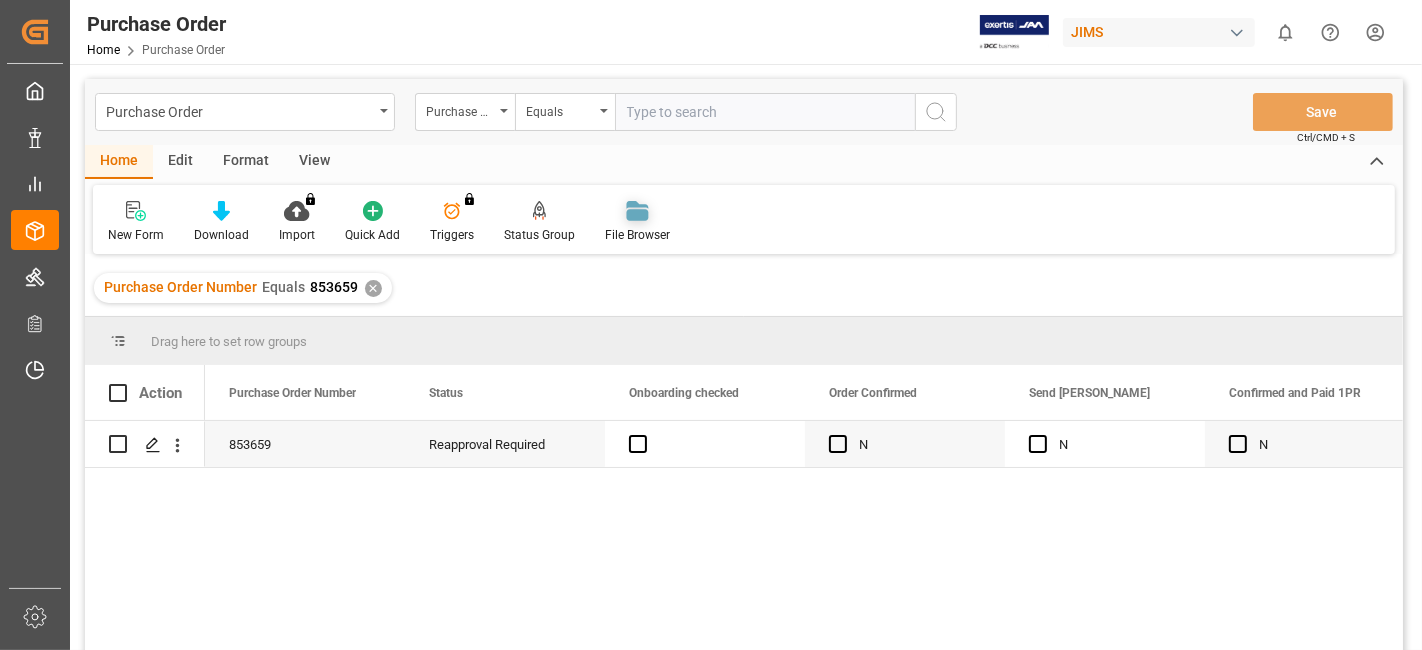click on "File Browser" at bounding box center (637, 235) 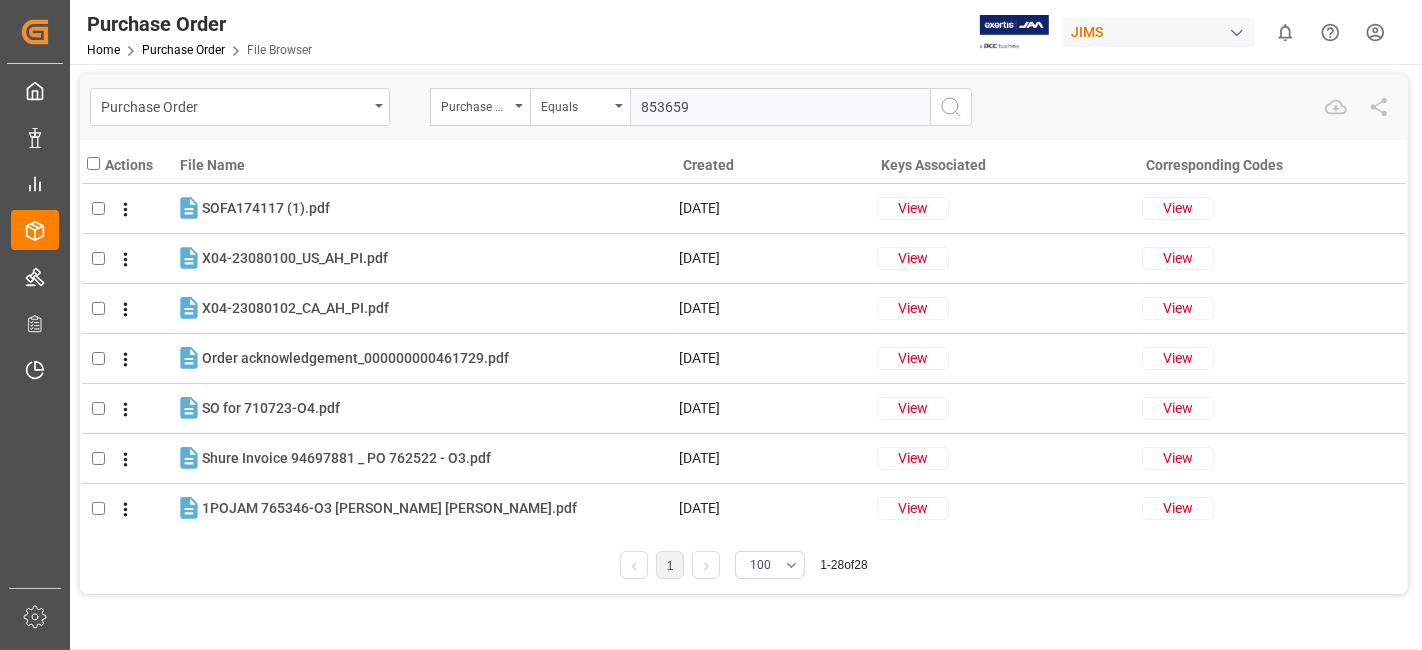 type on "853659" 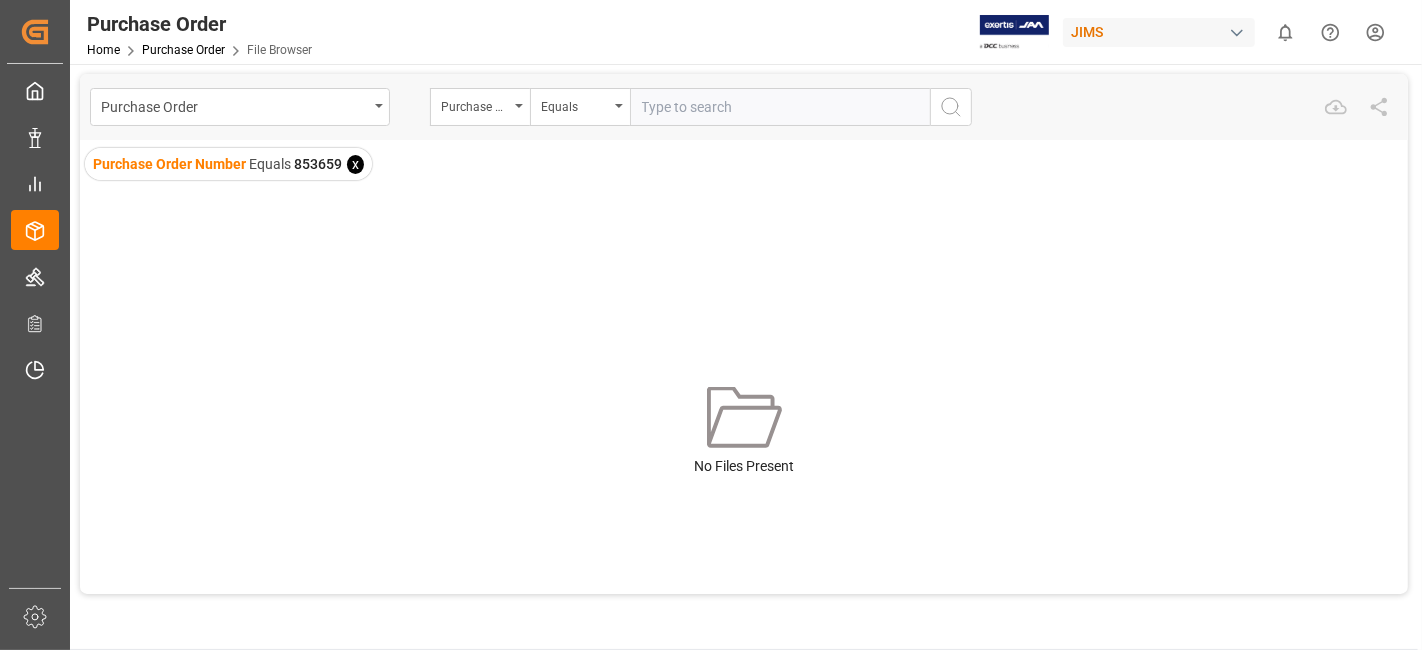 click on "x" at bounding box center [355, 164] 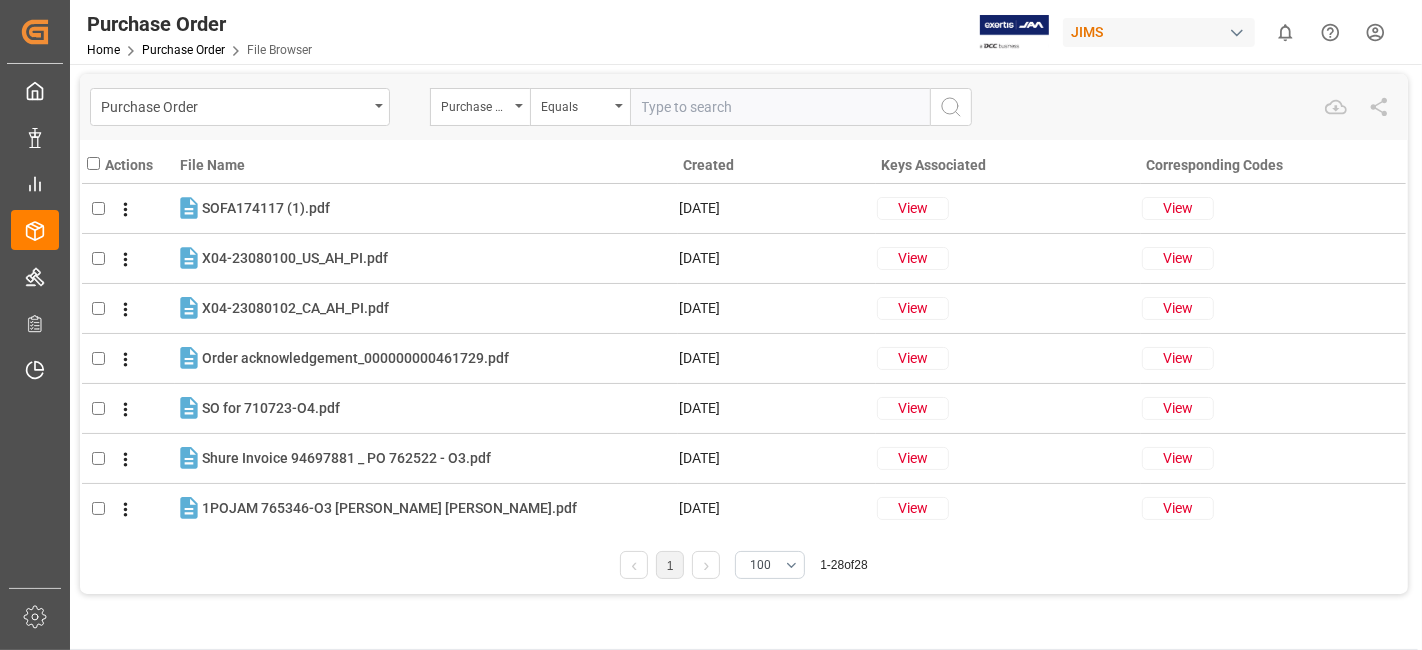 click at bounding box center (780, 107) 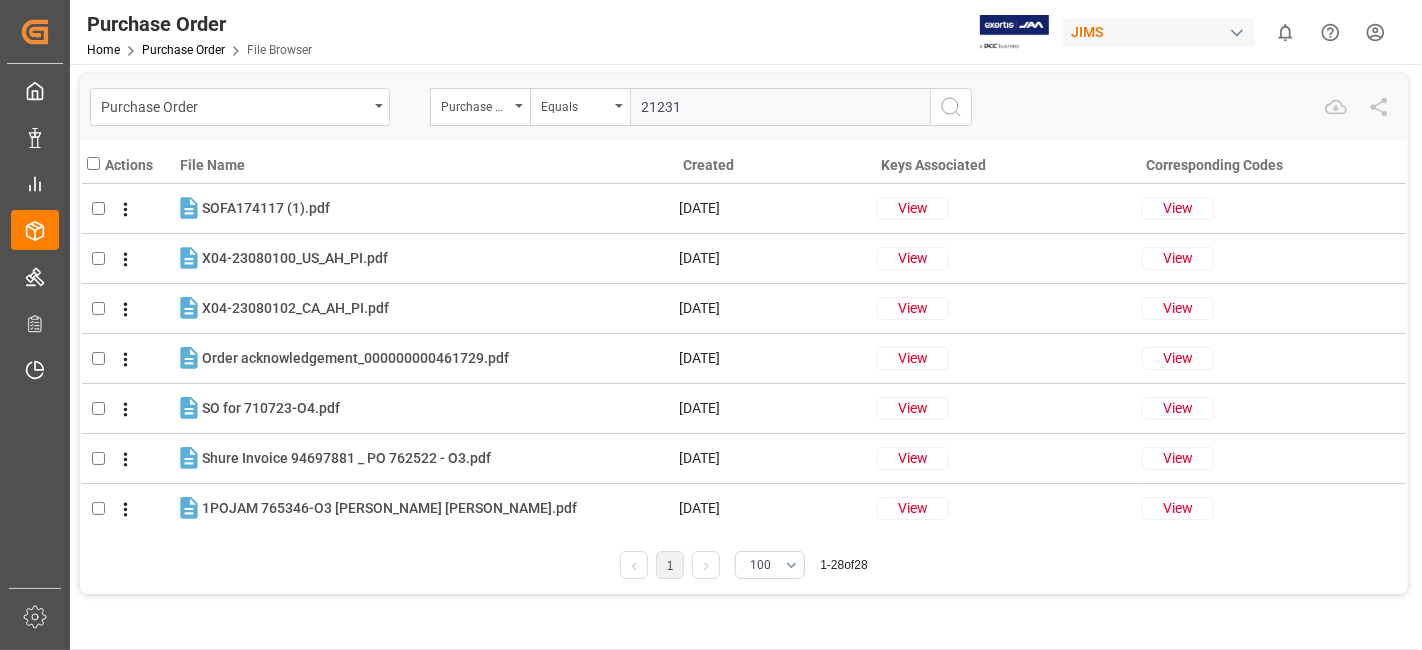 type on "212316" 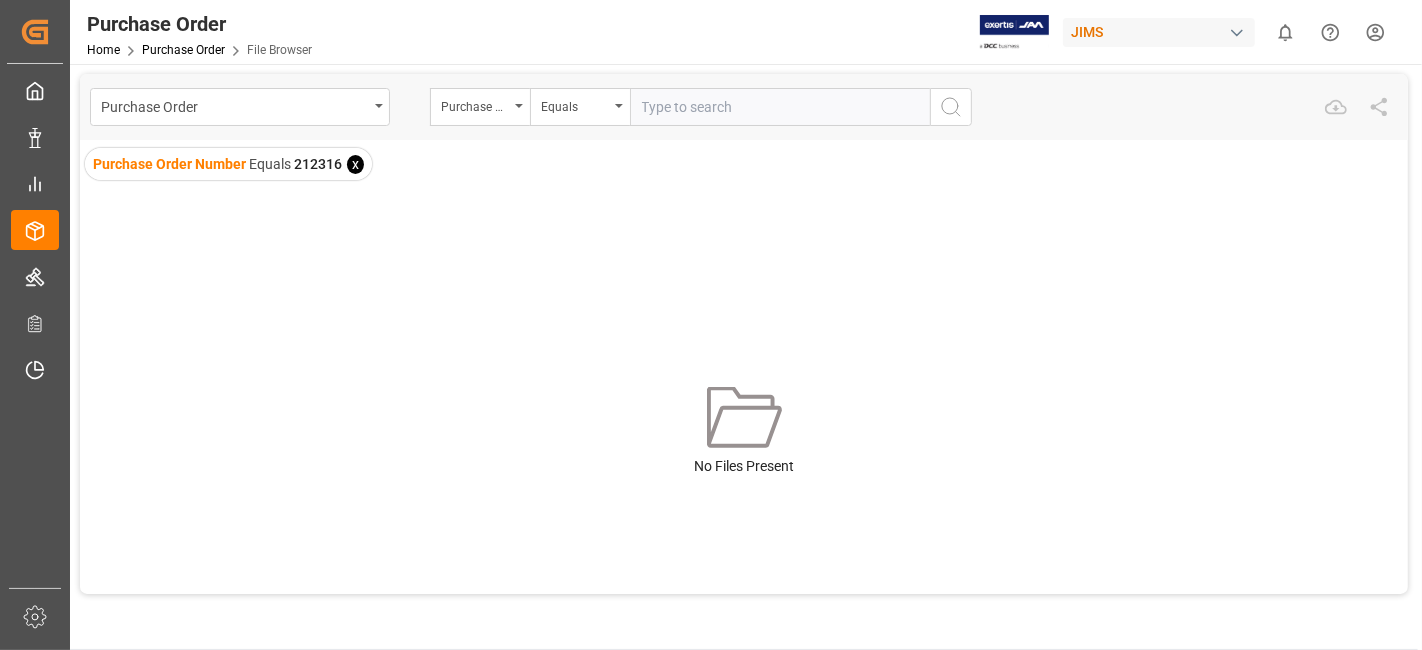 click at bounding box center [780, 107] 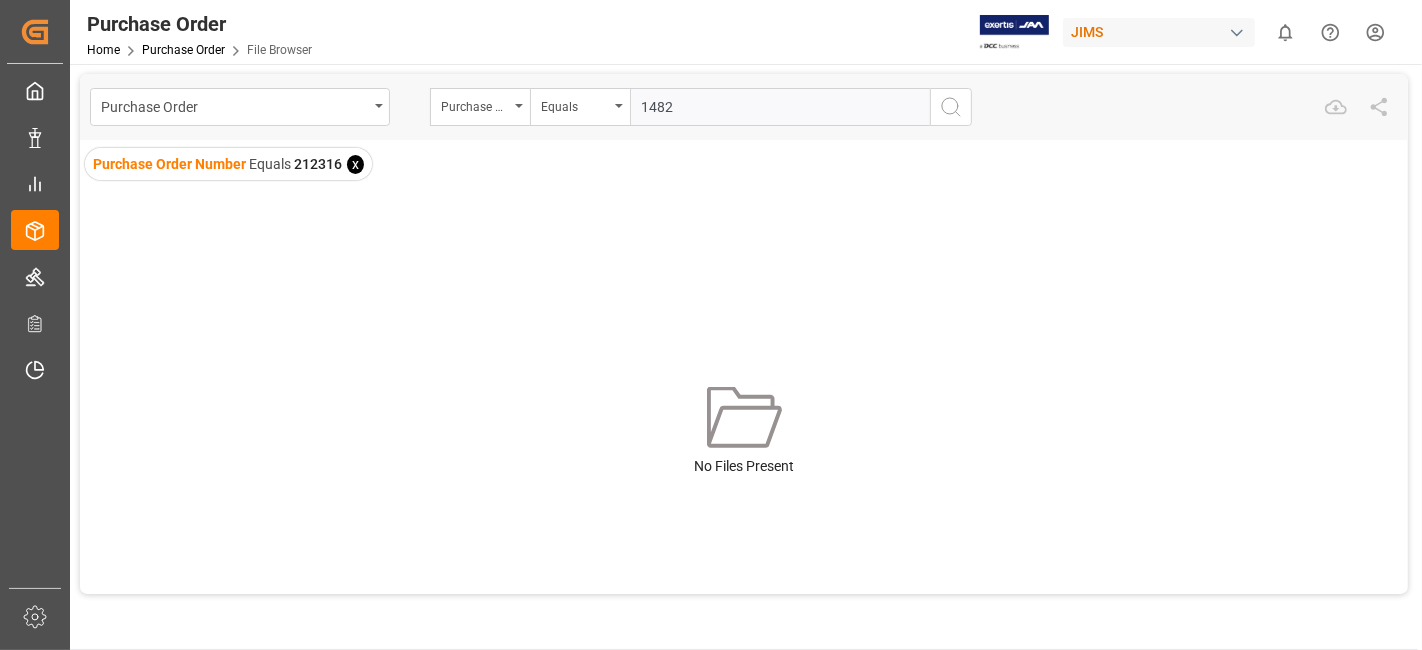 type on "14829" 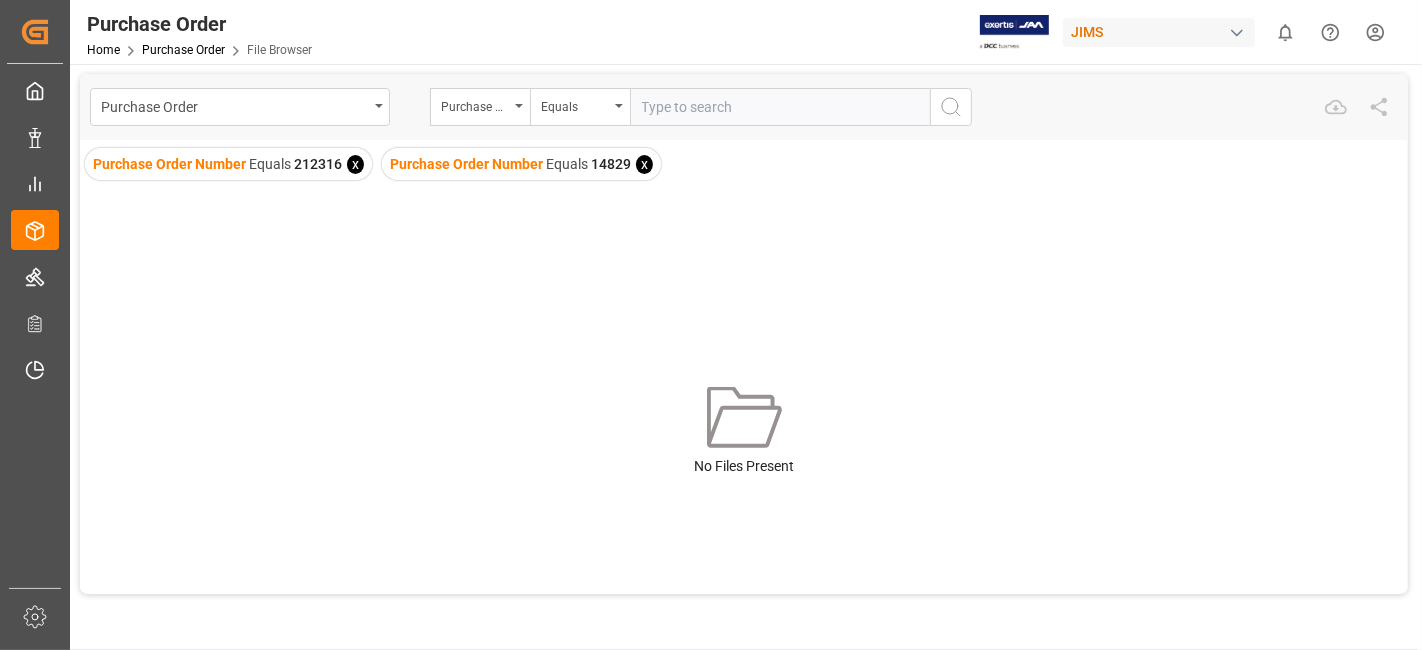 click on "Purchase Order Number     Equals     14829   x" at bounding box center [521, 164] 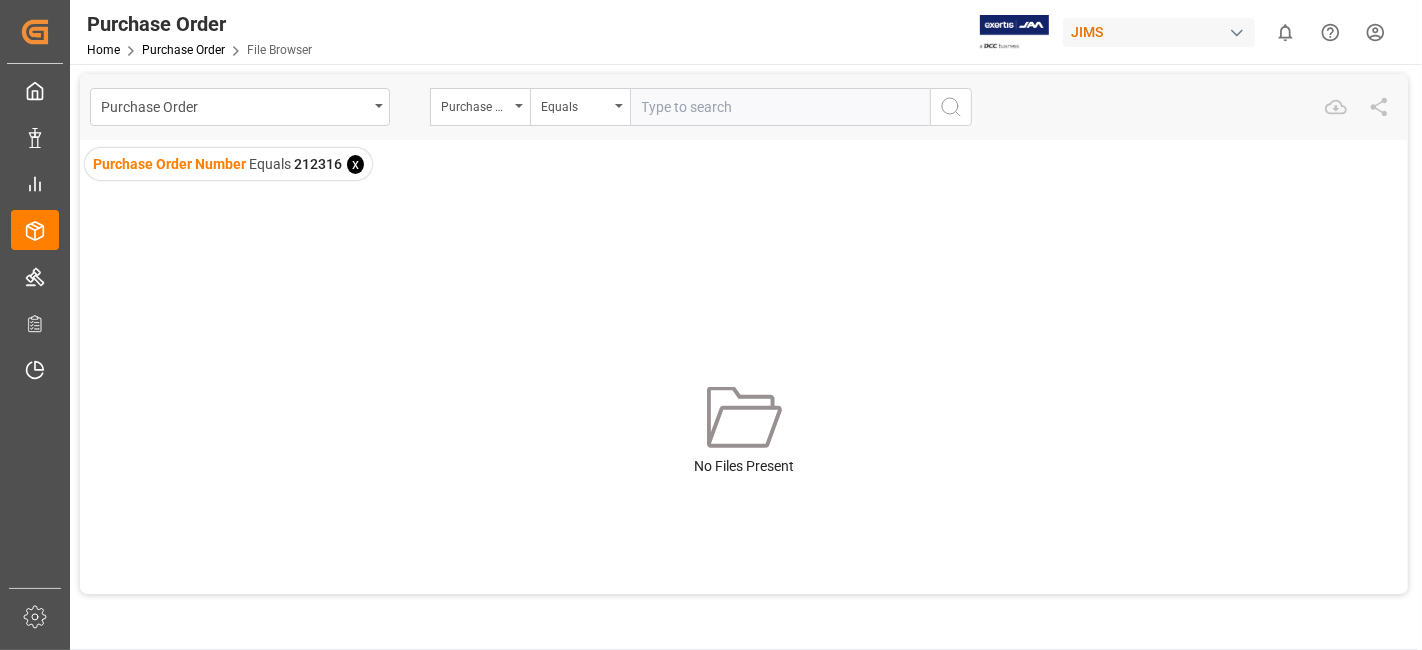 click on "x" at bounding box center [355, 164] 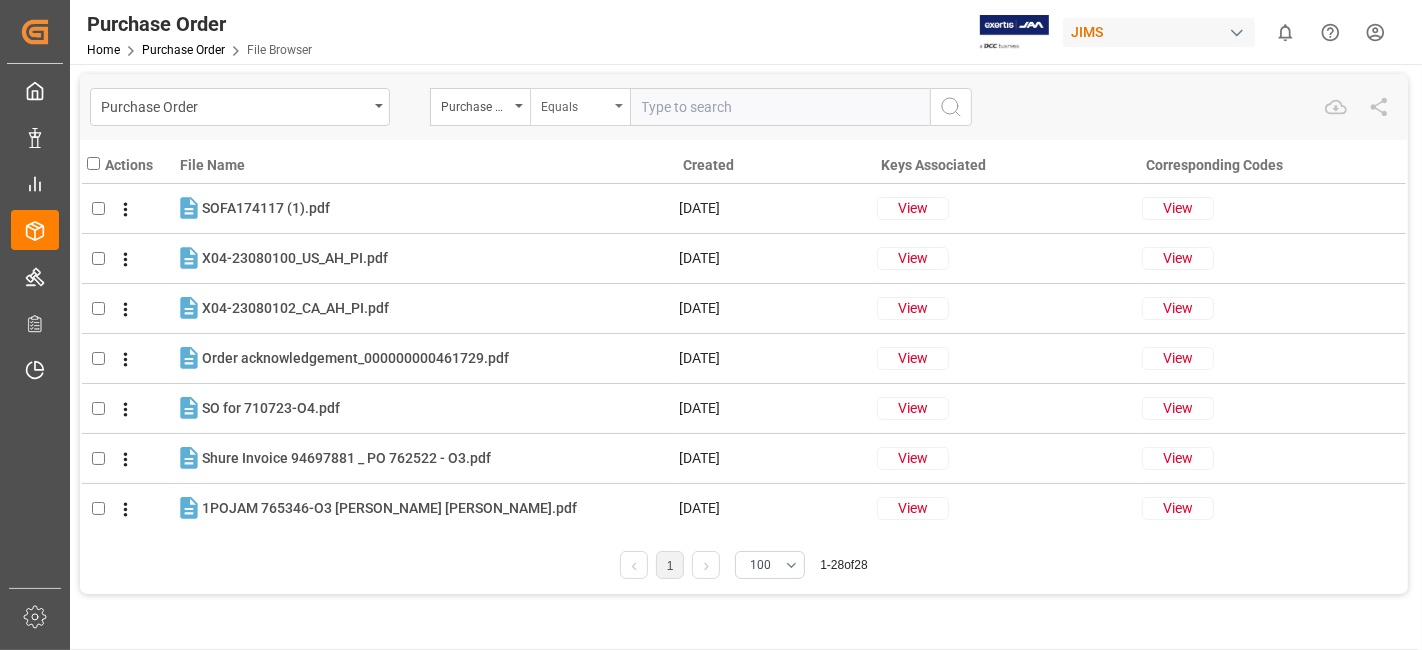click on "Equals" at bounding box center (575, 104) 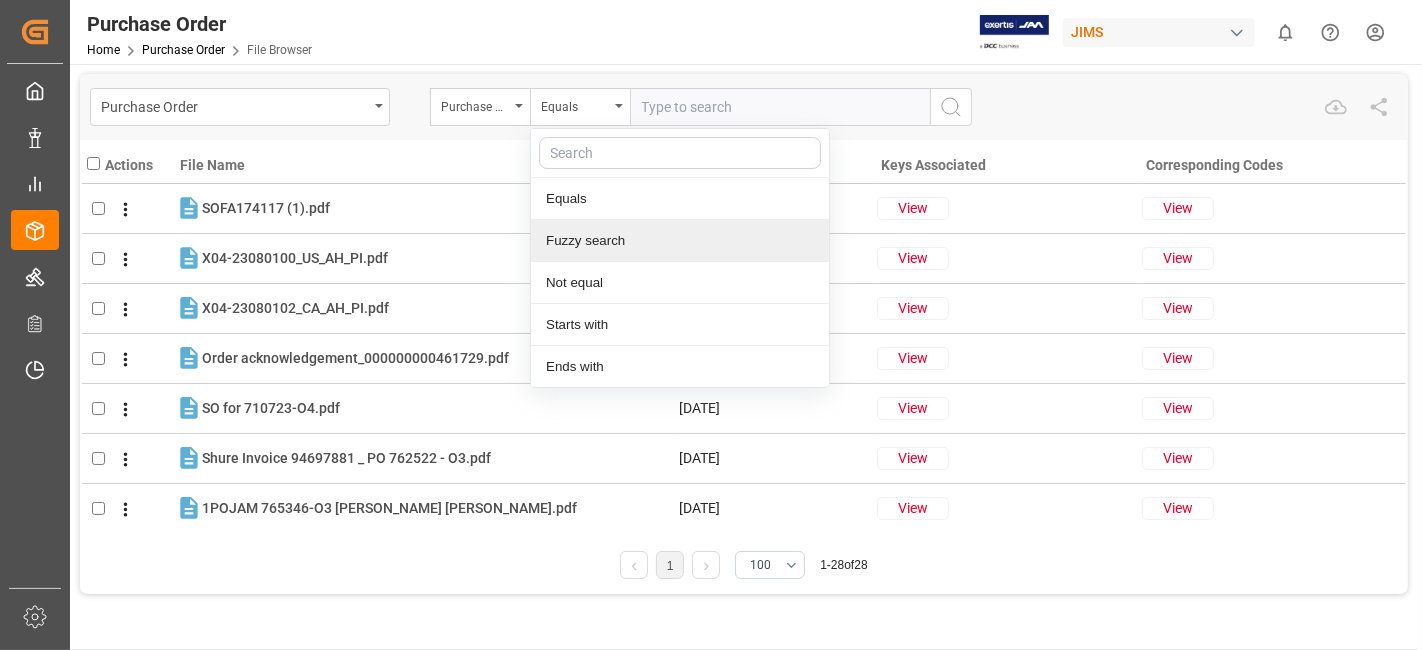 click on "Fuzzy search" at bounding box center (680, 241) 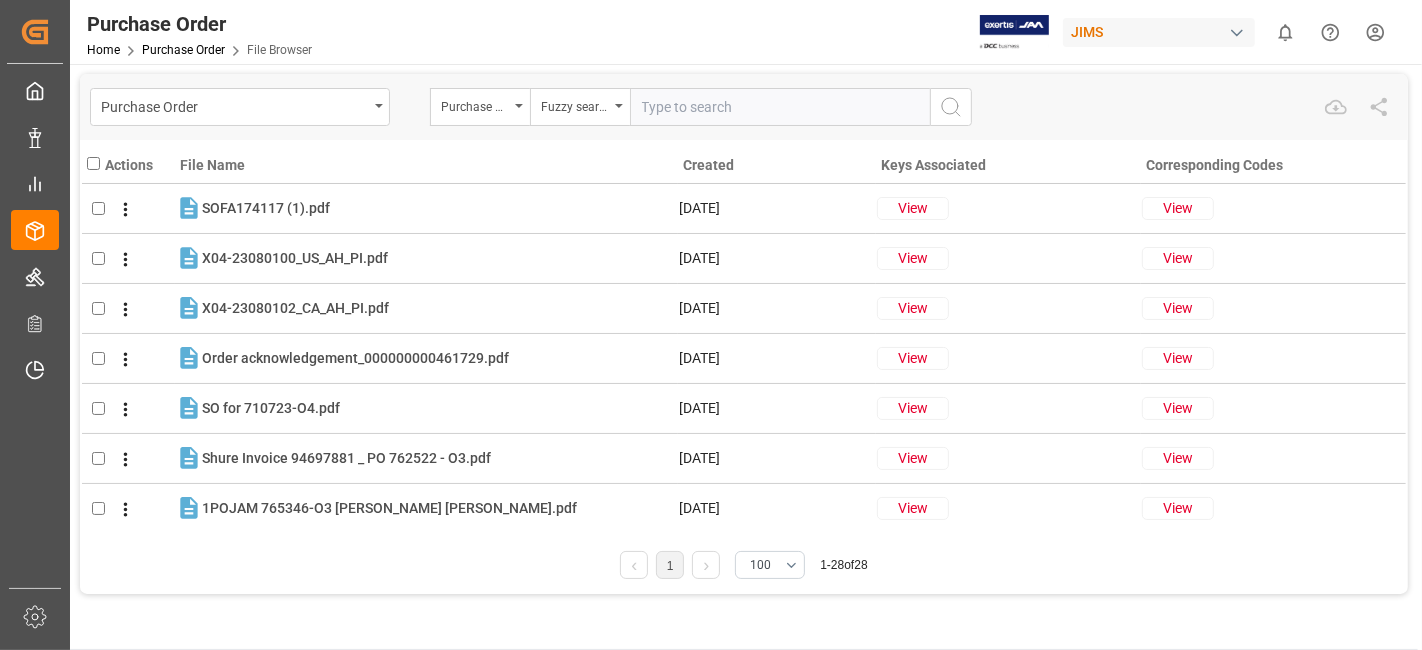 paste on "853659" 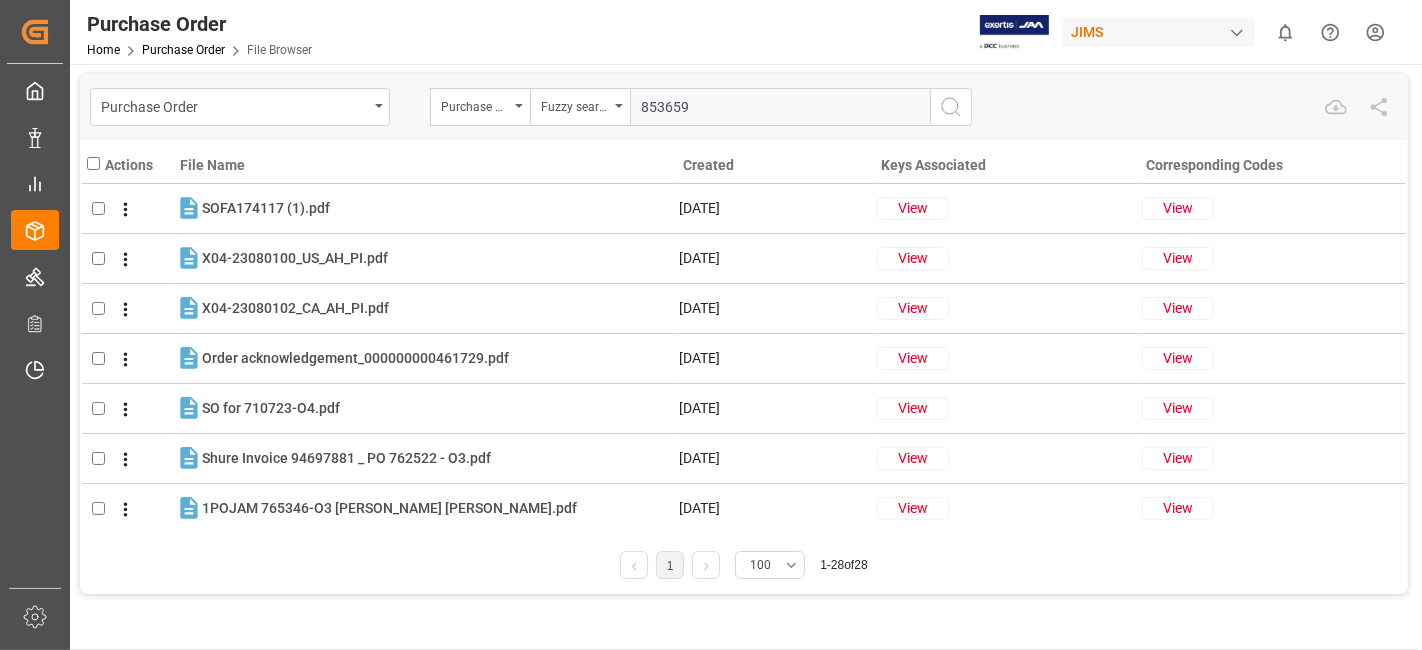 type on "853659" 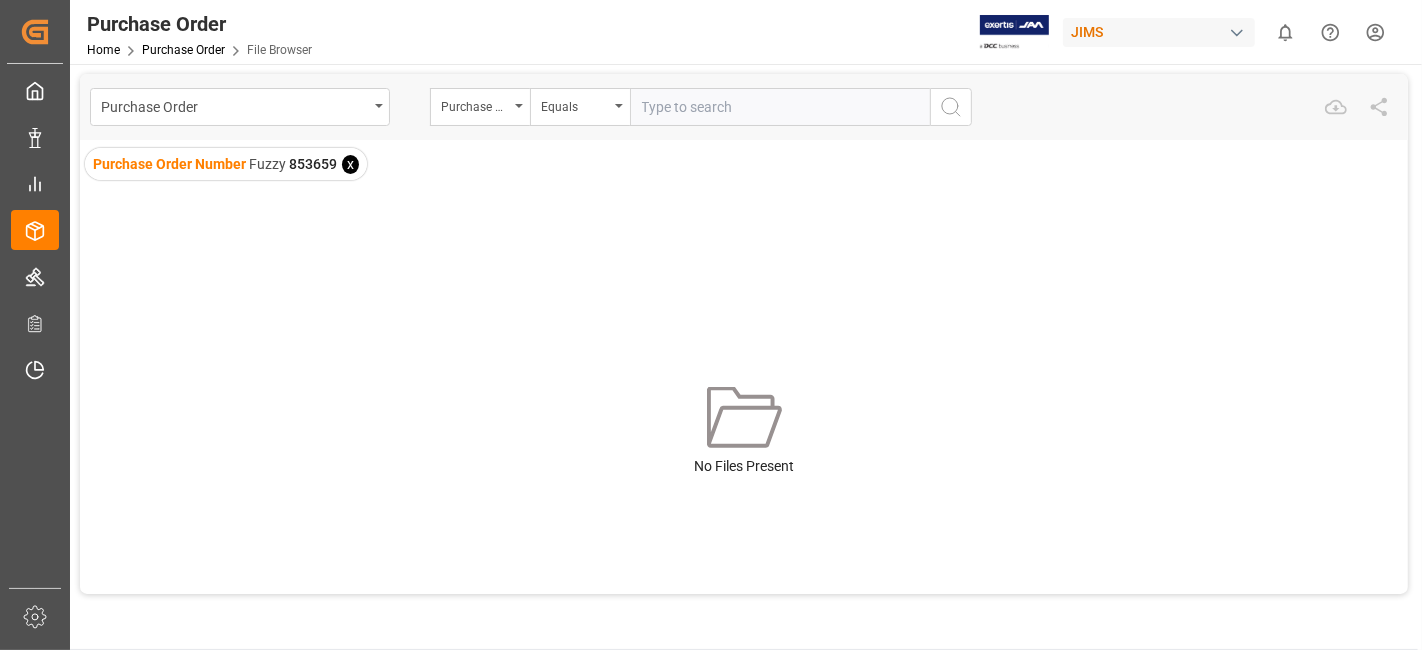 click on "x" at bounding box center (350, 164) 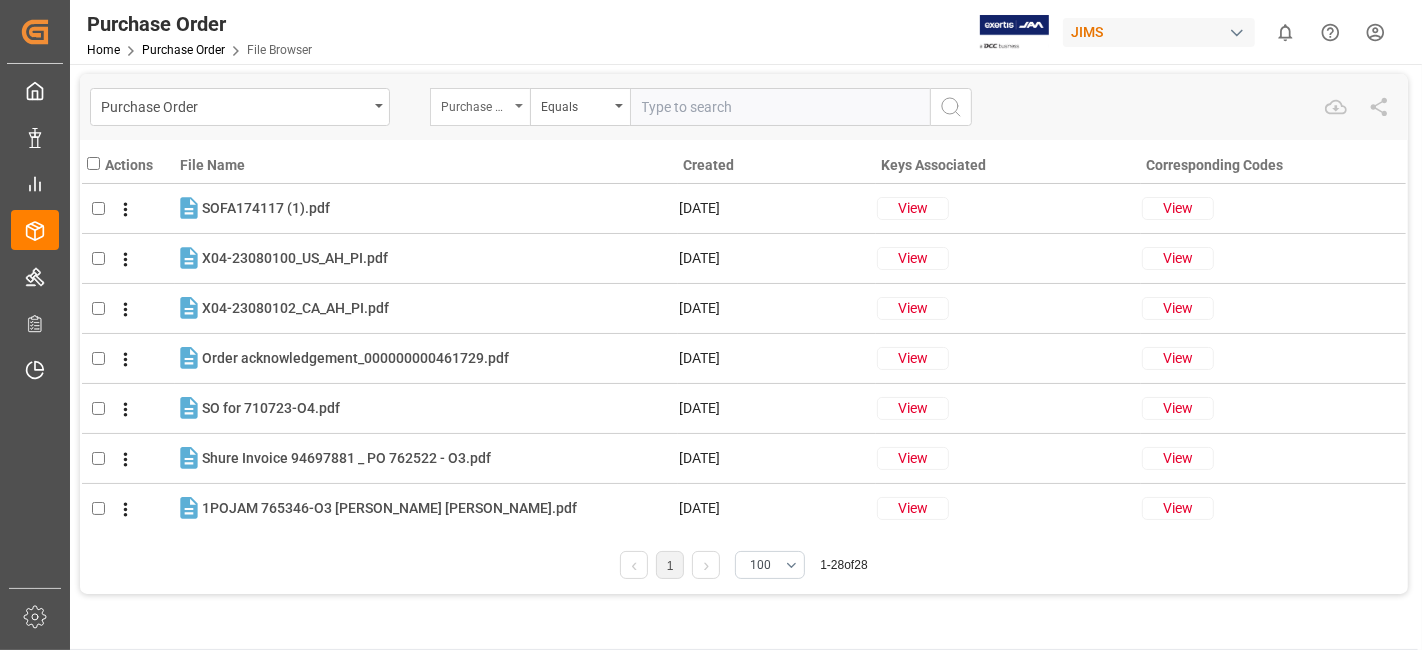 click on "Purchase Order Number" at bounding box center (475, 104) 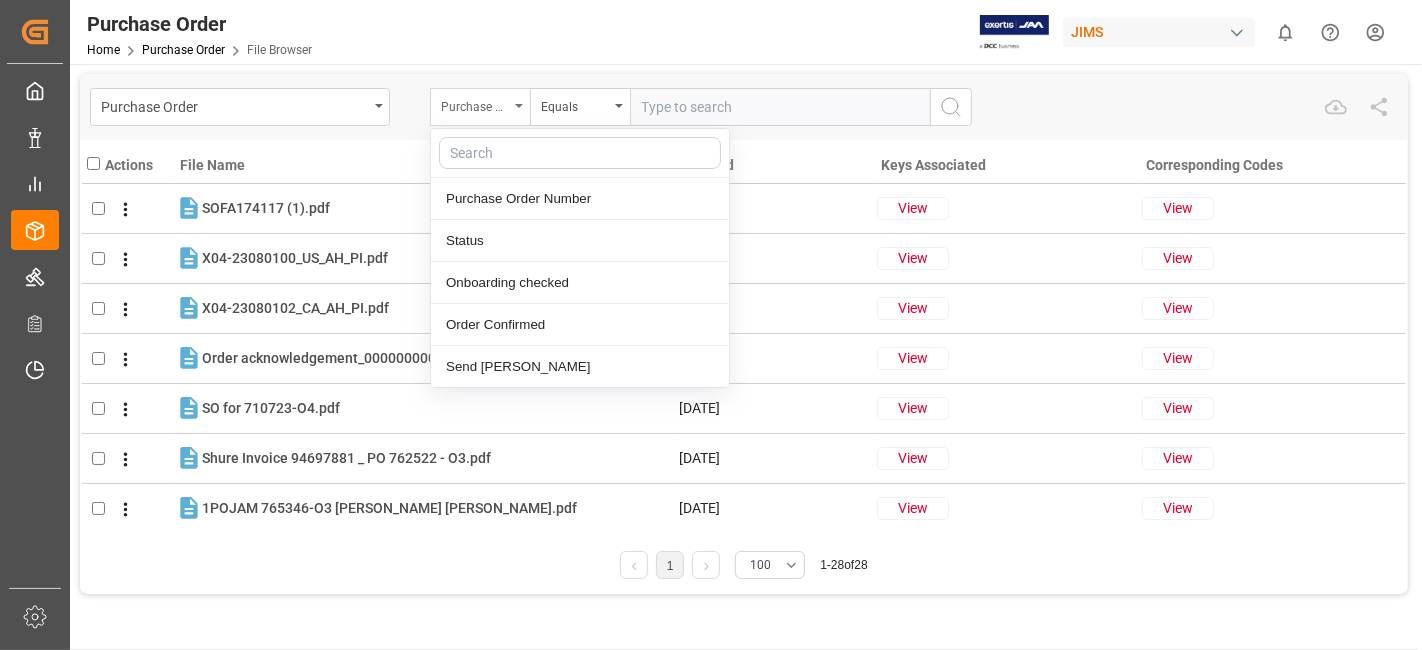 click on "Purchase Order Number" at bounding box center [475, 104] 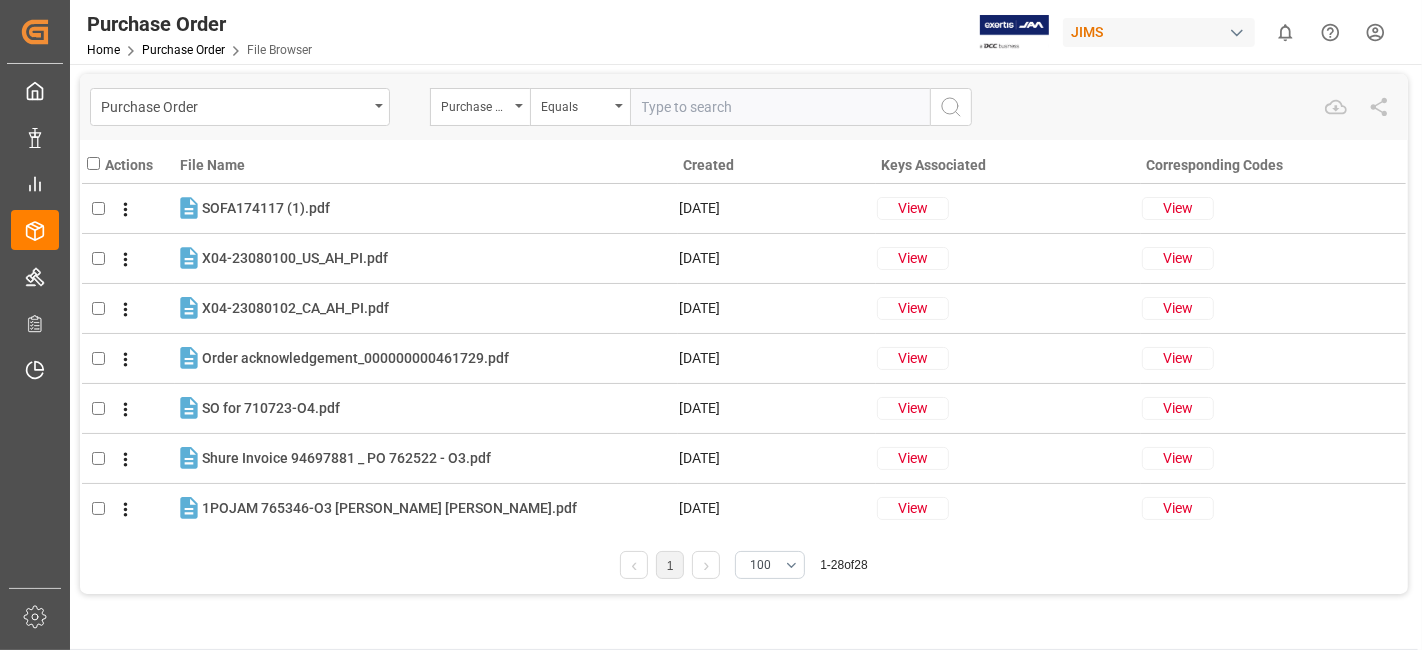 click on "File Name" at bounding box center (426, 162) 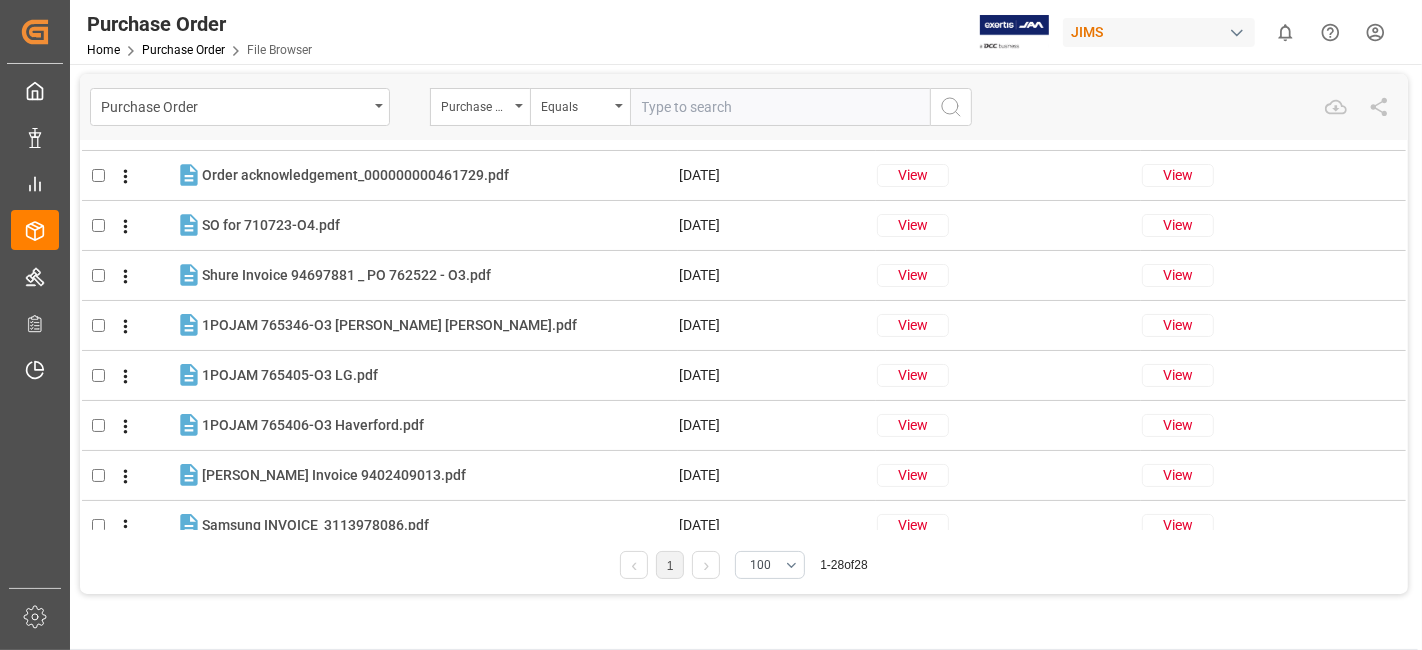 scroll, scrollTop: 0, scrollLeft: 0, axis: both 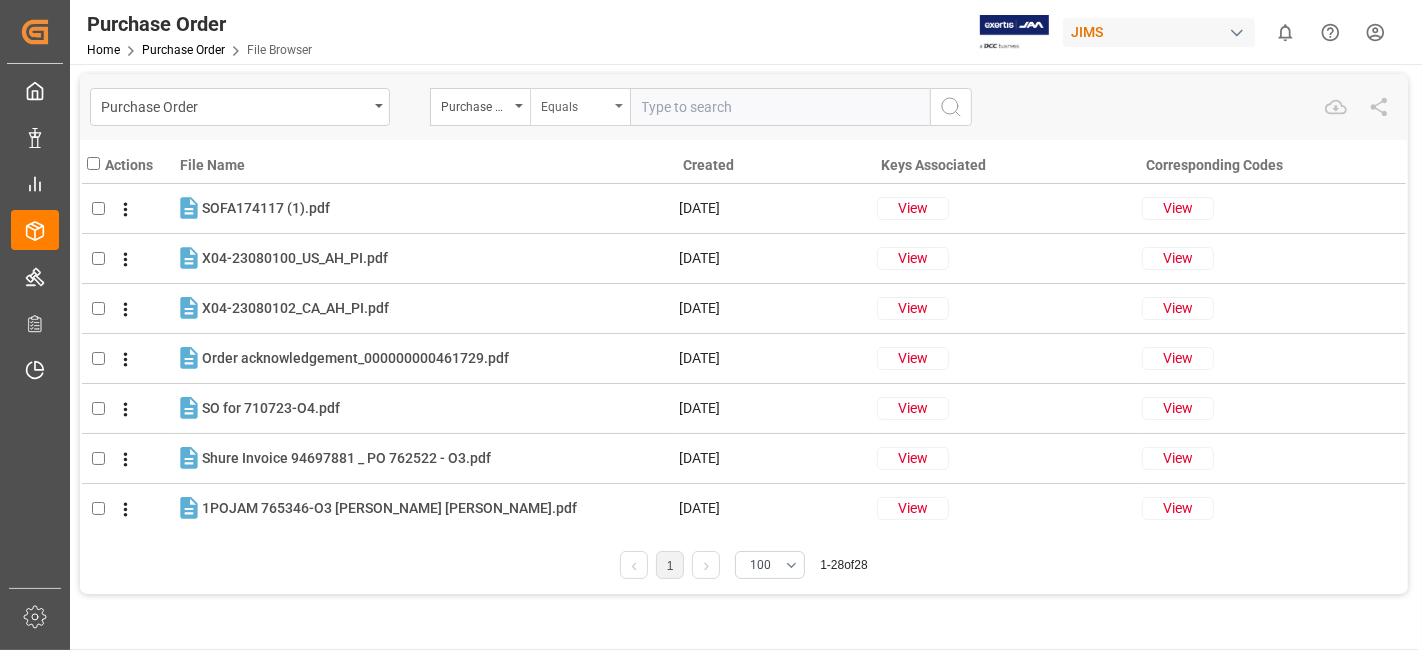 click on "Equals" at bounding box center [575, 104] 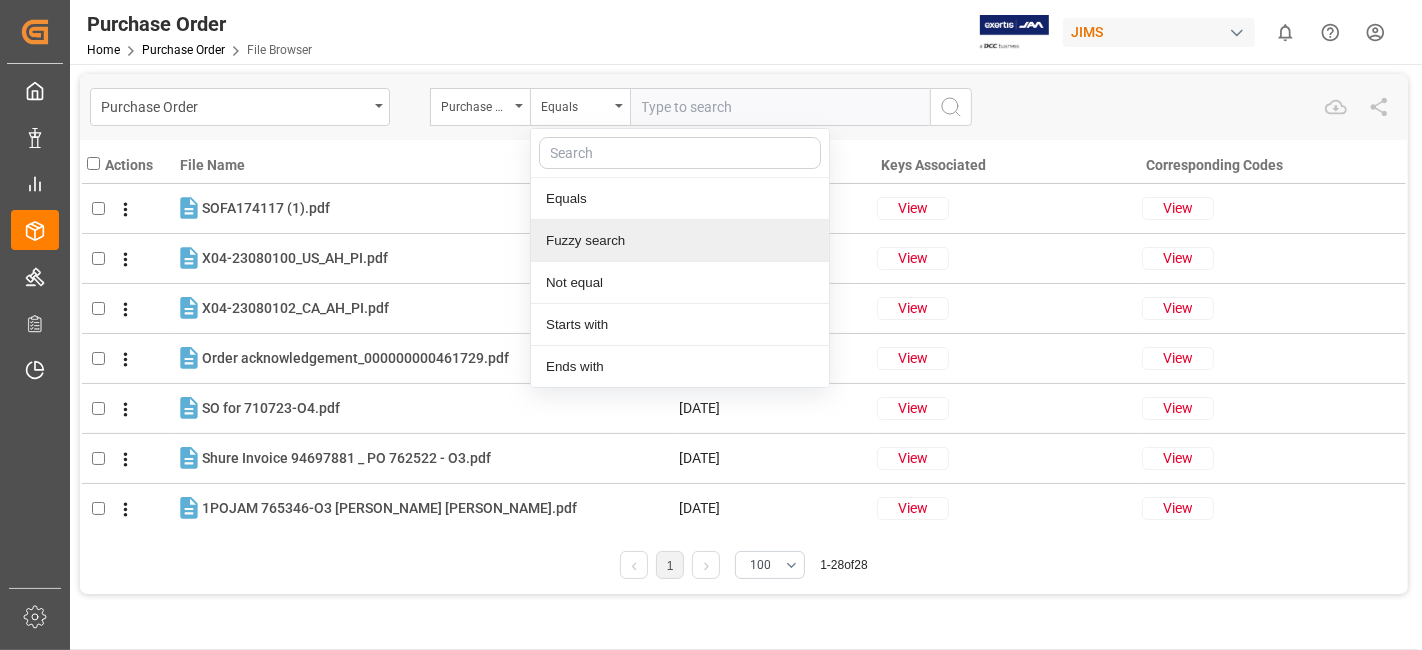 click on "Fuzzy search" at bounding box center [680, 241] 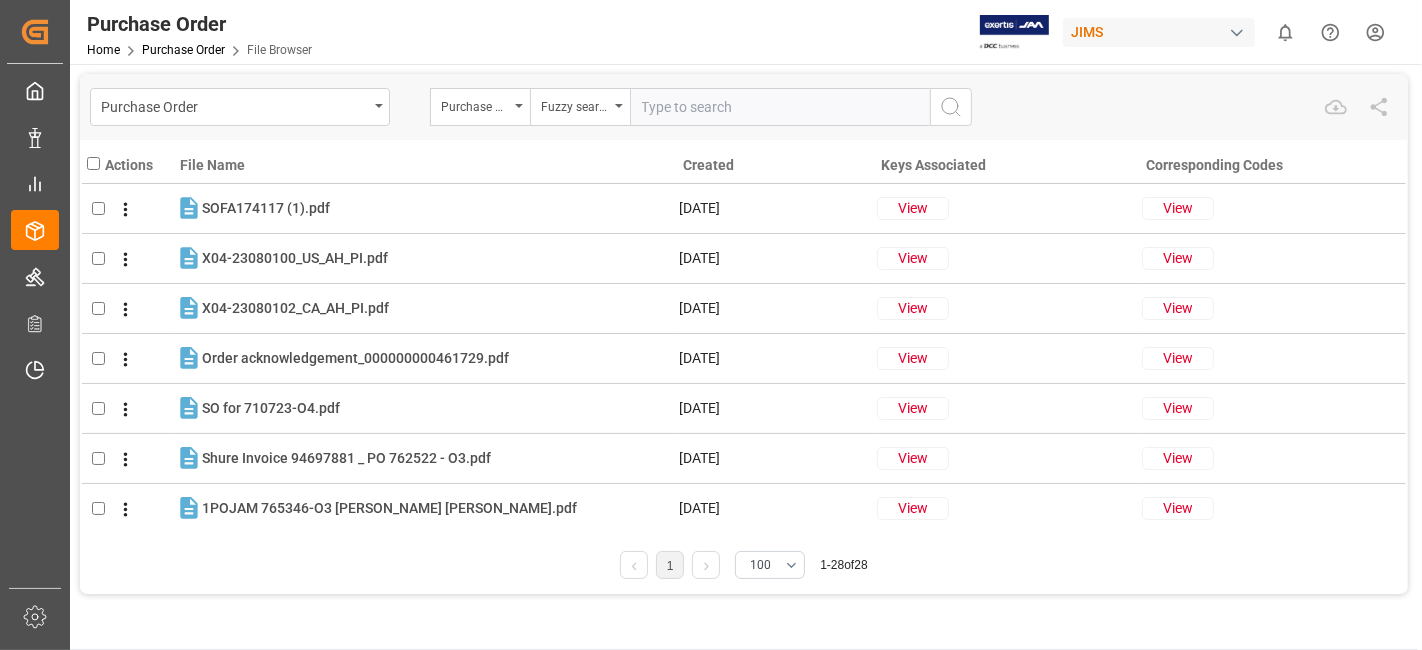 paste on "22-9061-[GEOGRAPHIC_DATA]" 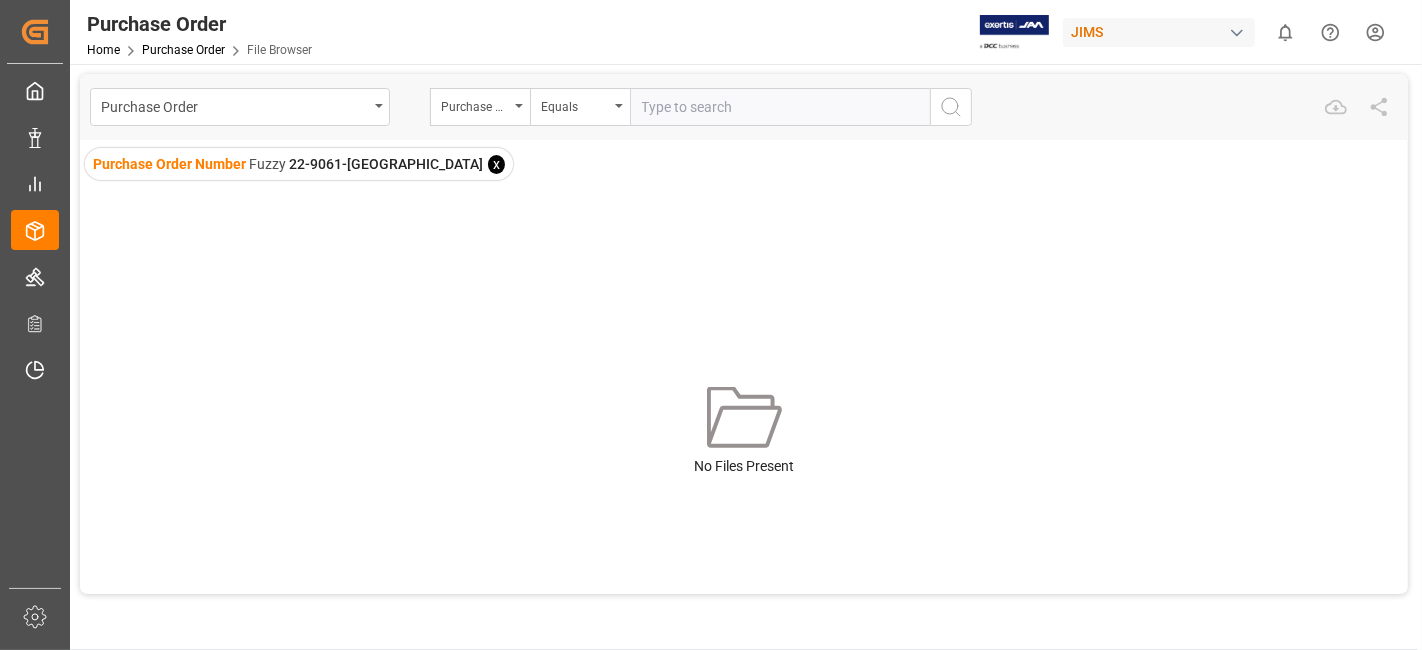 click on "x" at bounding box center (496, 164) 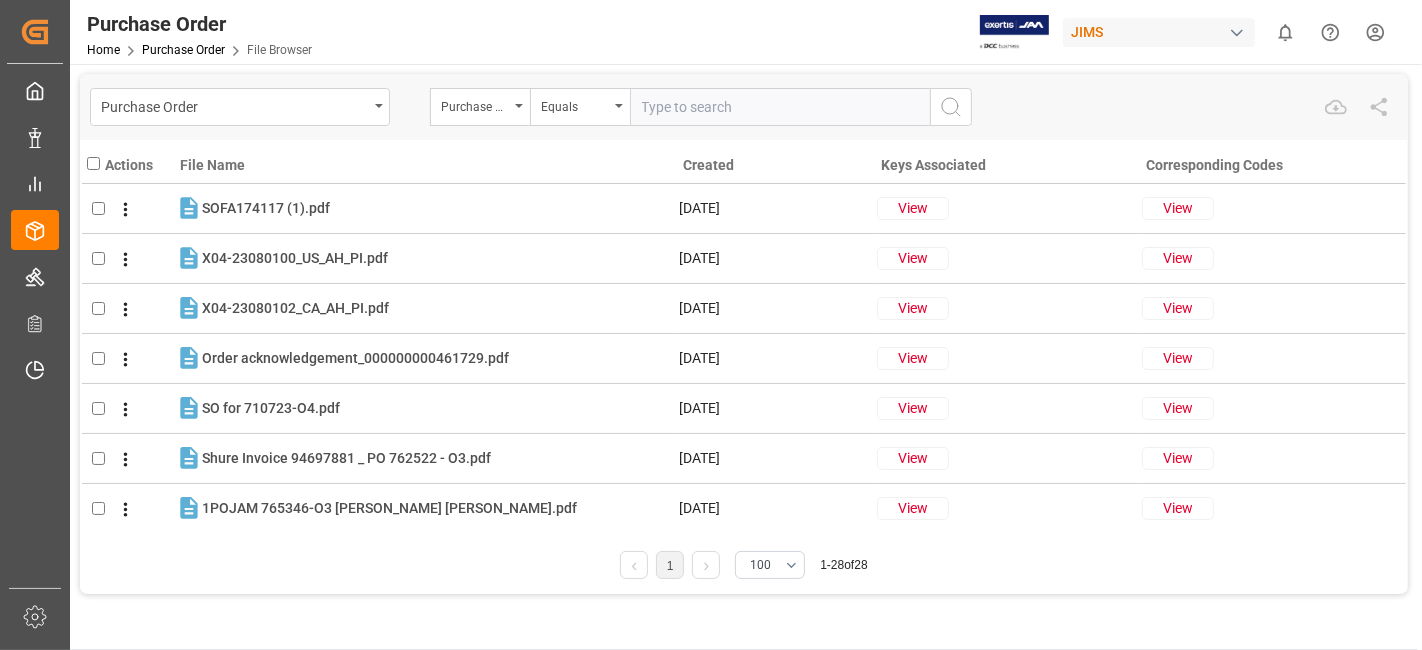 click at bounding box center [780, 107] 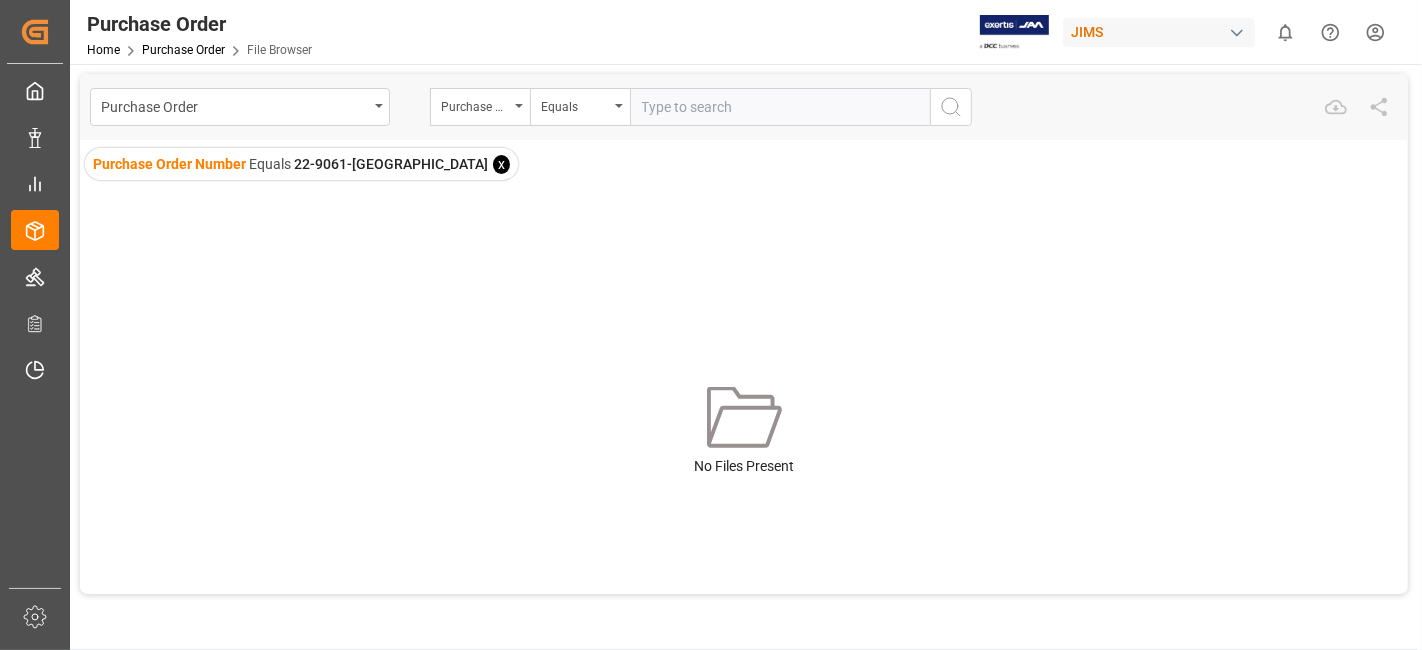 click on "Purchase Order Number     Equals     22-9061-GB   x" at bounding box center (301, 164) 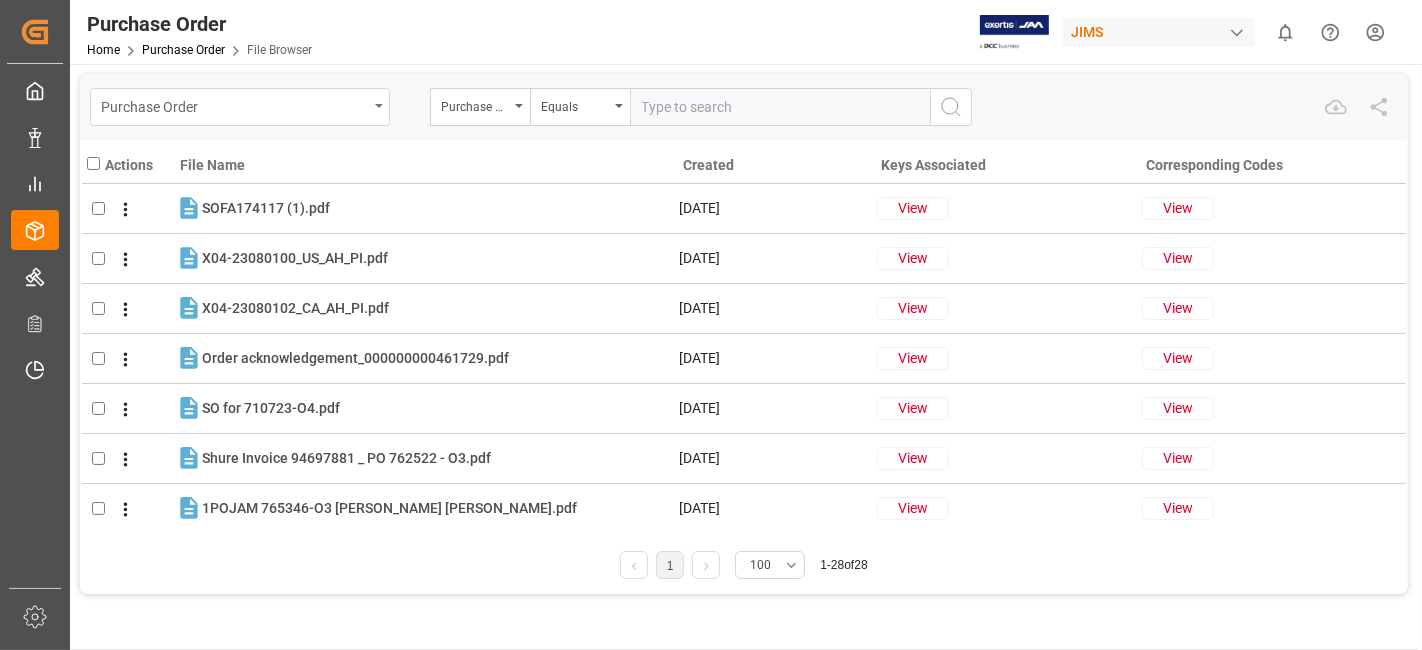 click on "Purchase Order" at bounding box center (240, 107) 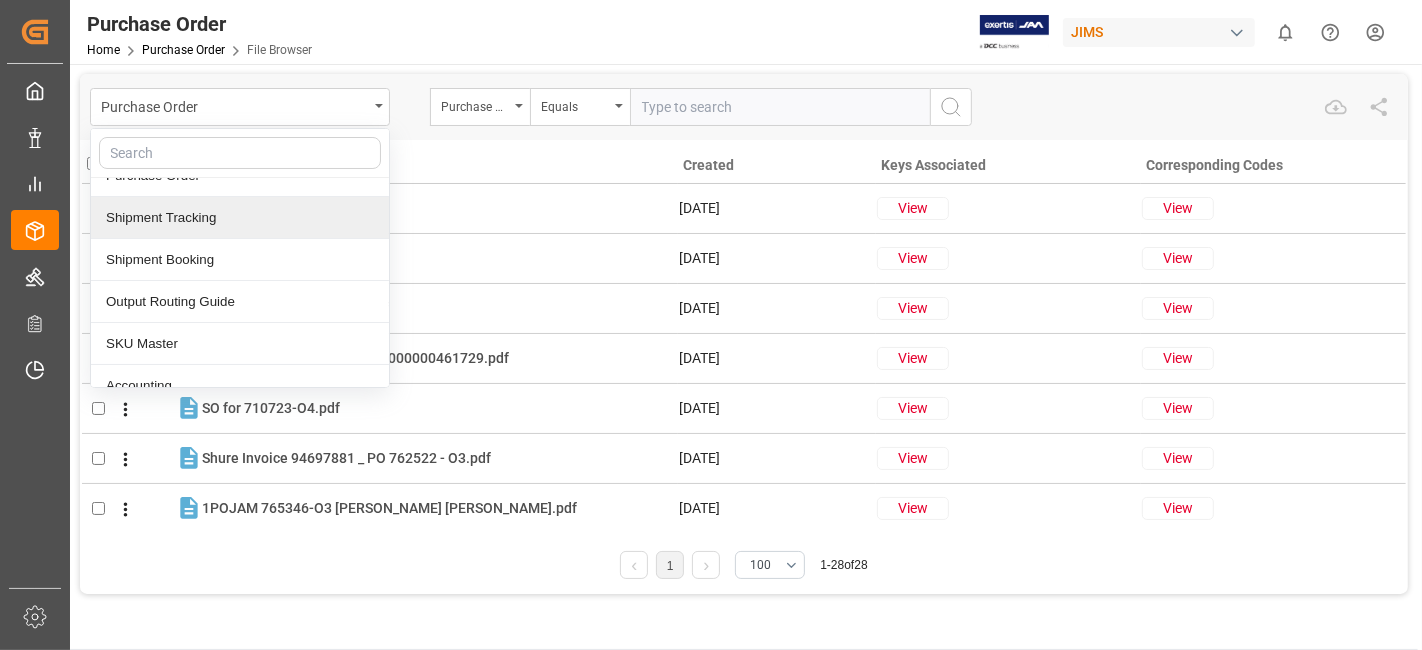 scroll, scrollTop: 0, scrollLeft: 0, axis: both 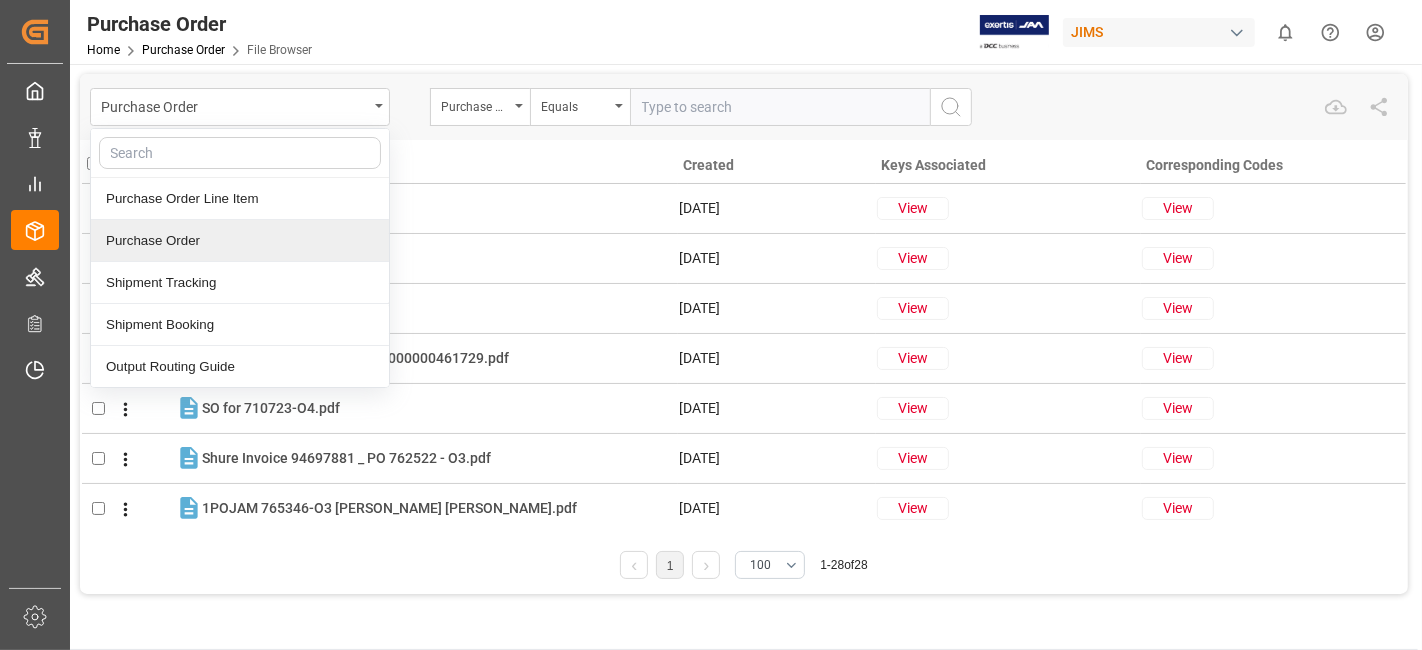 click on "Purchase Order Purchase Order Line Item Purchase Order Shipment Tracking Shipment Booking Output Routing Guide SKU Master Accounting Address JAM Address Vendors SLI Carrier Freight Forwarder Mode of Transport Payment Terms Routing Guide Stakeholders Rate Management Surcharges Vendor Master Purchase Order Number Equals" at bounding box center (744, 107) 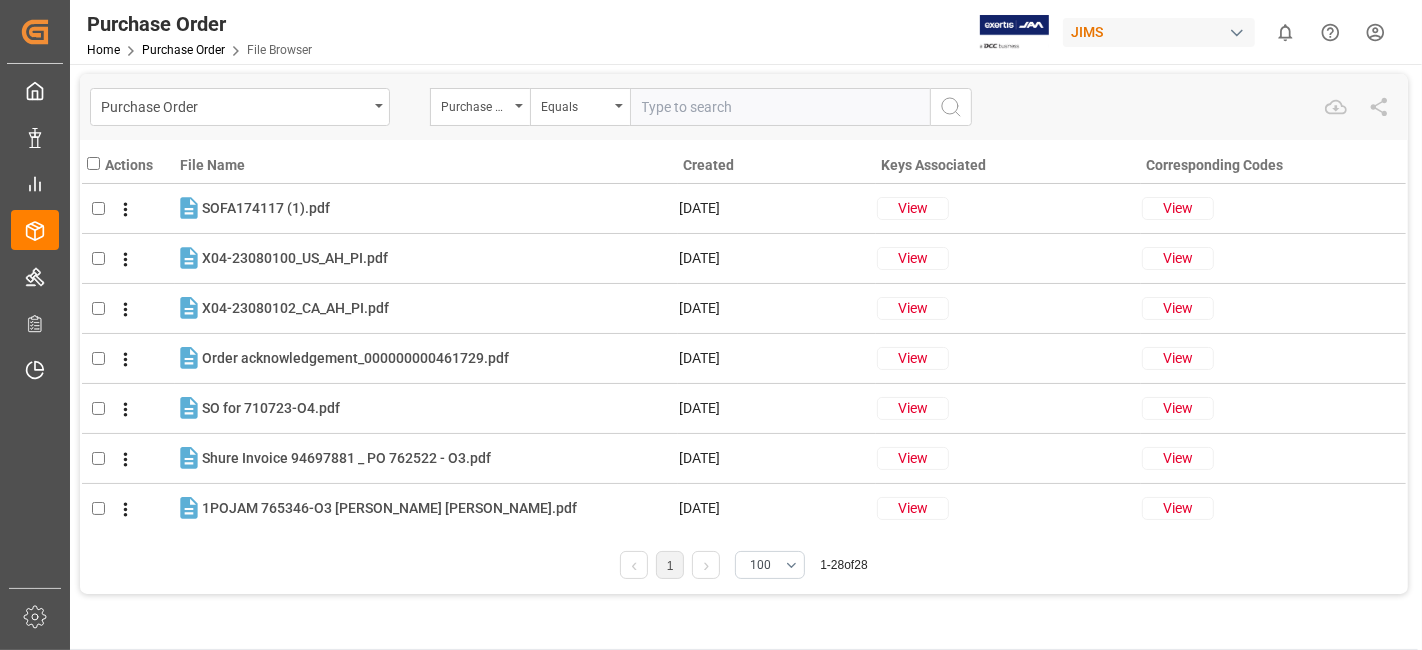 click at bounding box center (780, 107) 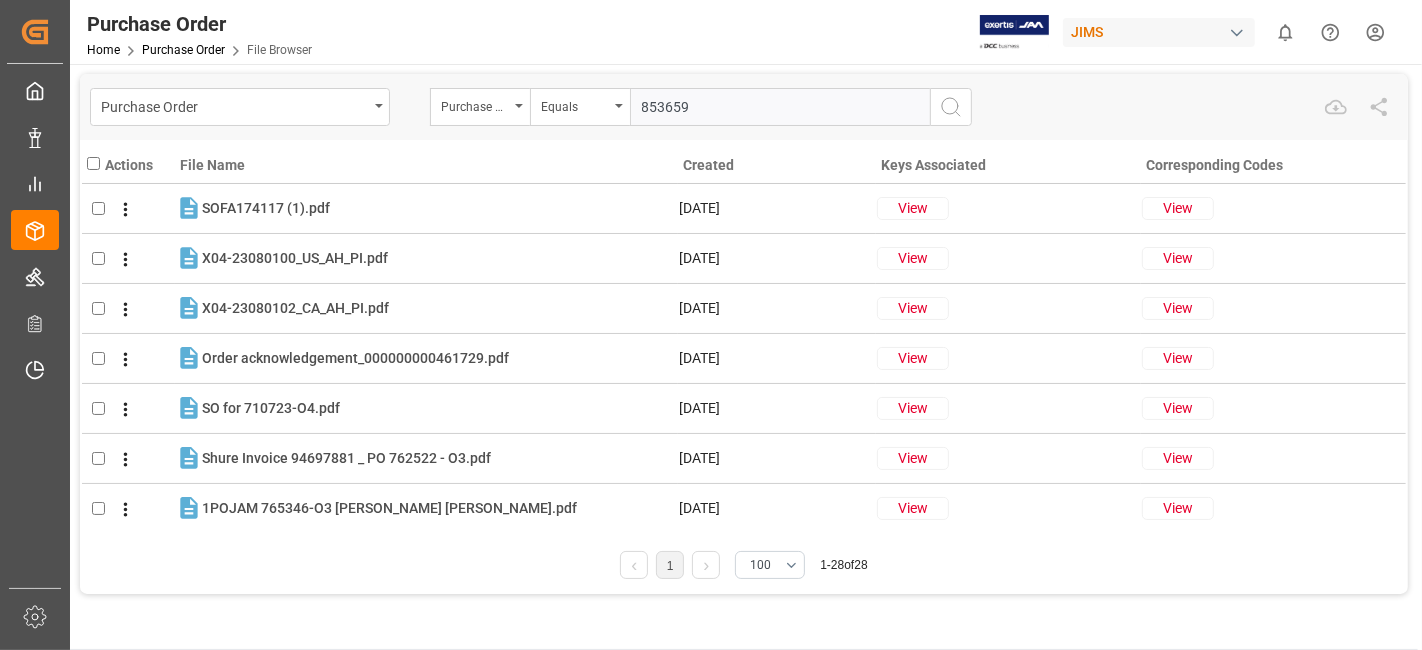 type on "853659" 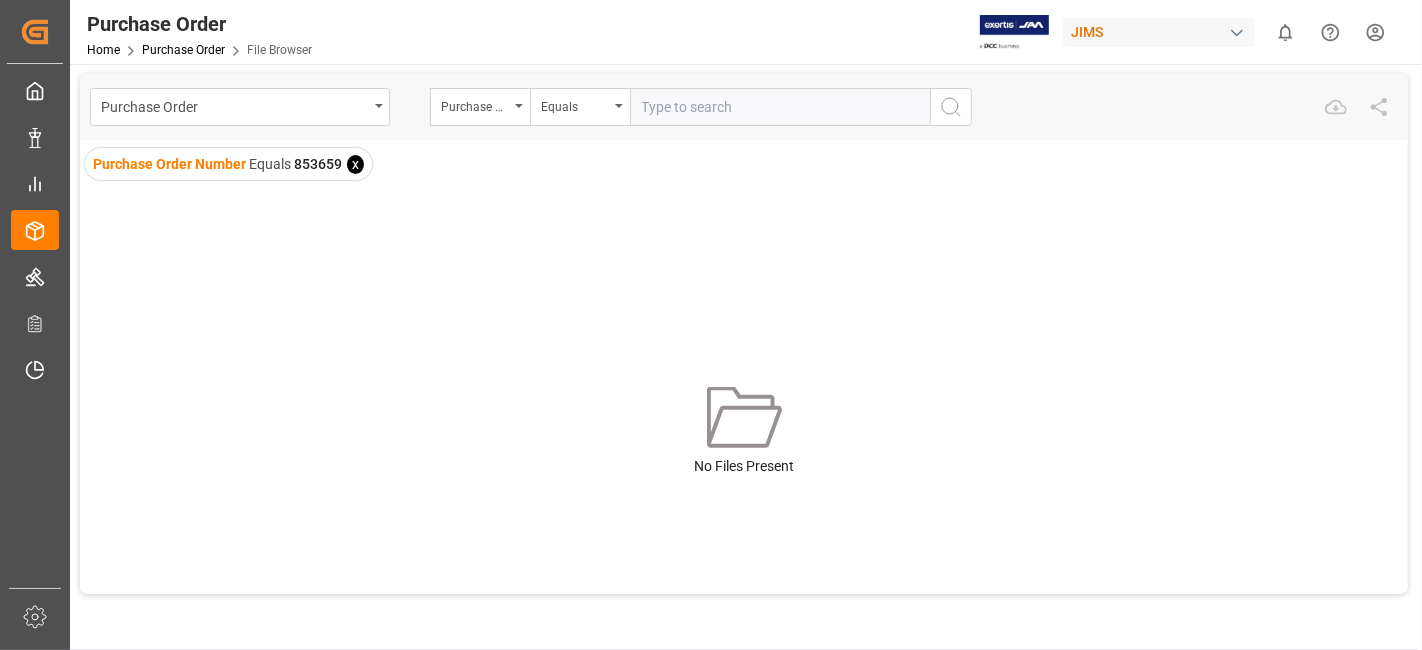 click on "x" at bounding box center (355, 164) 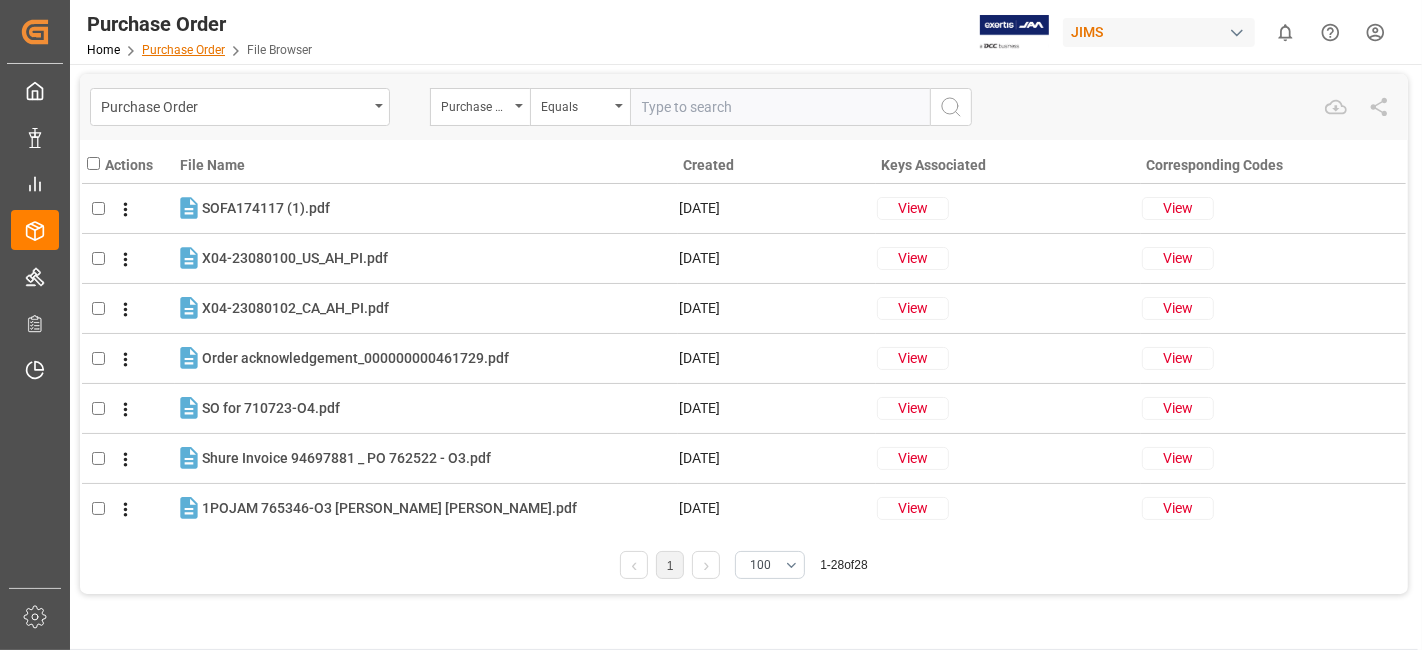 click on "Purchase Order" at bounding box center (183, 50) 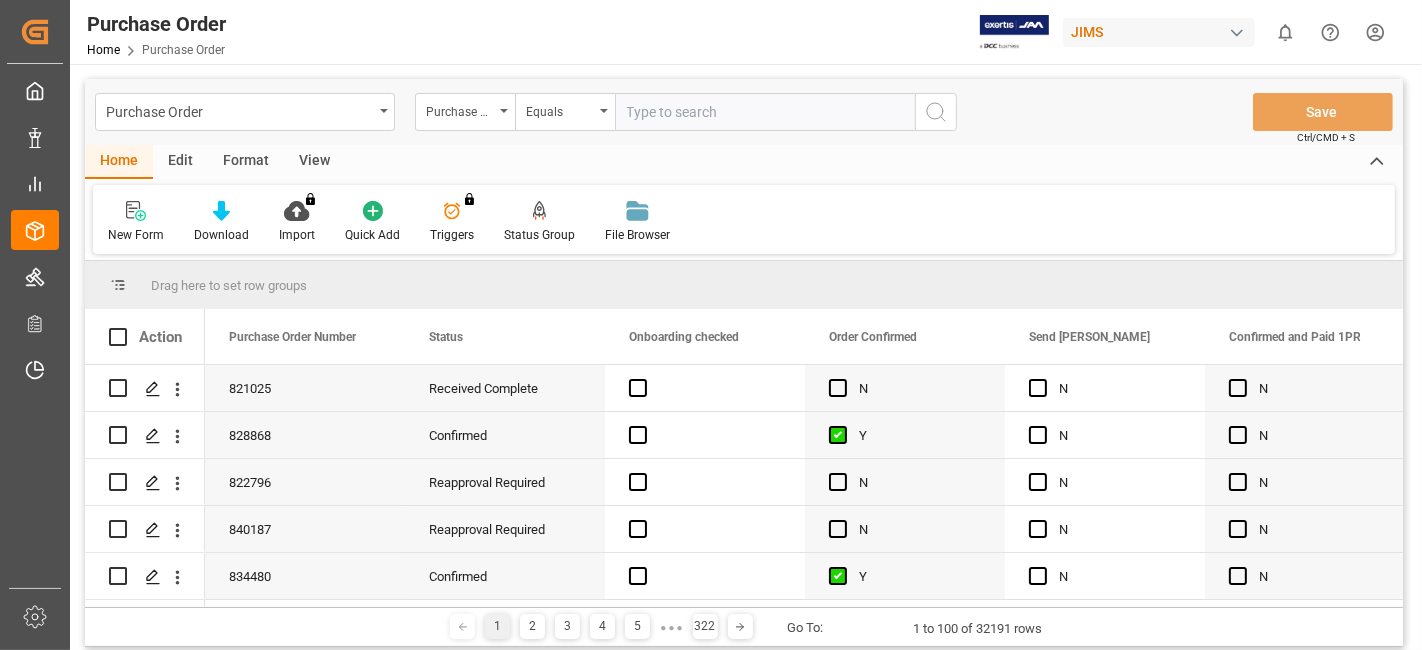 click at bounding box center (765, 112) 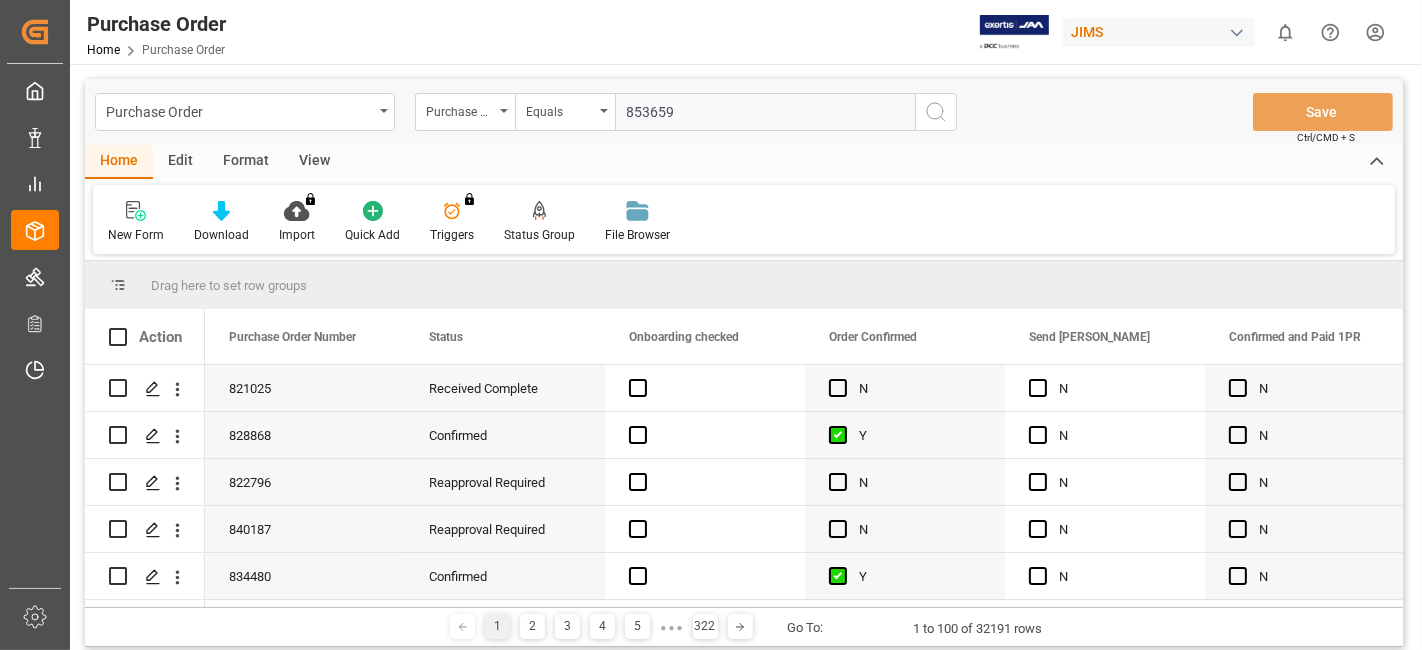 type 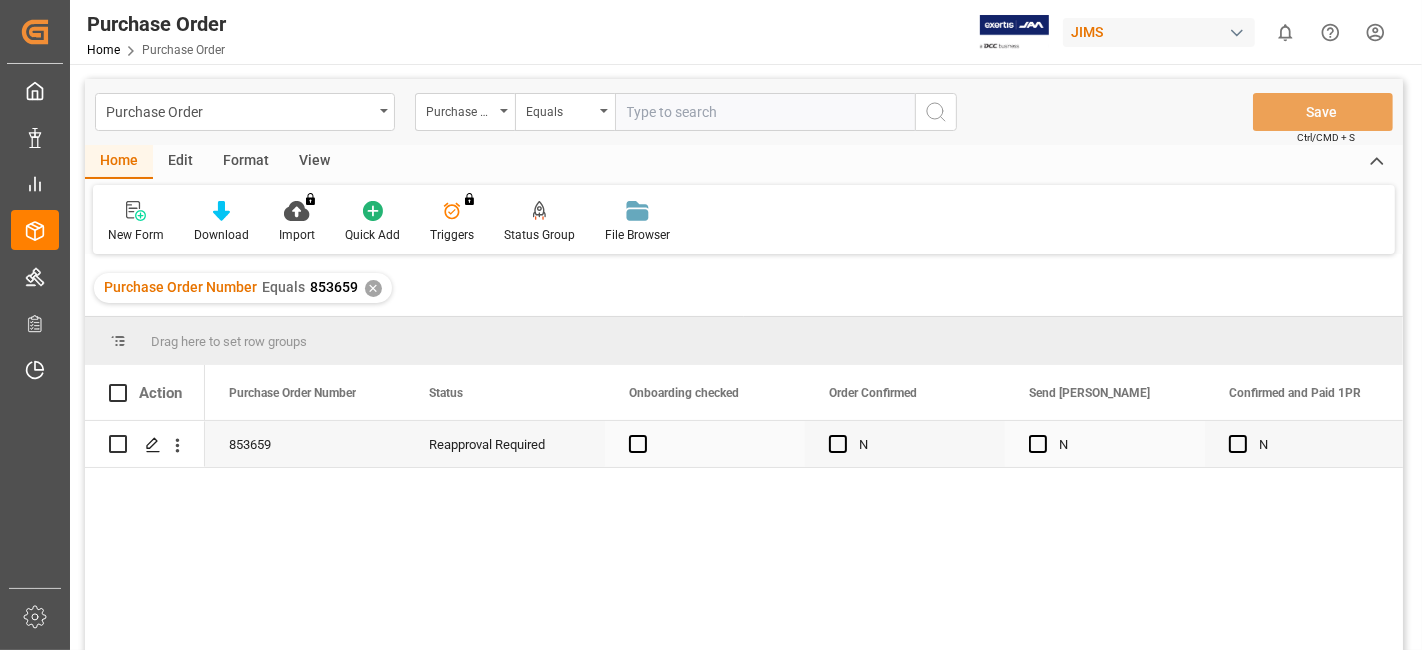 click at bounding box center [118, 444] 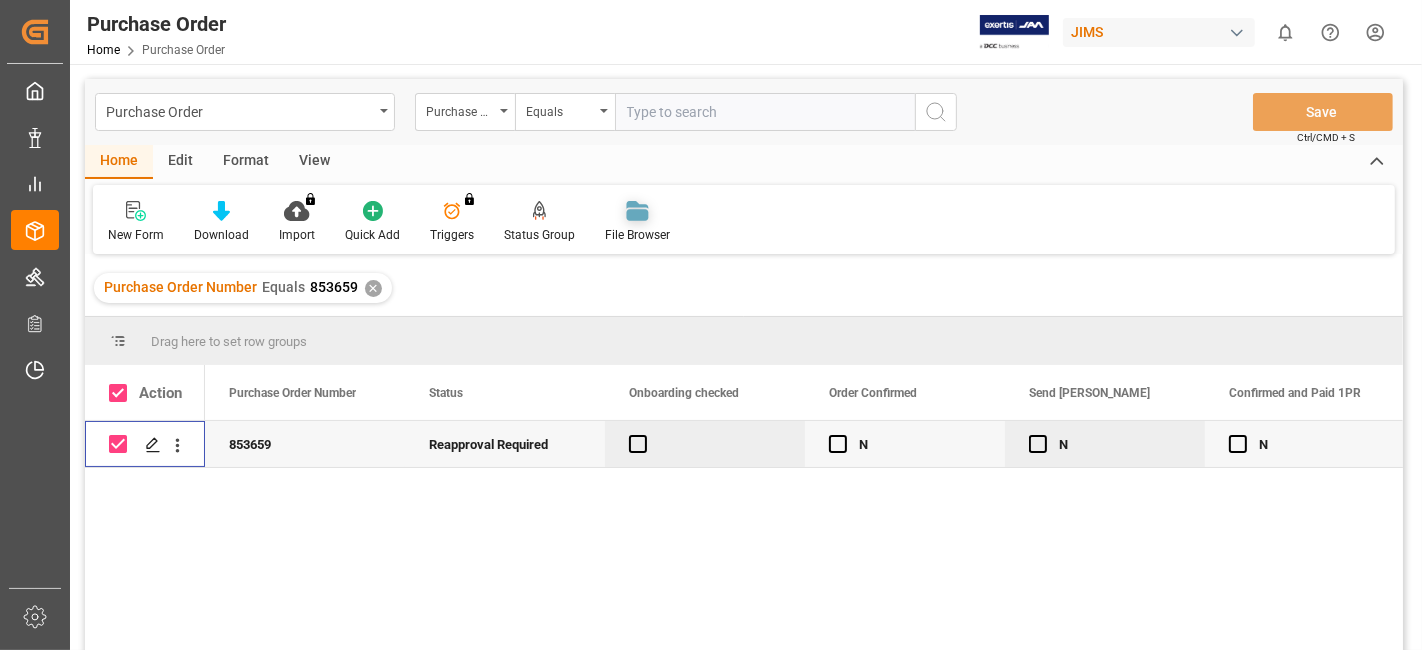 click on "File Browser" at bounding box center [637, 222] 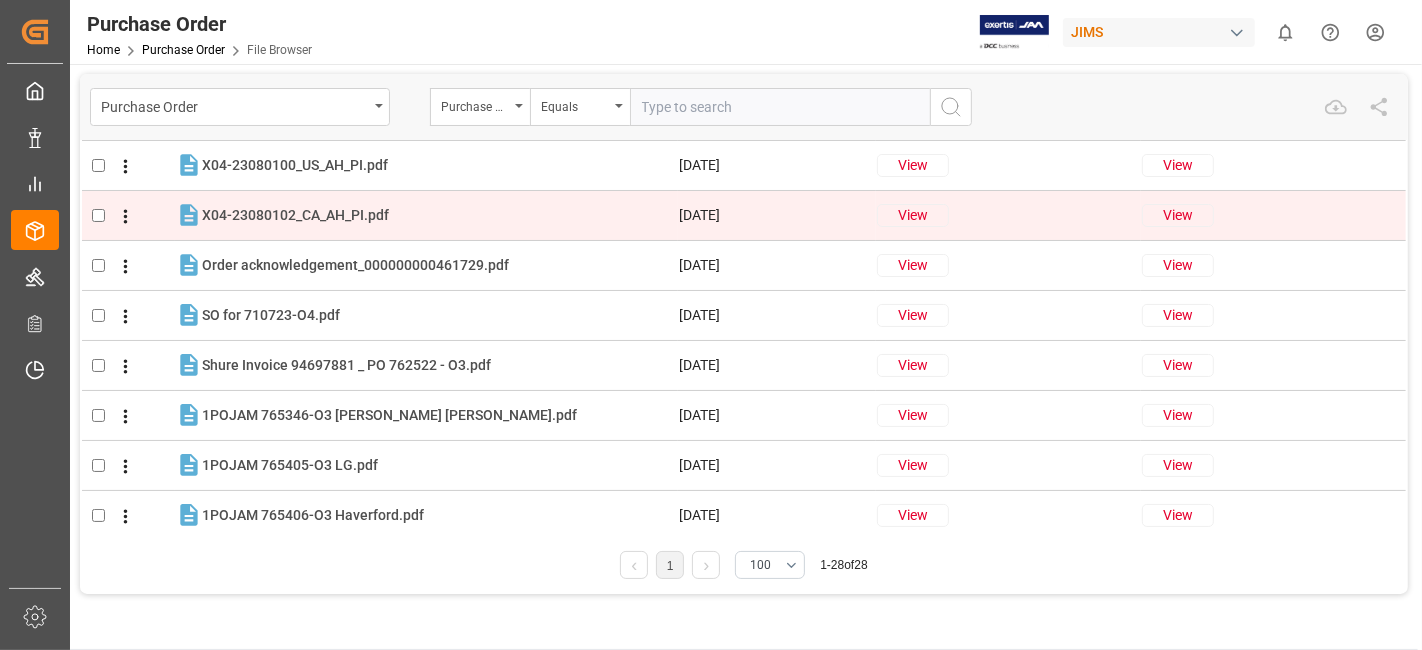 scroll, scrollTop: 0, scrollLeft: 0, axis: both 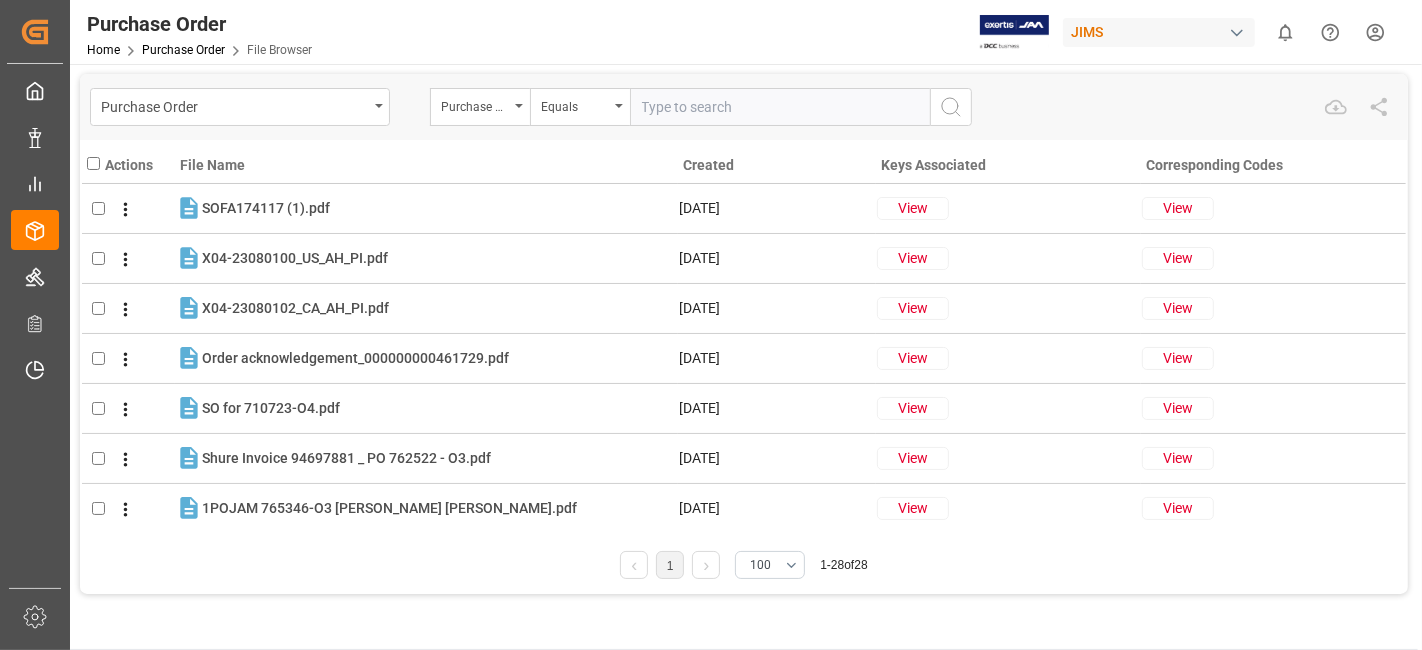 type on "853659" 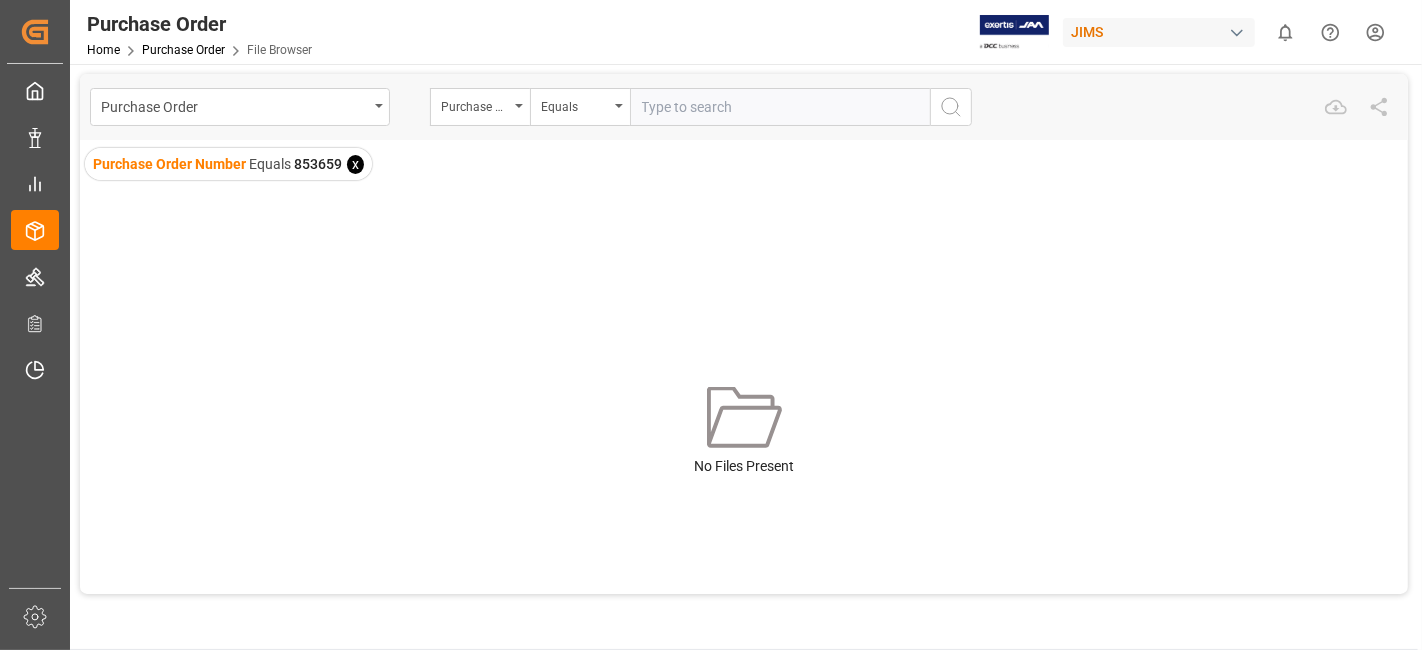 click at bounding box center [780, 107] 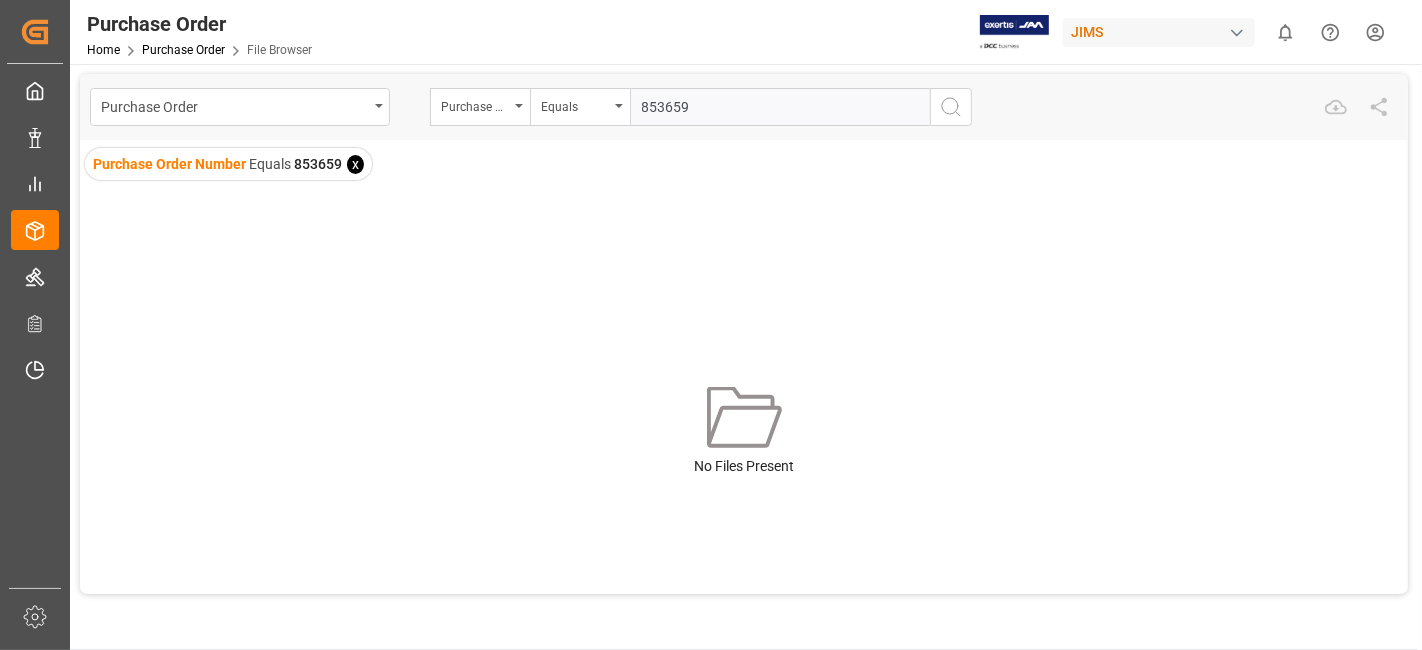 type on "853659" 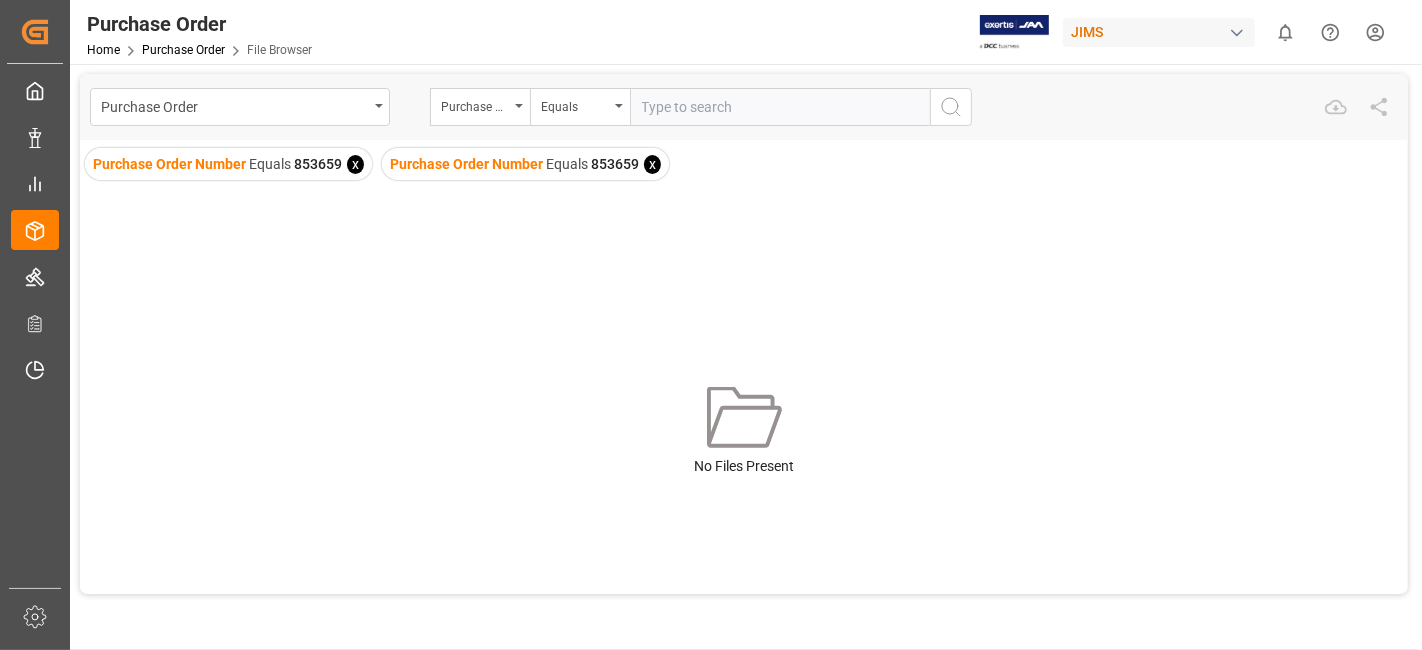 click on "x" at bounding box center [652, 164] 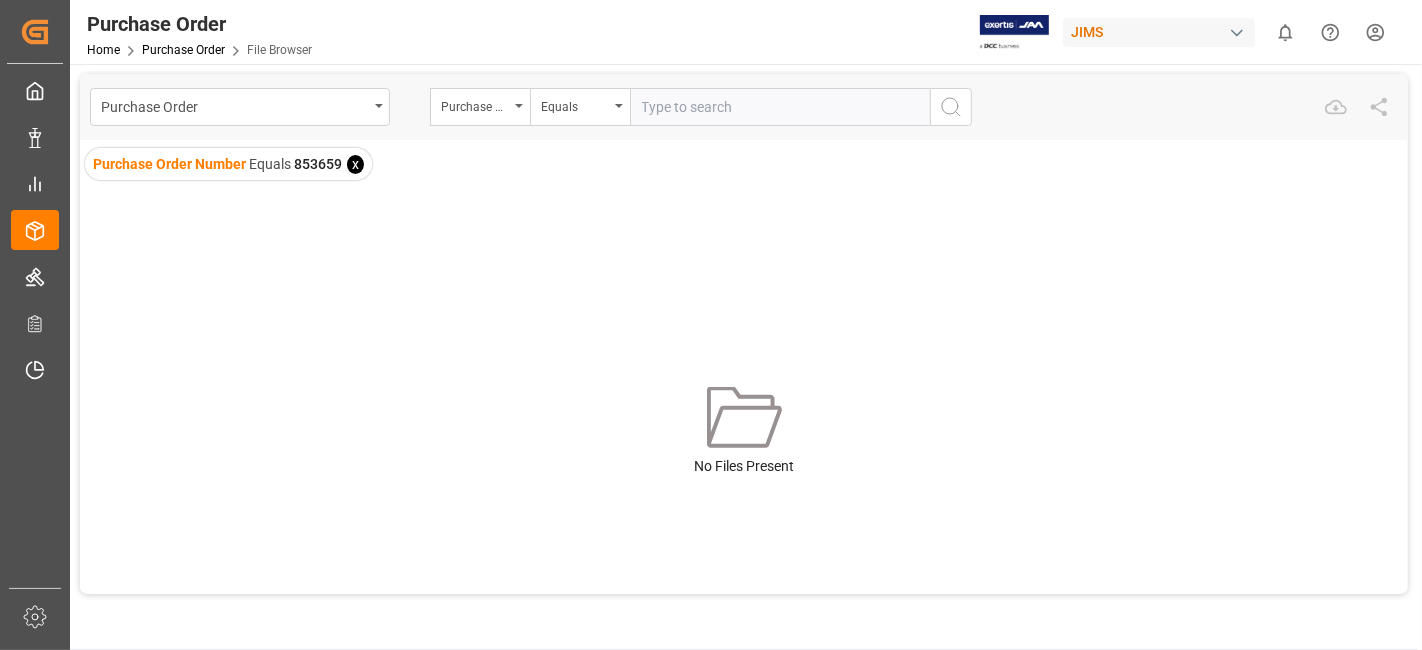 click on "x" at bounding box center [355, 164] 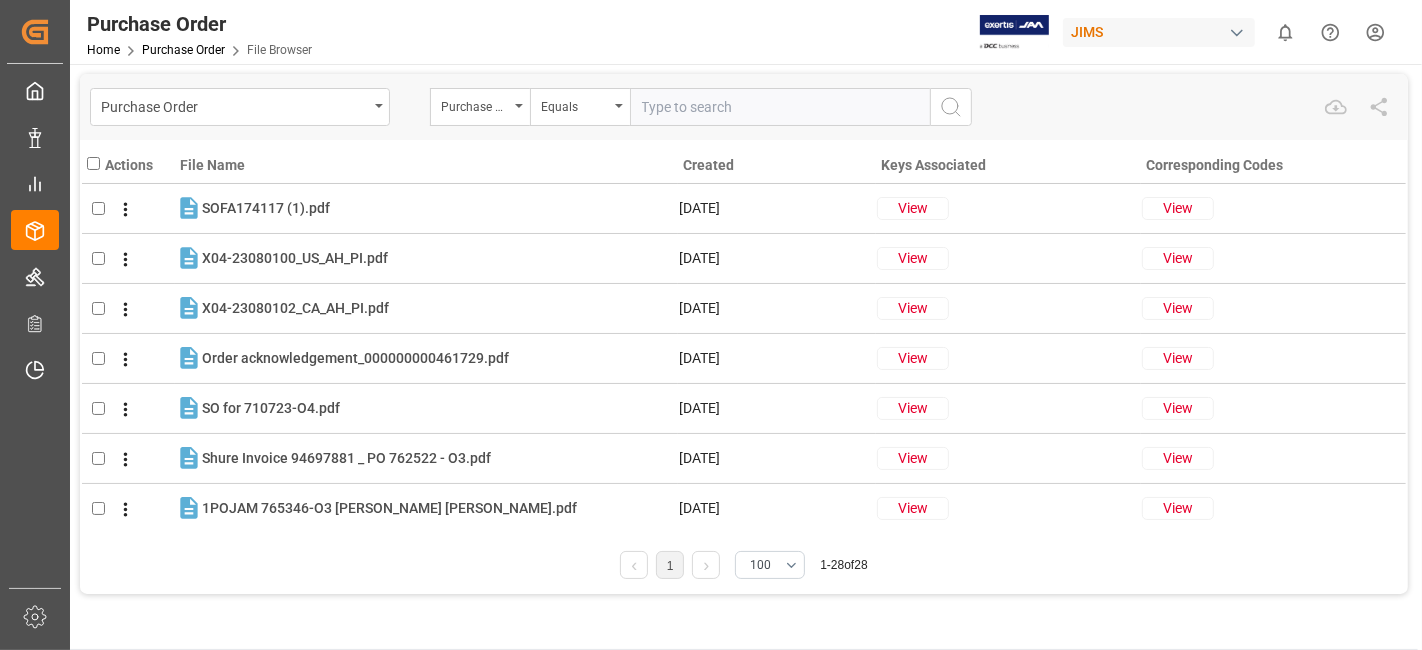click at bounding box center [780, 107] 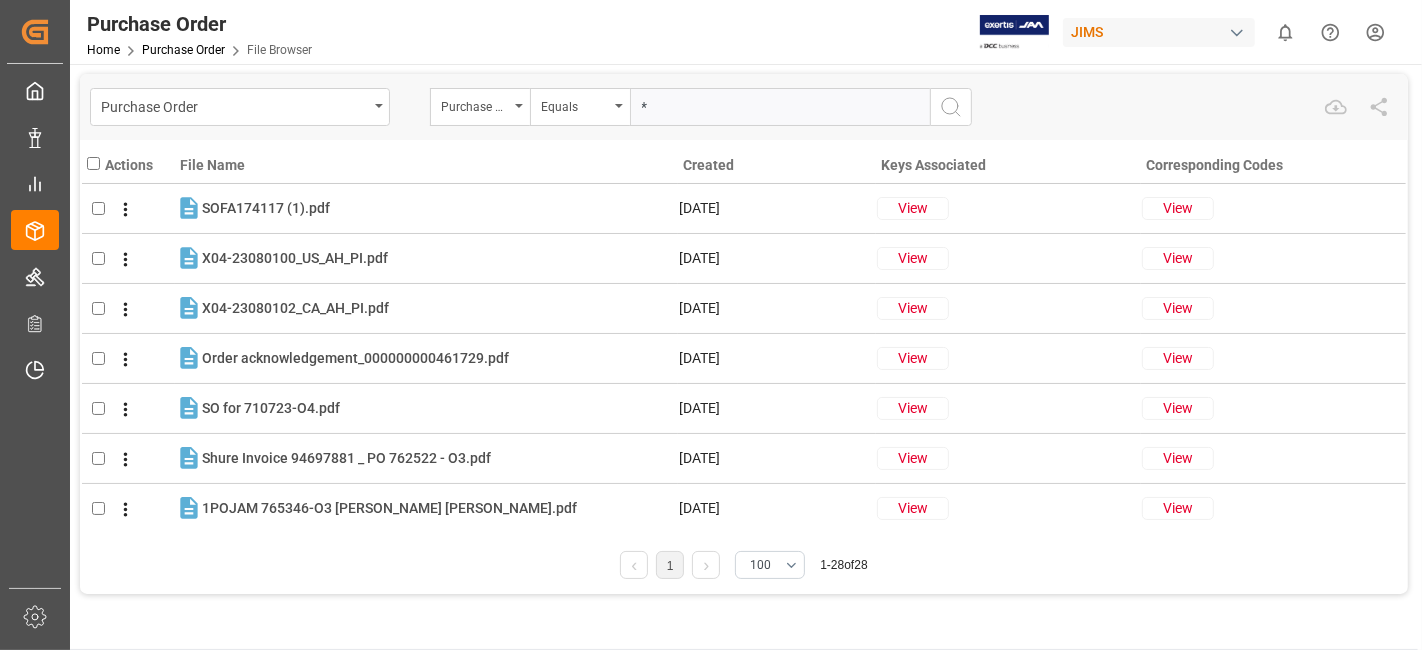 paste on "853659" 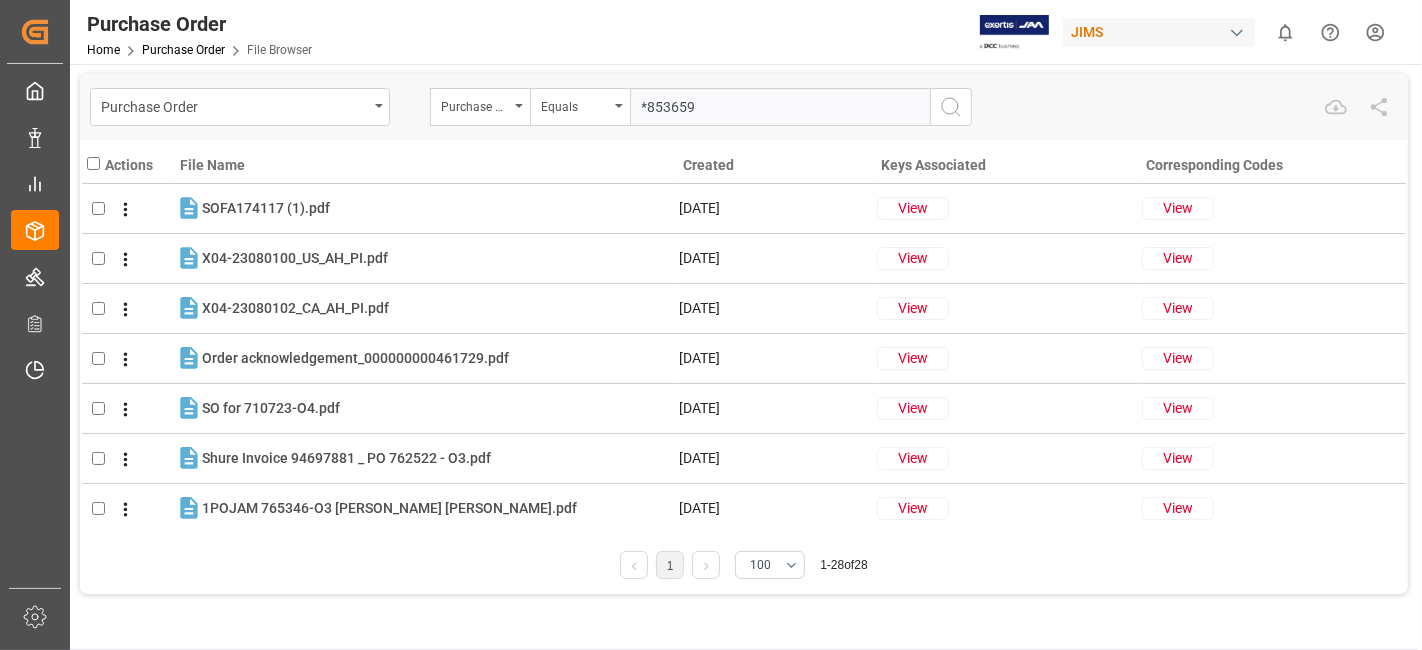 type on "*853659*" 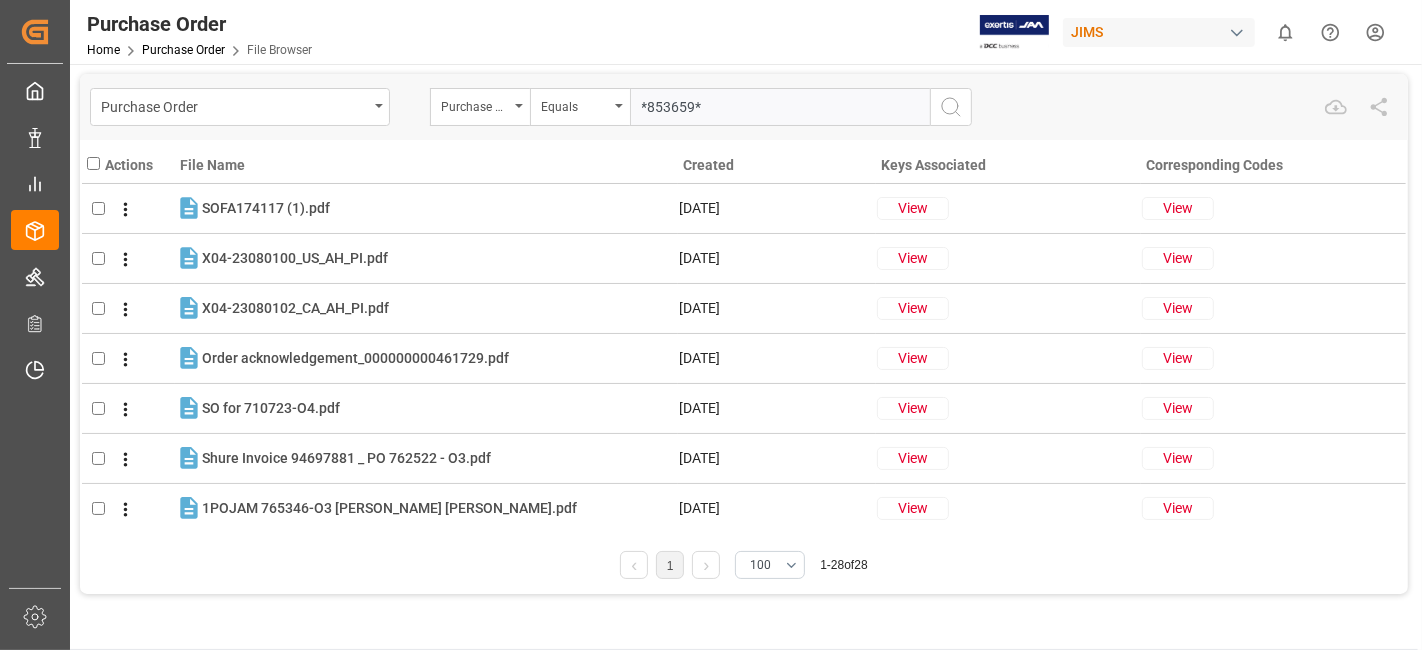 type 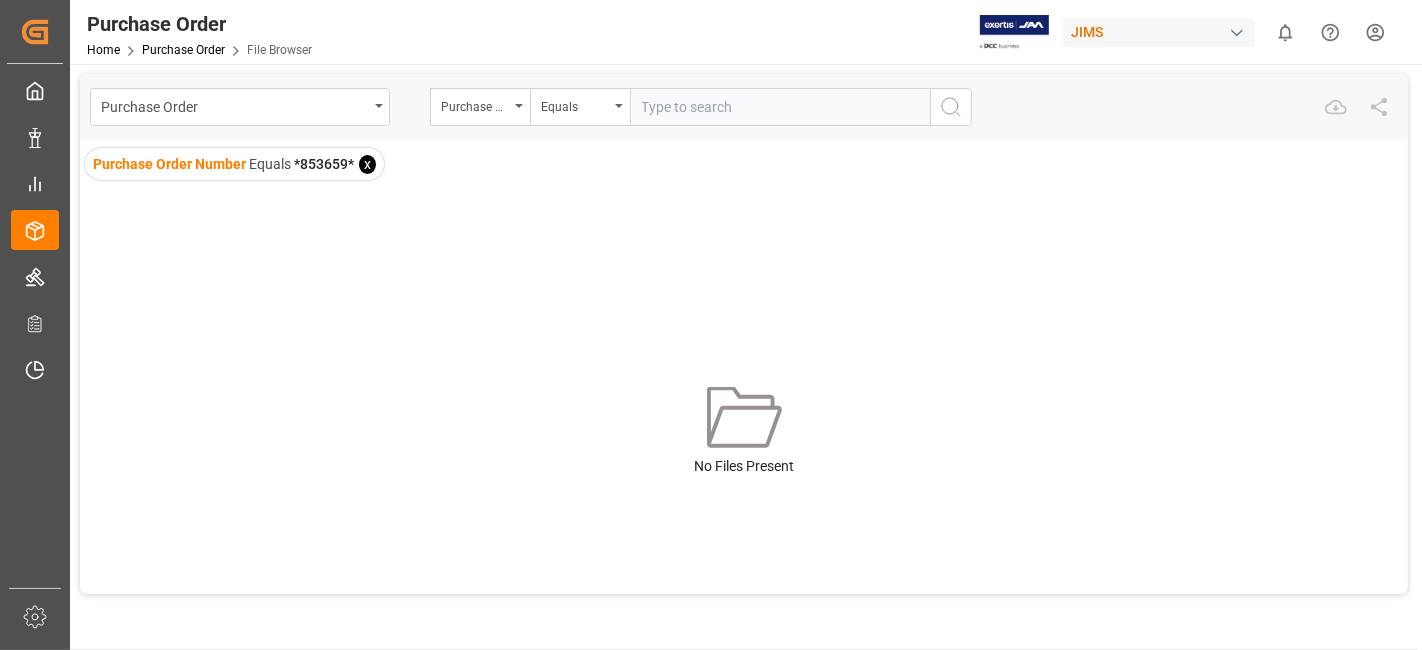 click on "x" at bounding box center (367, 164) 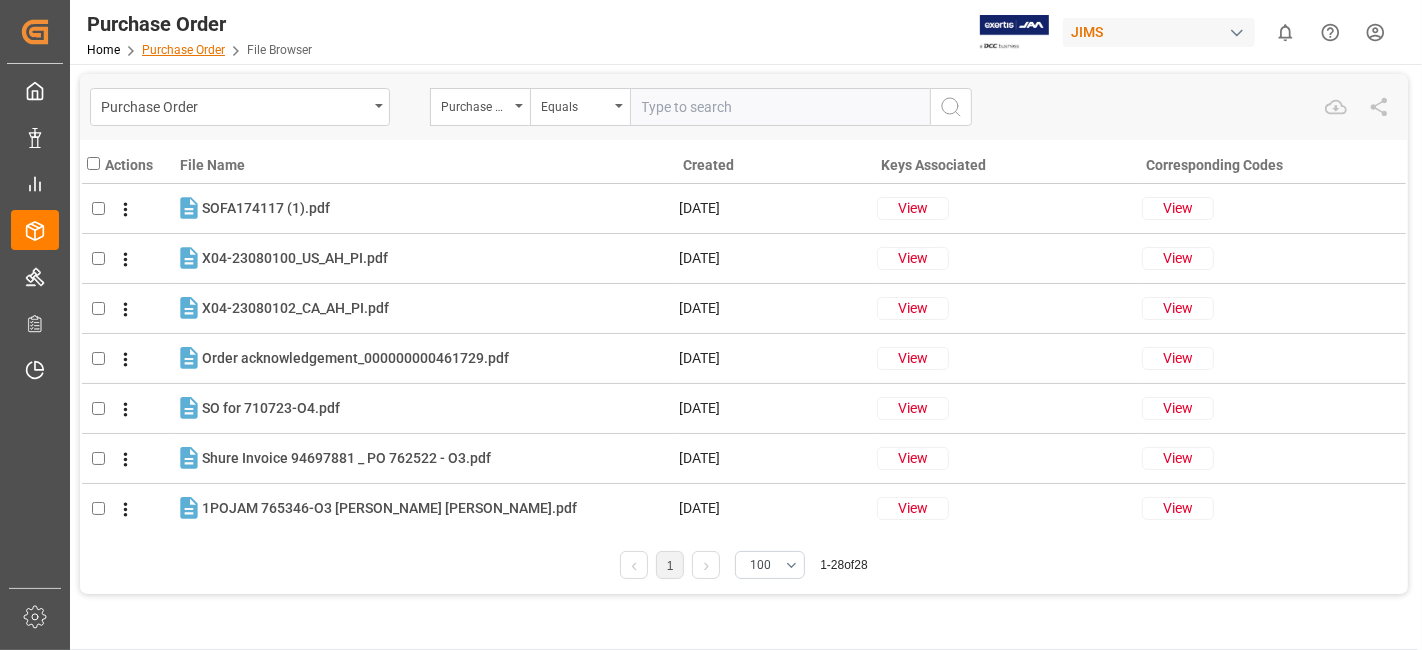 click on "Purchase Order" at bounding box center [183, 50] 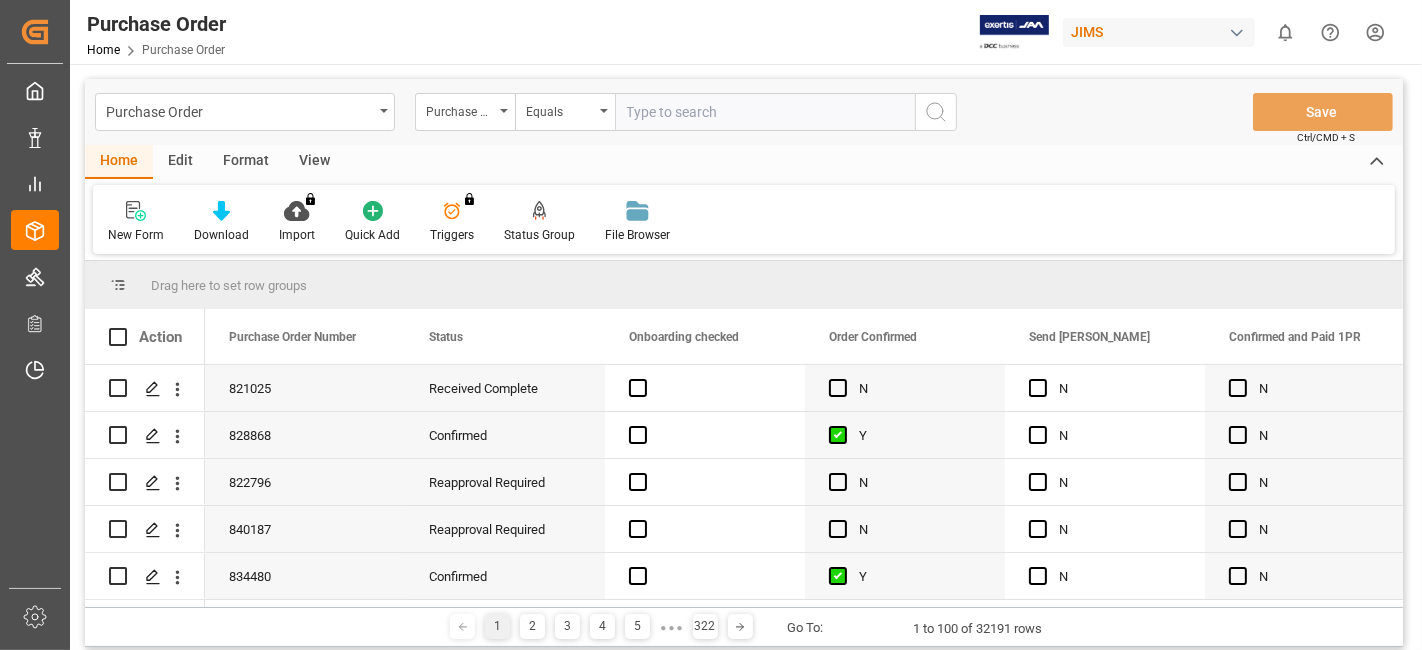 click at bounding box center (765, 112) 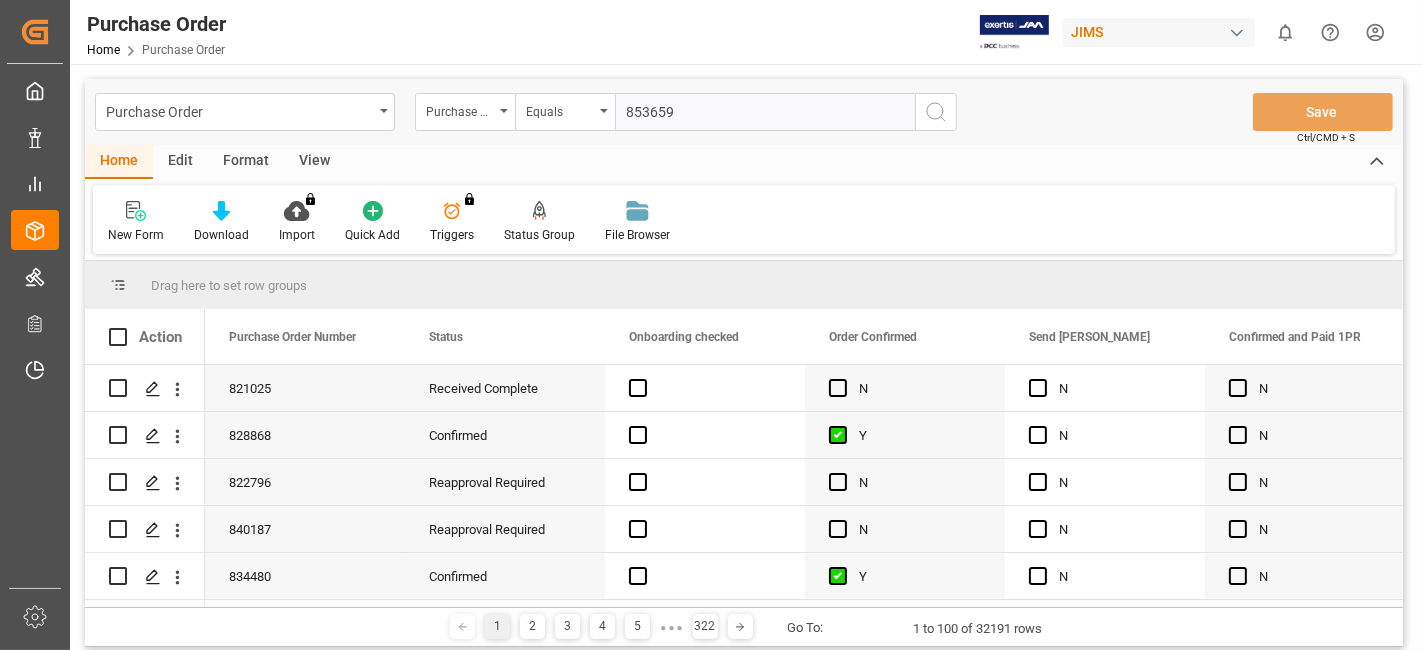 type 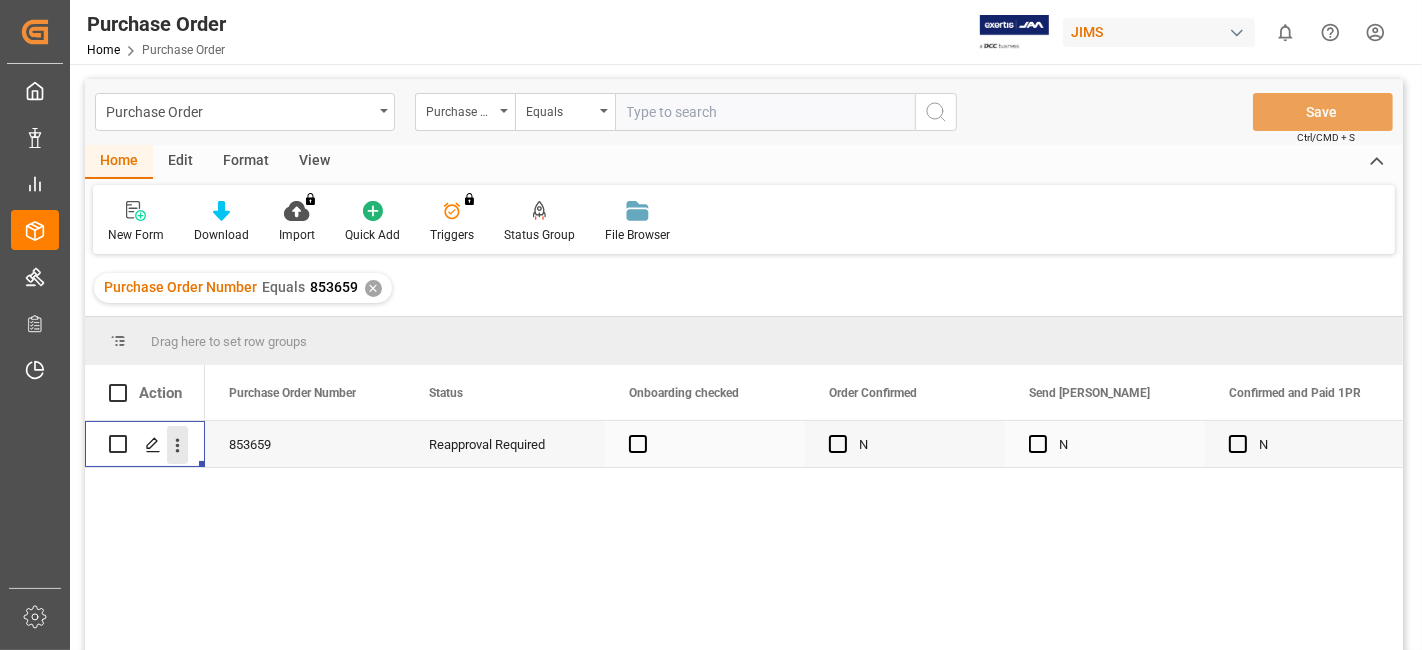 click 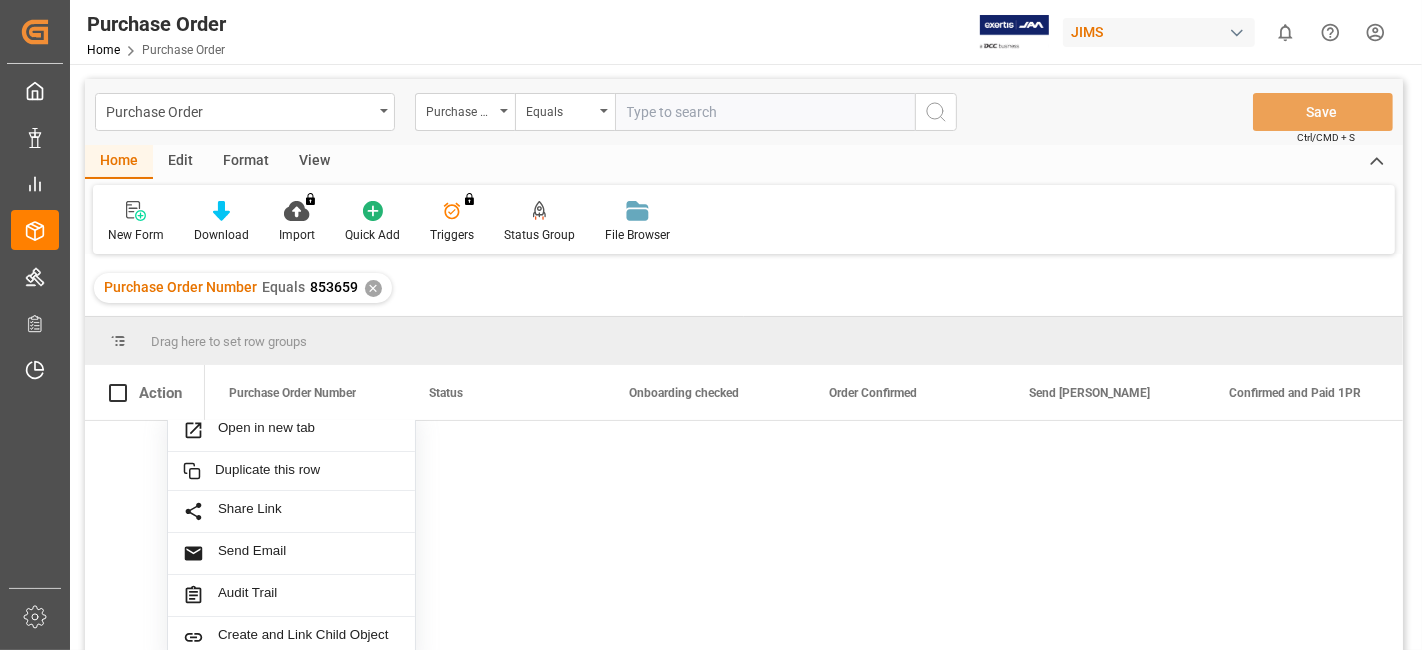 scroll, scrollTop: 64, scrollLeft: 0, axis: vertical 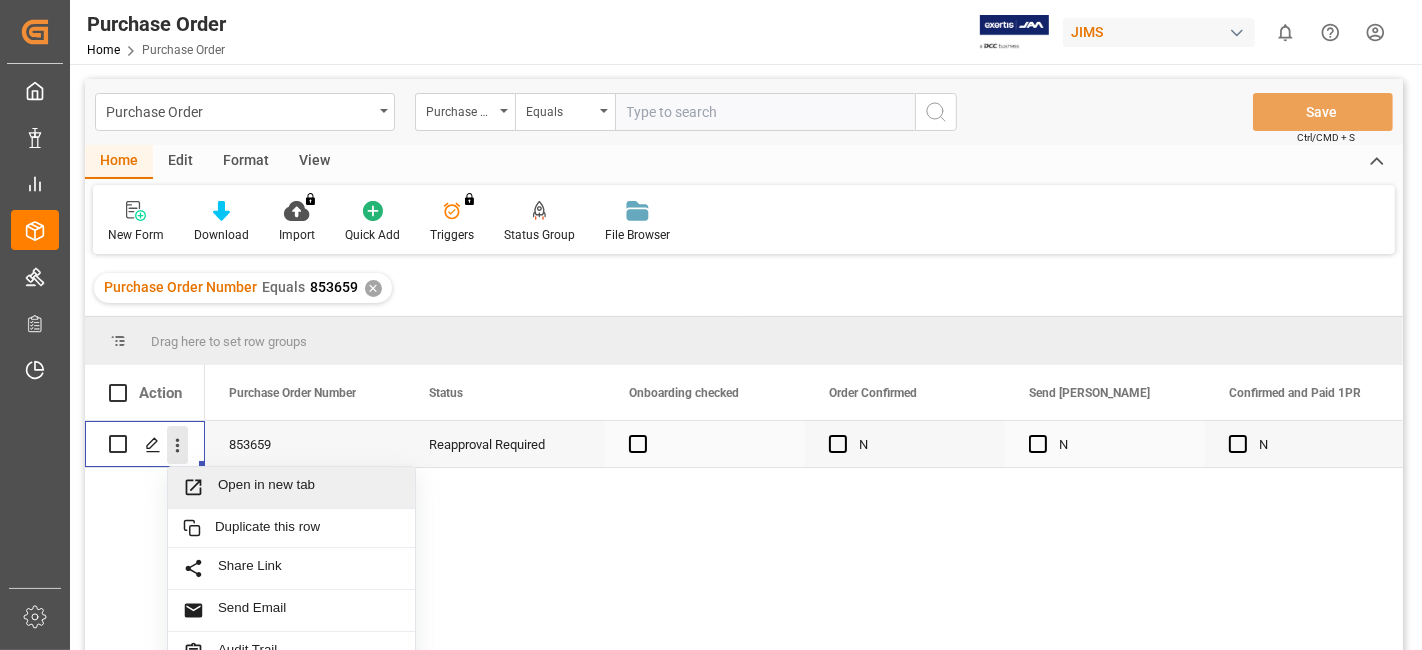 click 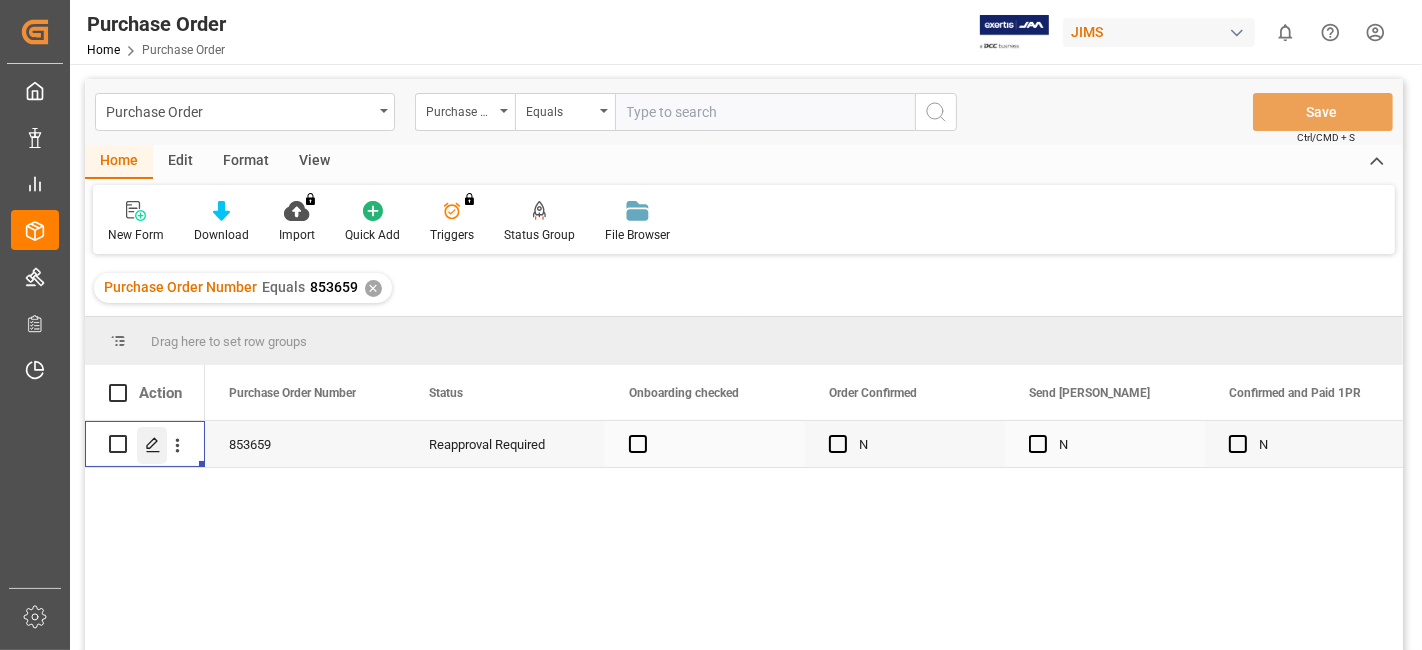 click 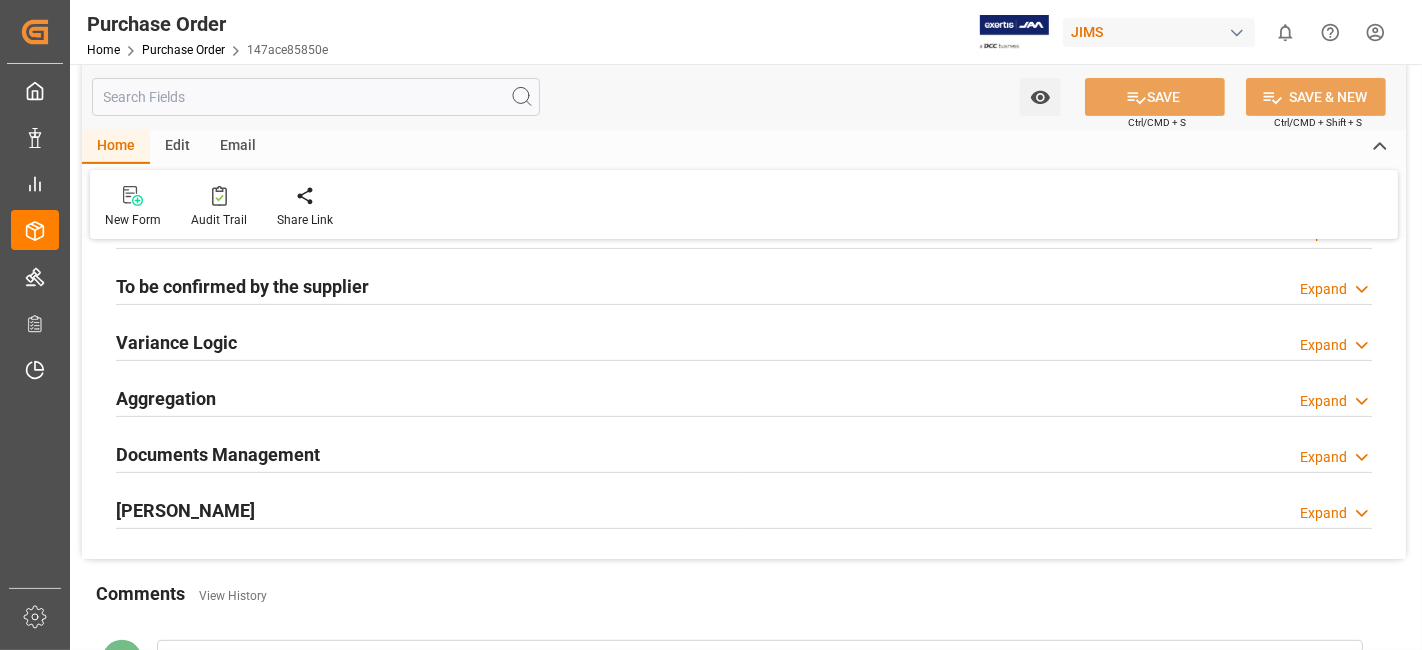 scroll, scrollTop: 534, scrollLeft: 0, axis: vertical 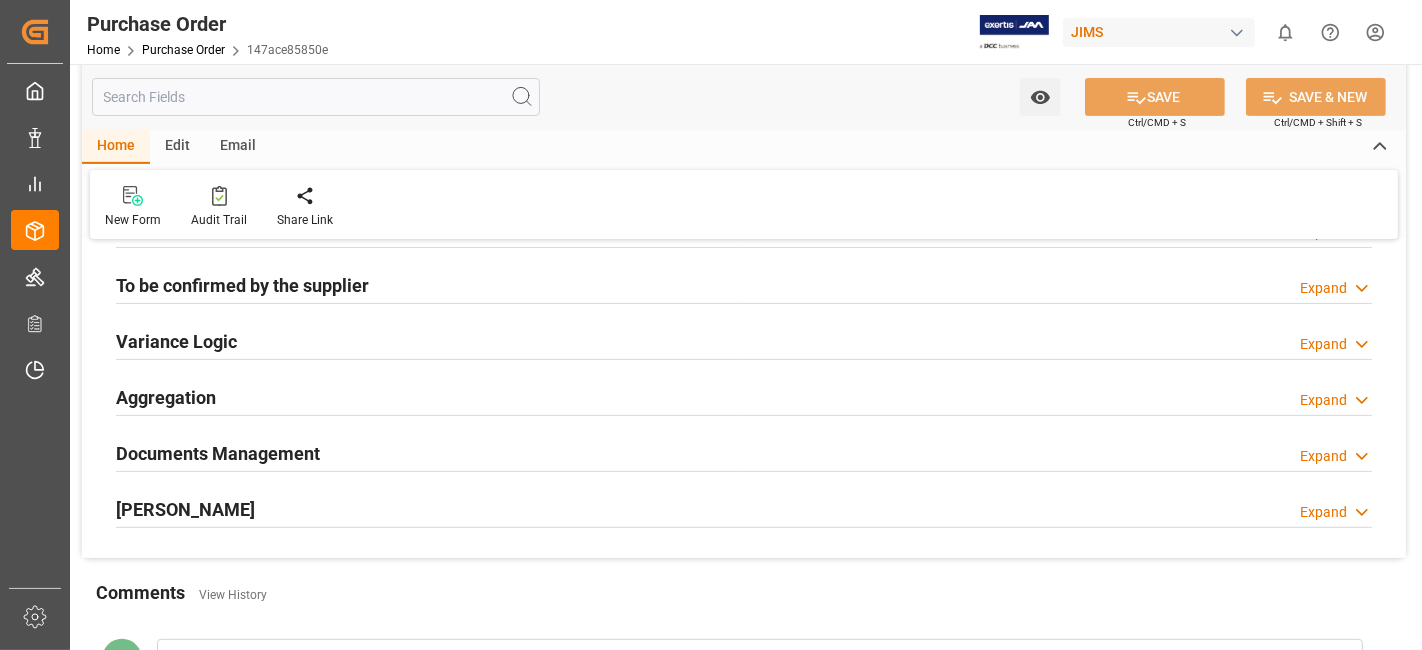 click on "Expand" at bounding box center (1323, 456) 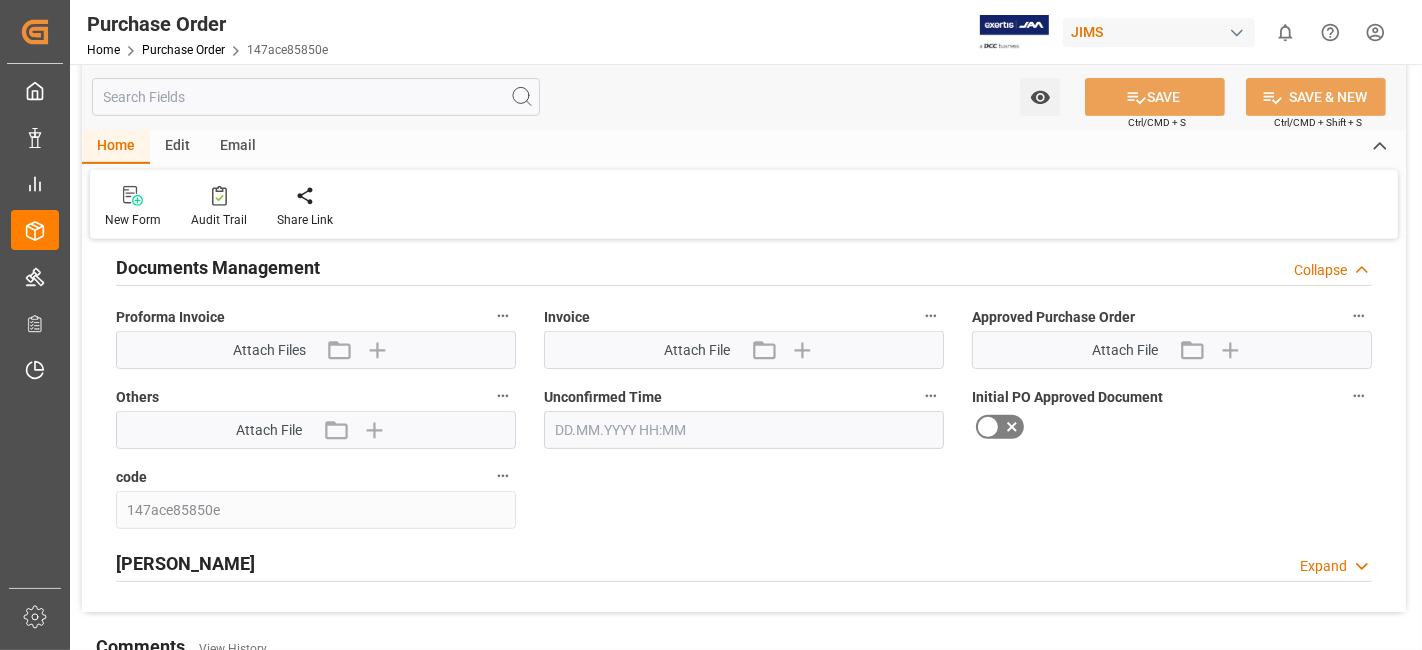 scroll, scrollTop: 721, scrollLeft: 0, axis: vertical 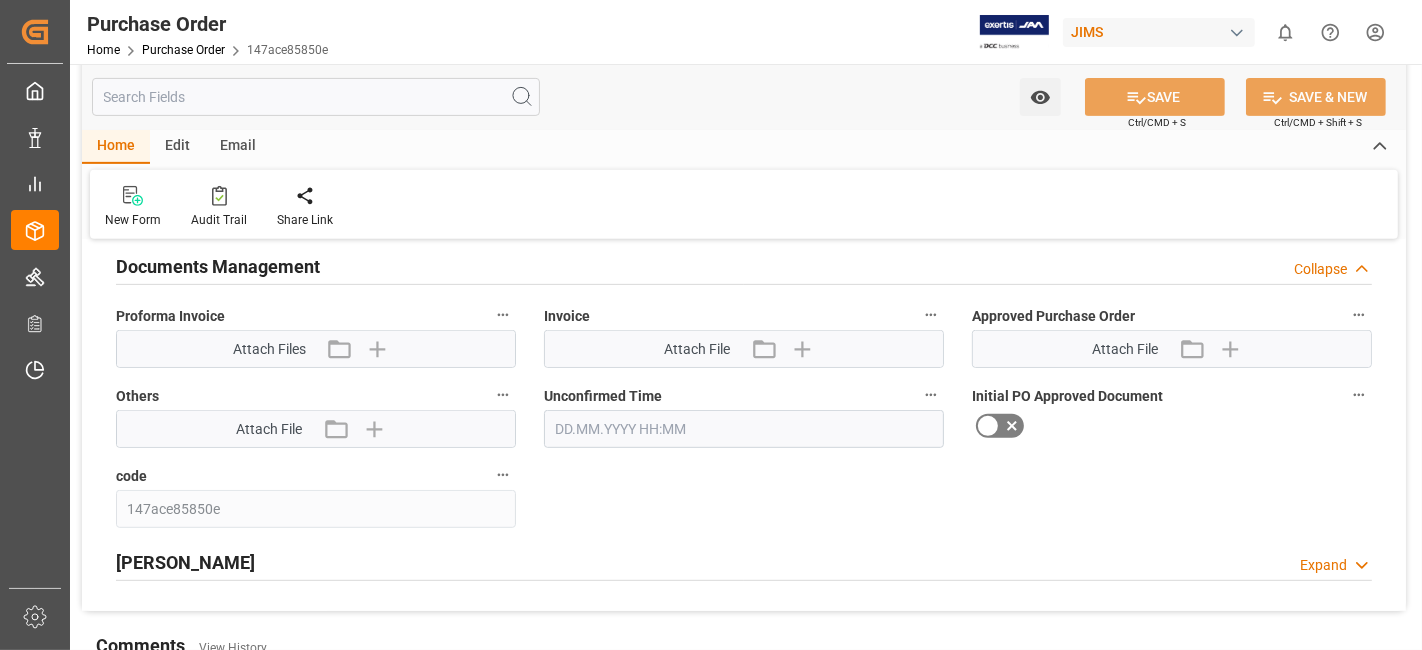 click 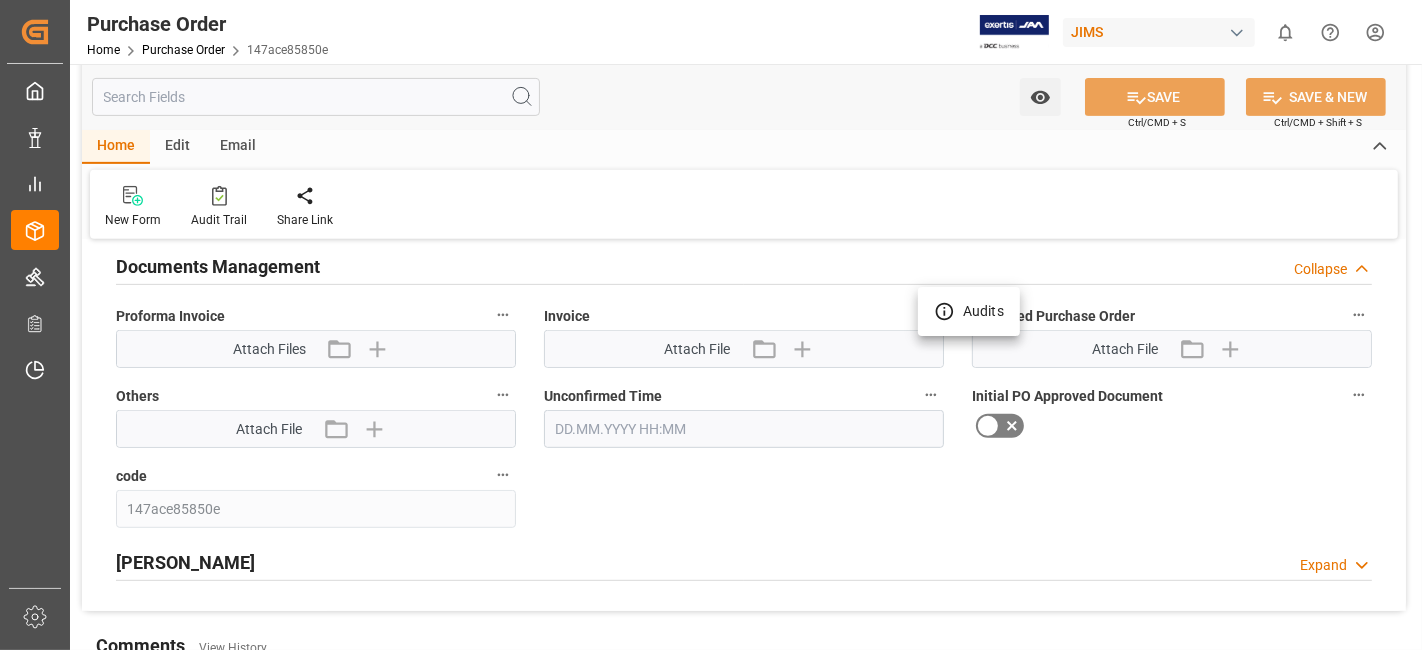 click at bounding box center [711, 325] 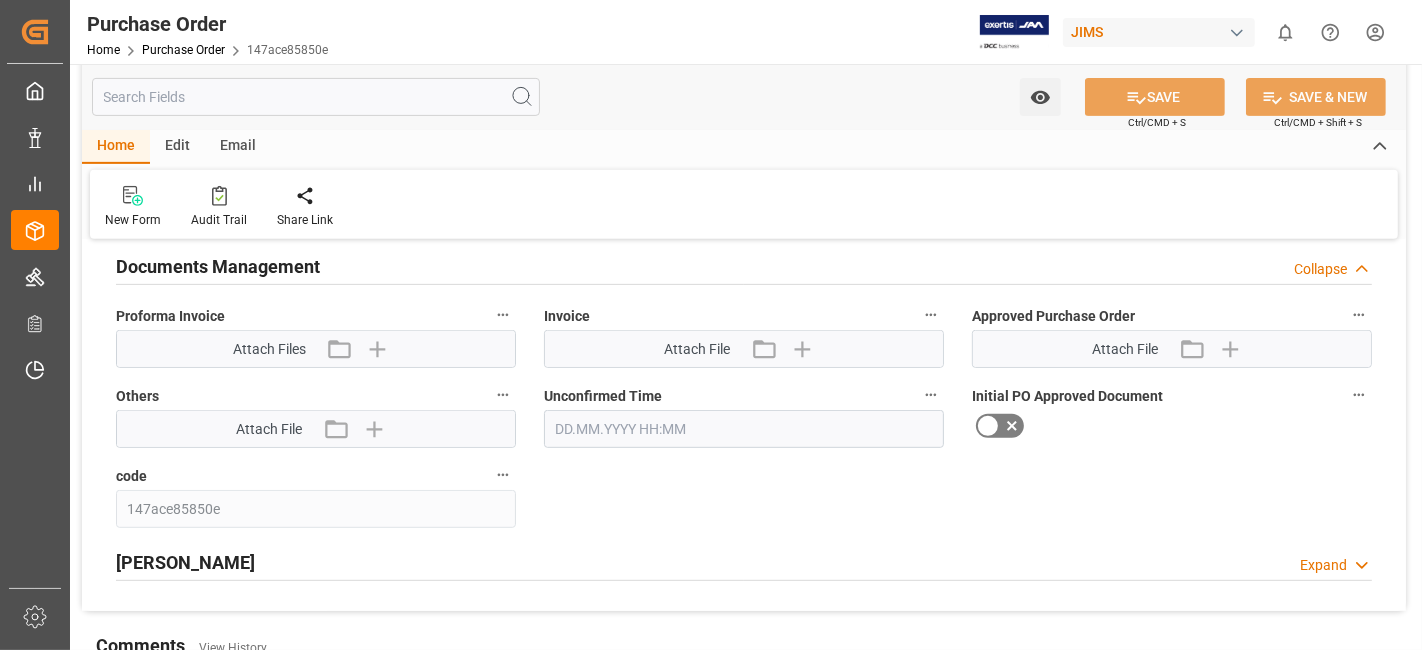 click 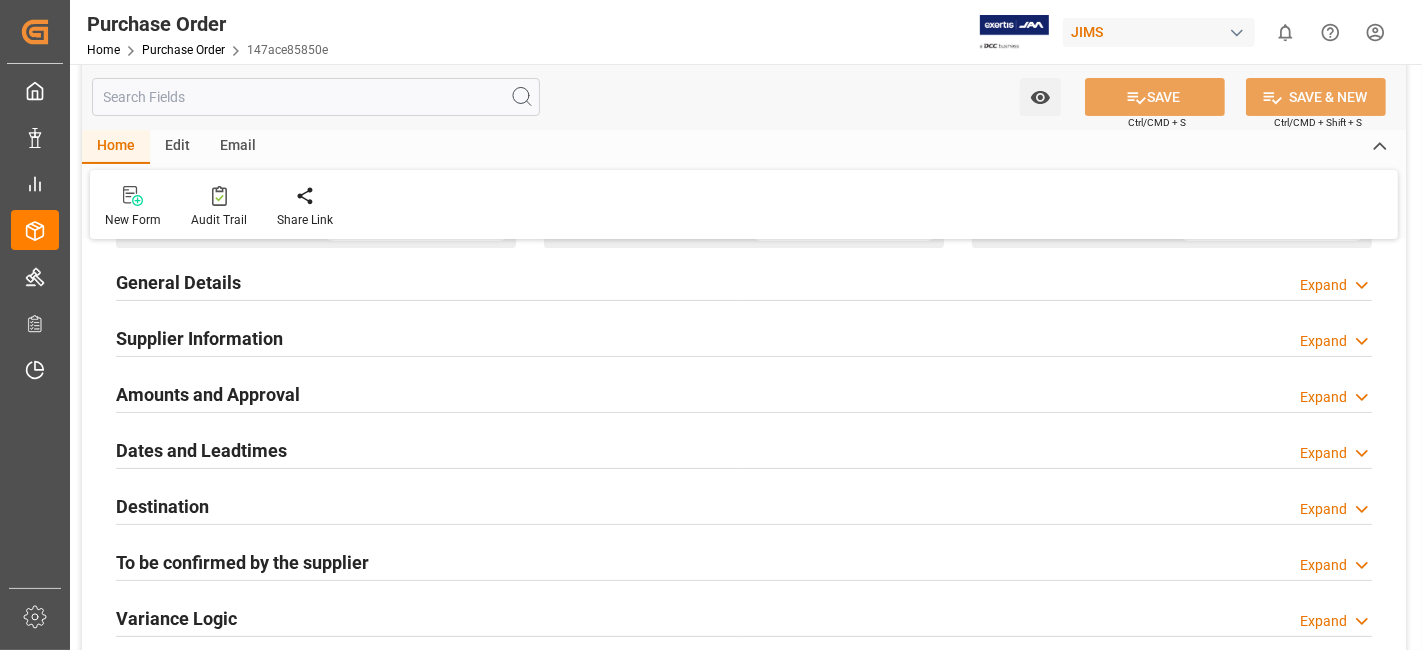 scroll, scrollTop: 279, scrollLeft: 0, axis: vertical 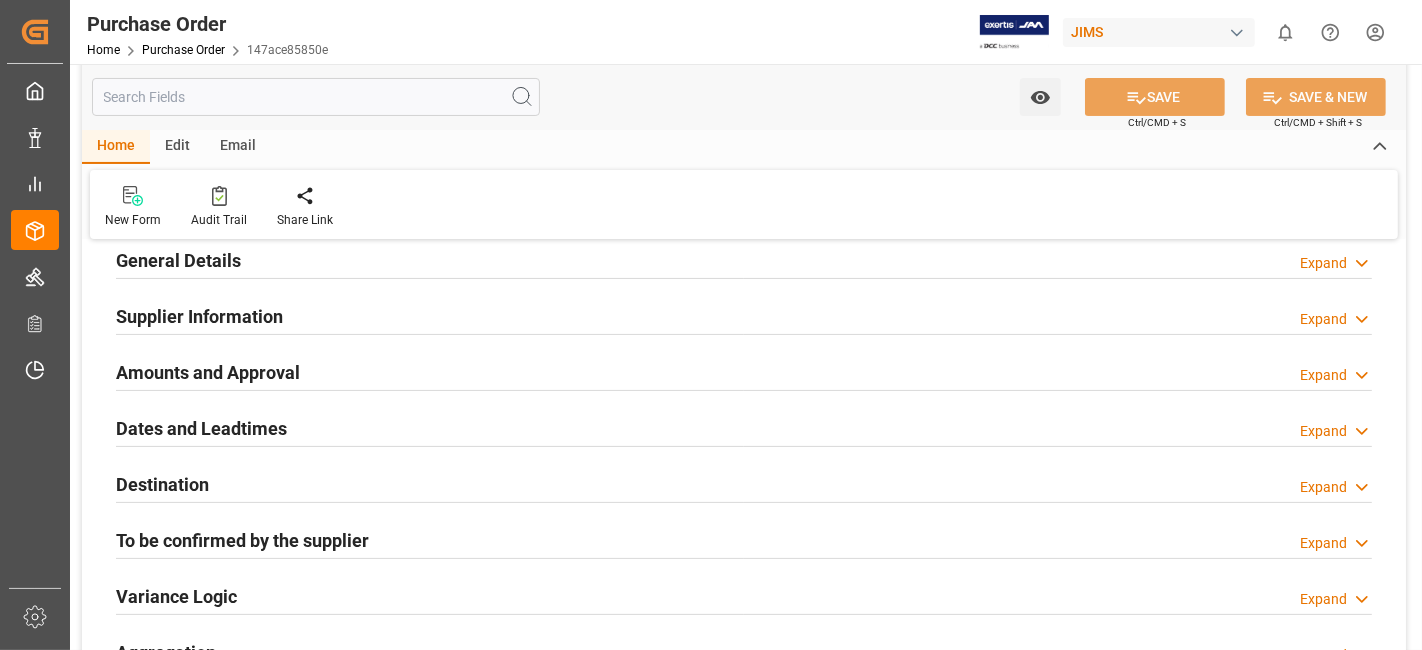 click 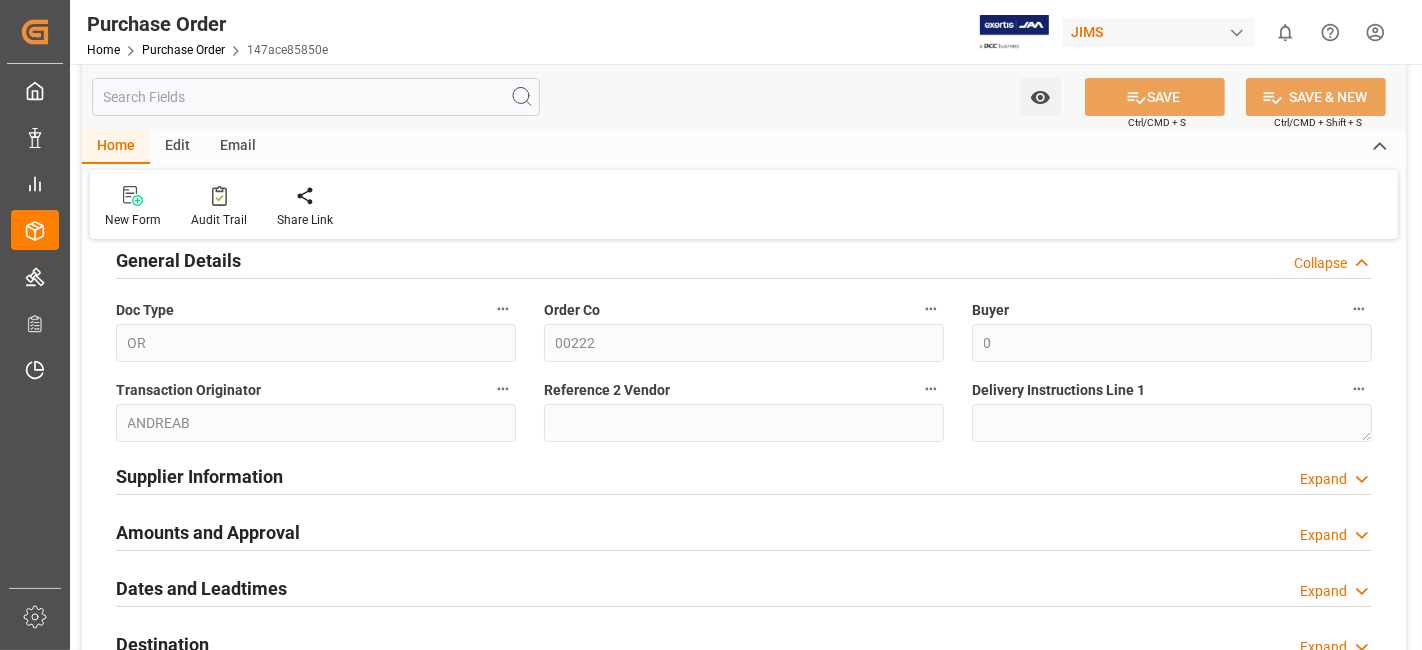 click on "Supplier Information Expand" at bounding box center (744, 475) 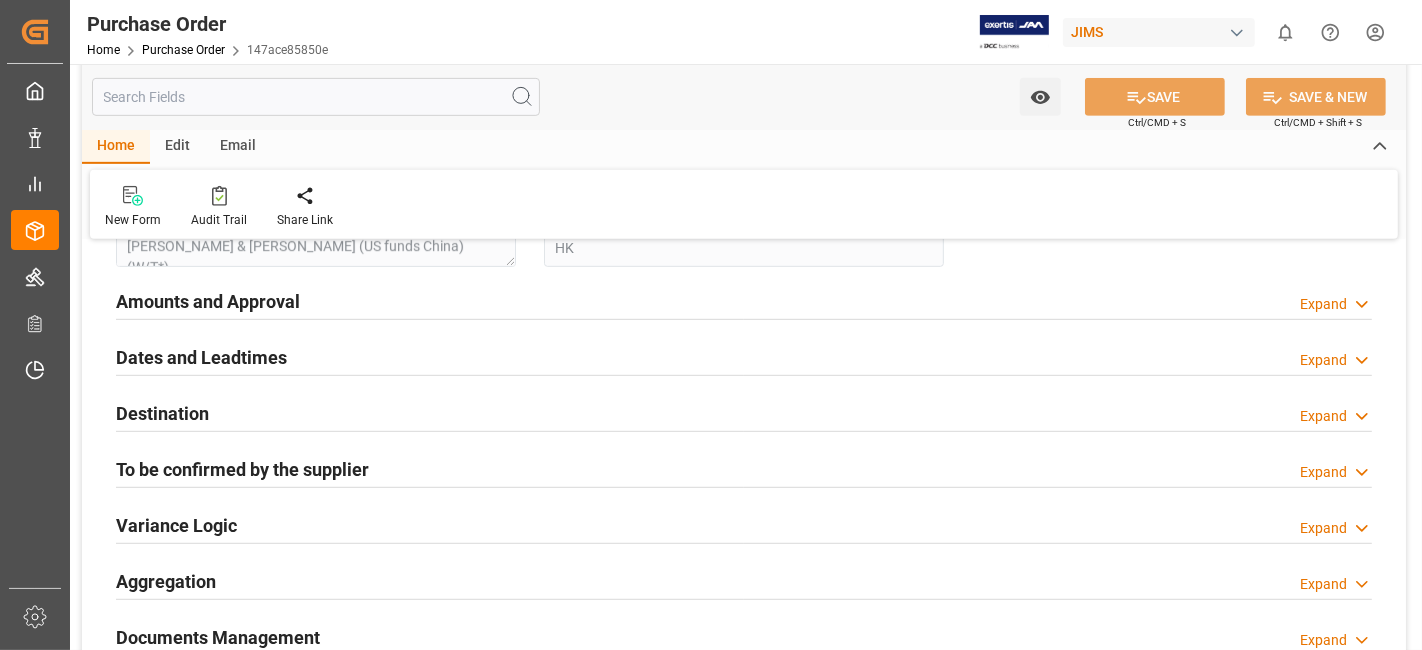 scroll, scrollTop: 882, scrollLeft: 0, axis: vertical 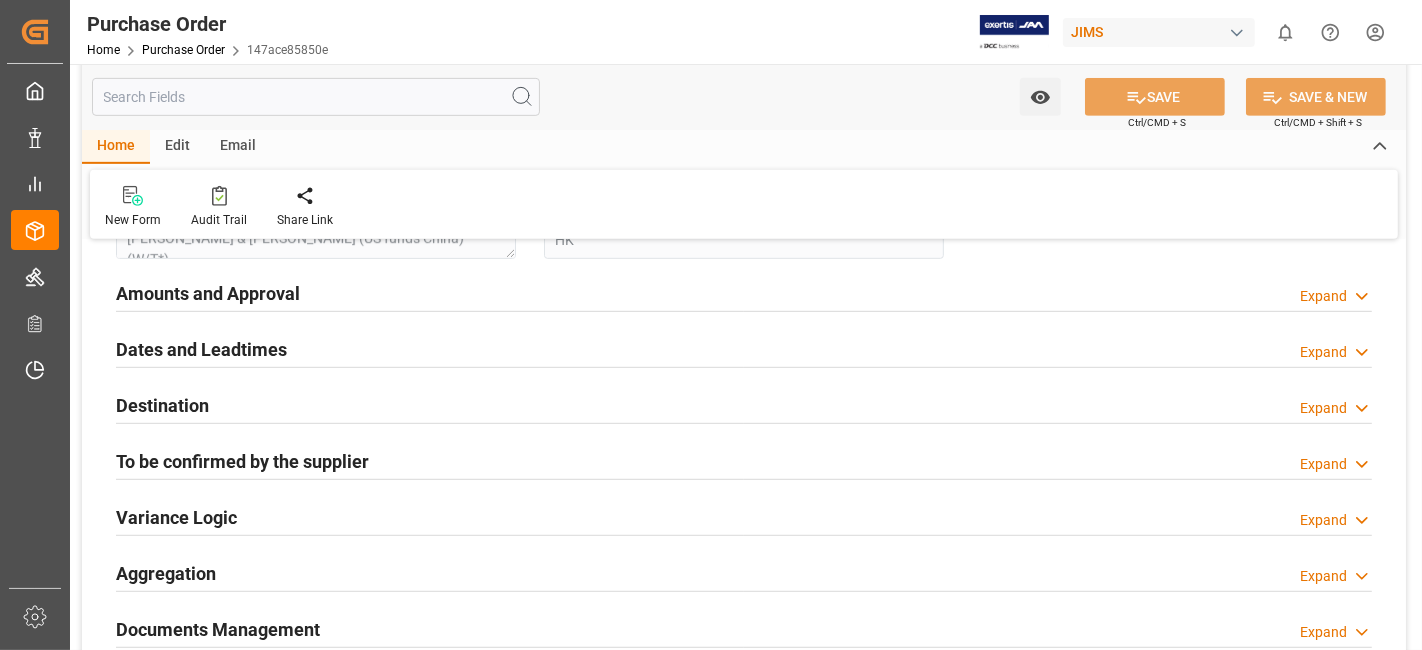 click on "Expand" at bounding box center (1323, 296) 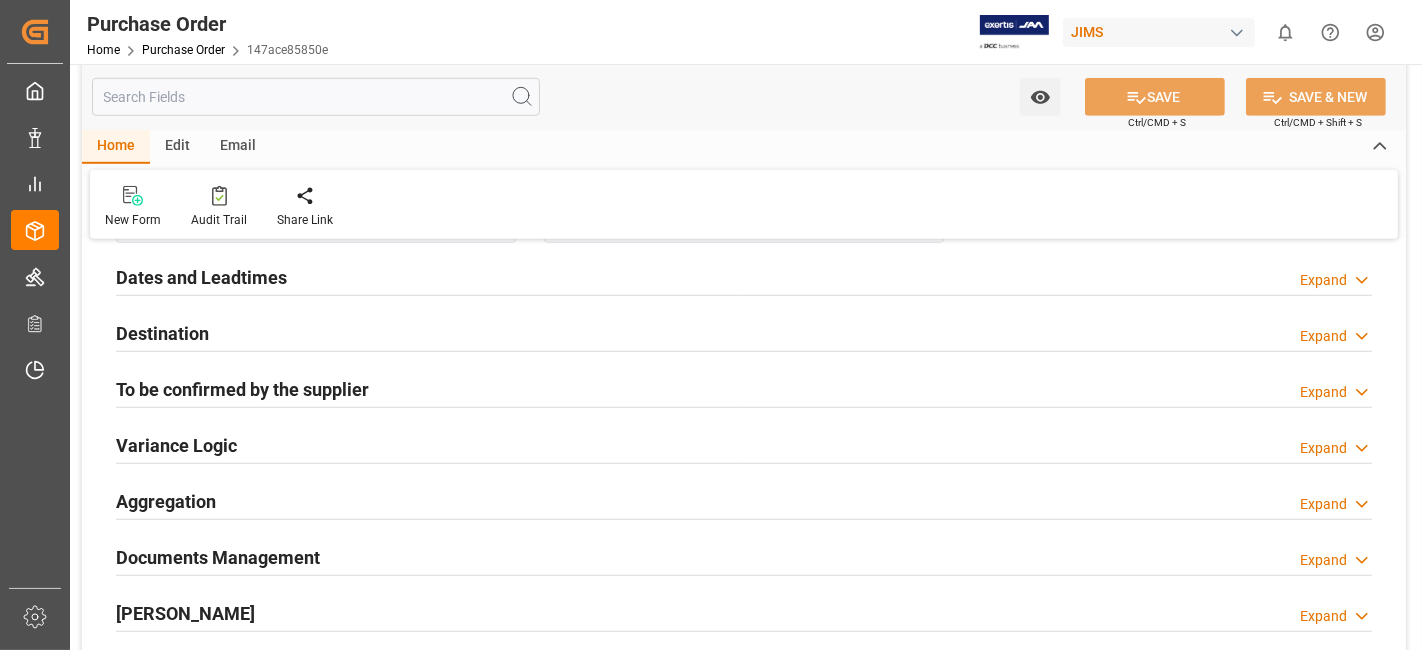 scroll, scrollTop: 1195, scrollLeft: 0, axis: vertical 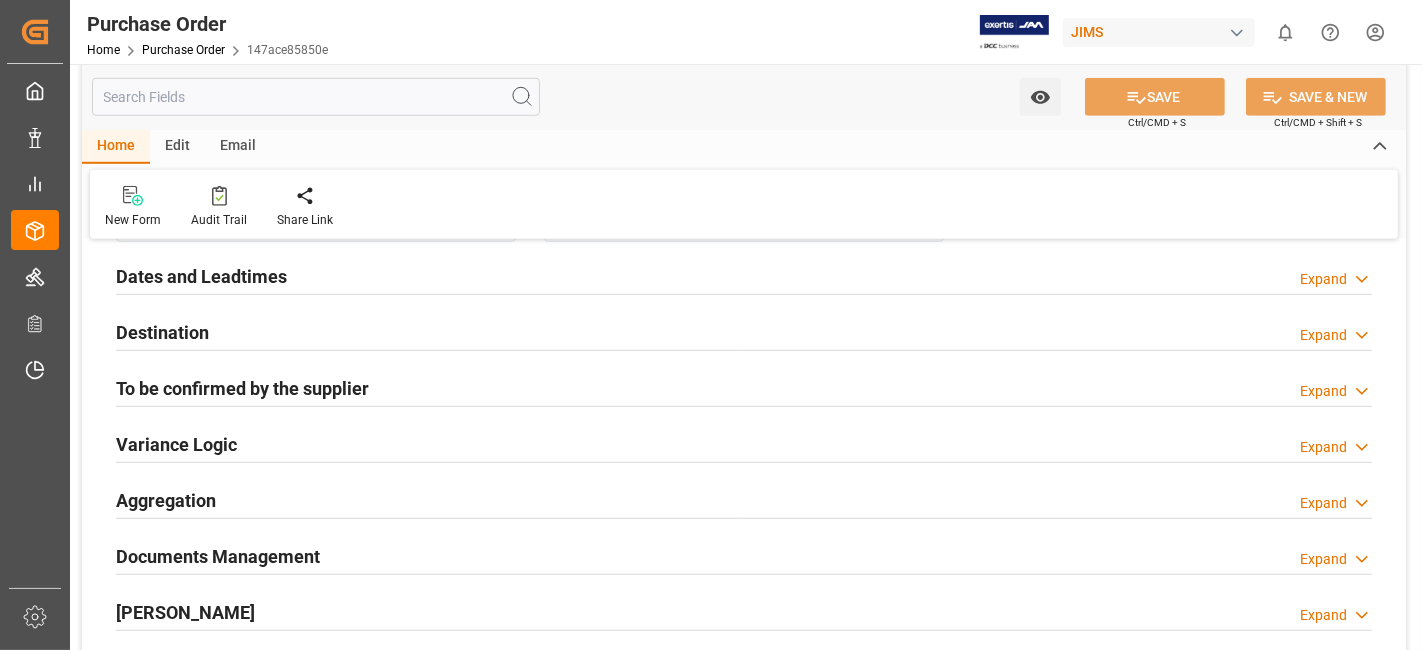 click on "Expand" at bounding box center (1323, 279) 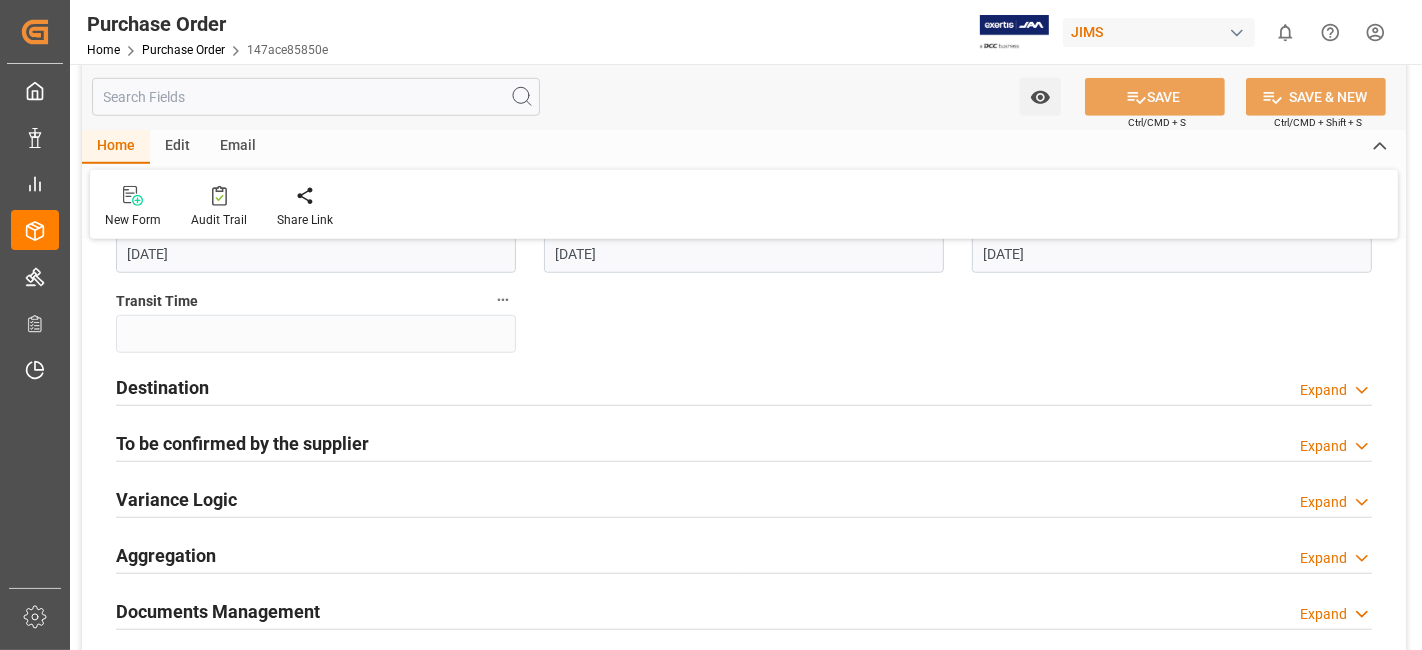 scroll, scrollTop: 1368, scrollLeft: 0, axis: vertical 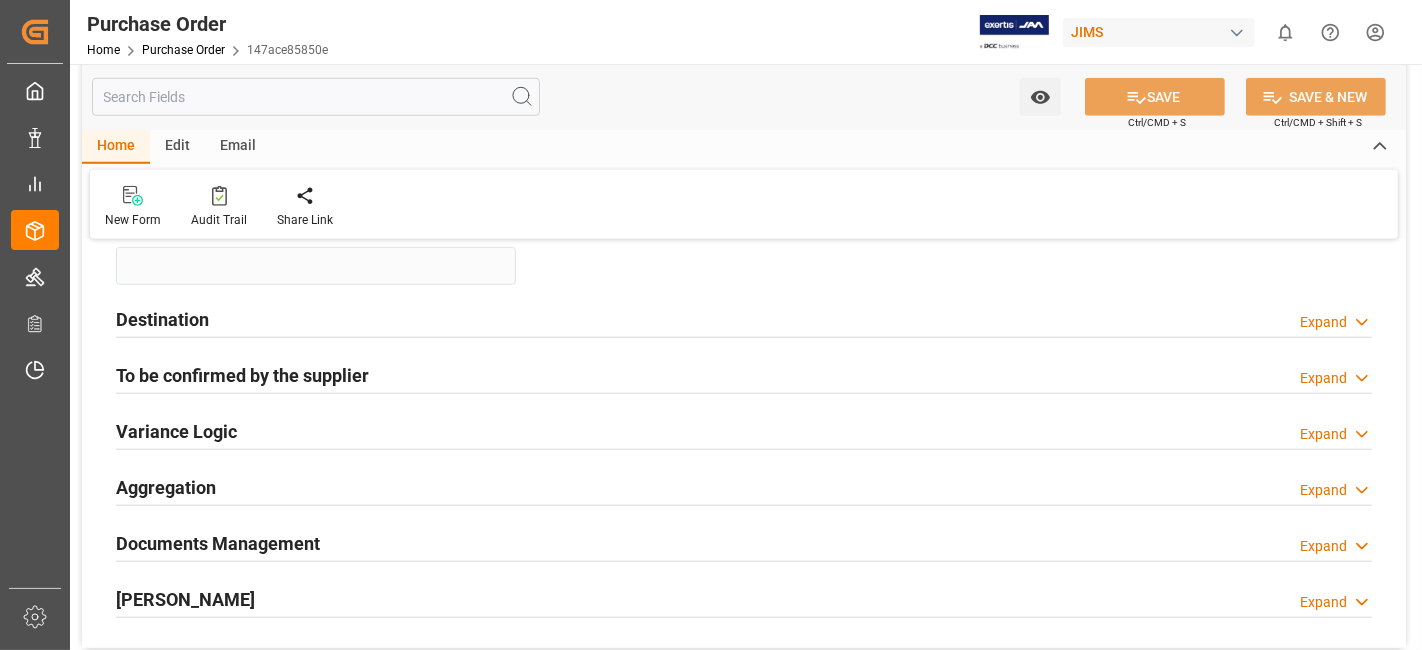 click on "Expand" at bounding box center (1323, 322) 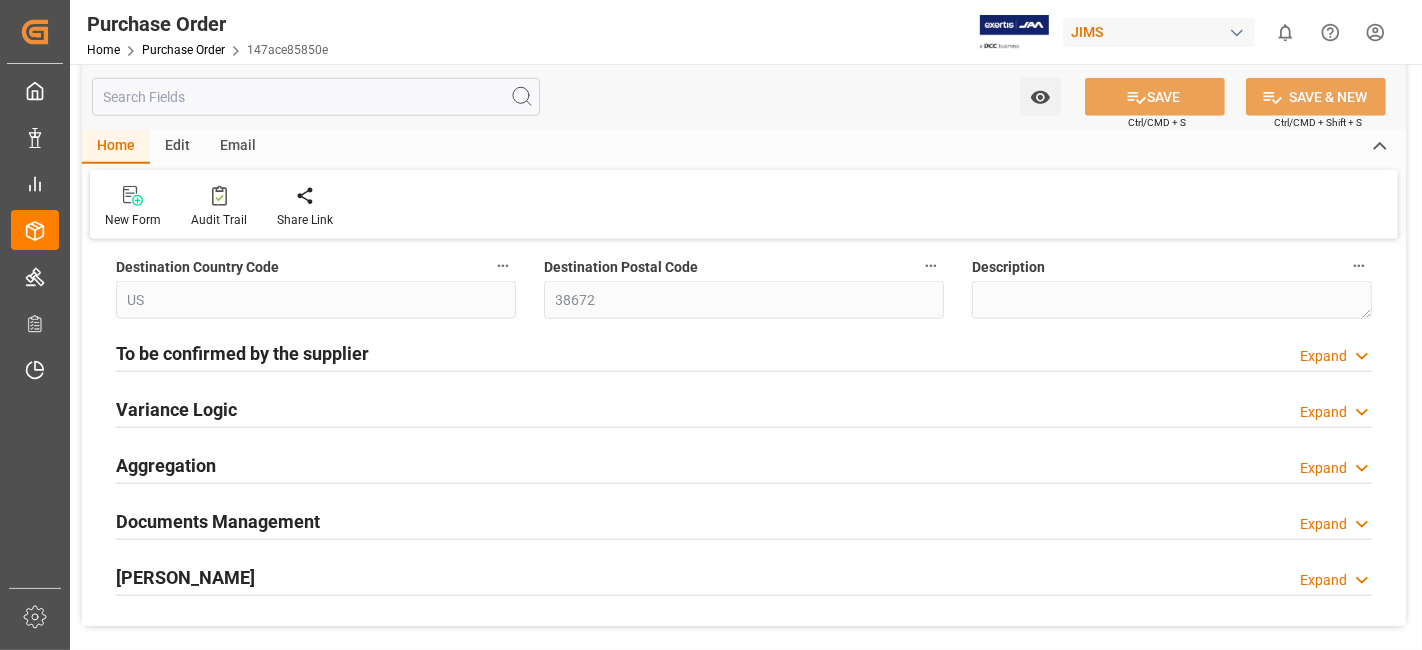 scroll, scrollTop: 1554, scrollLeft: 0, axis: vertical 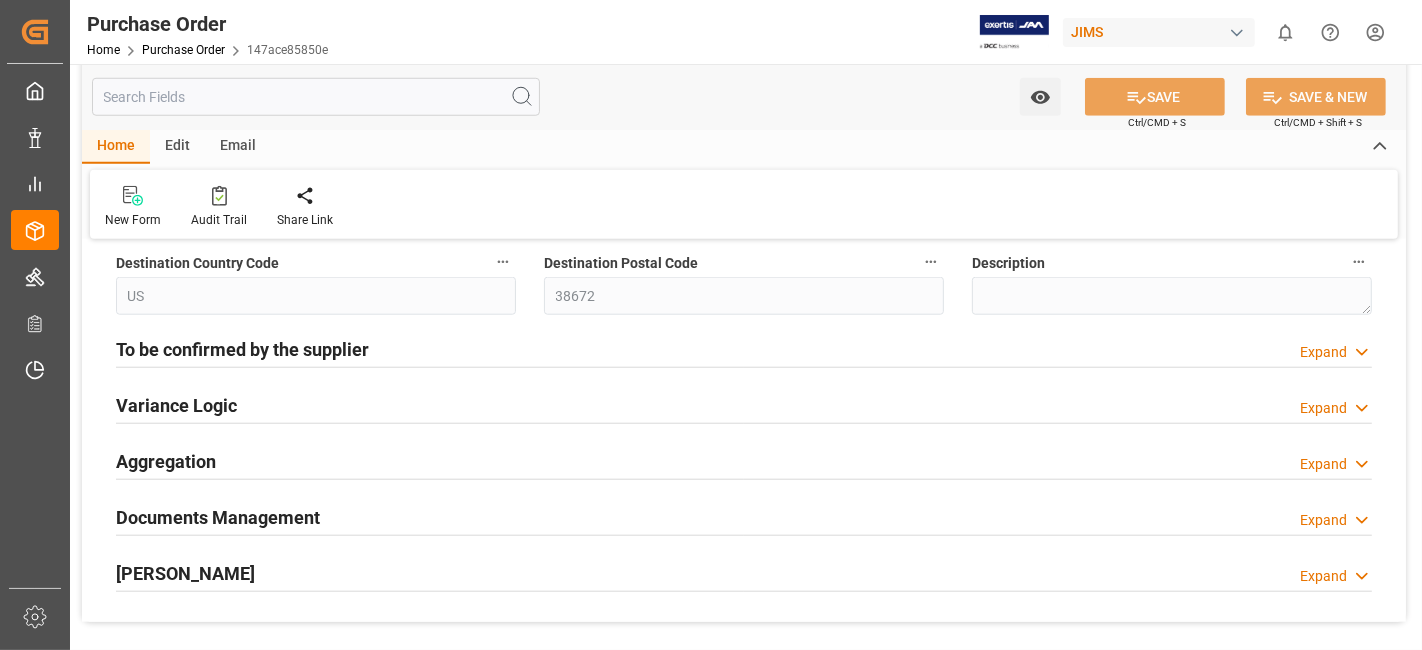 click 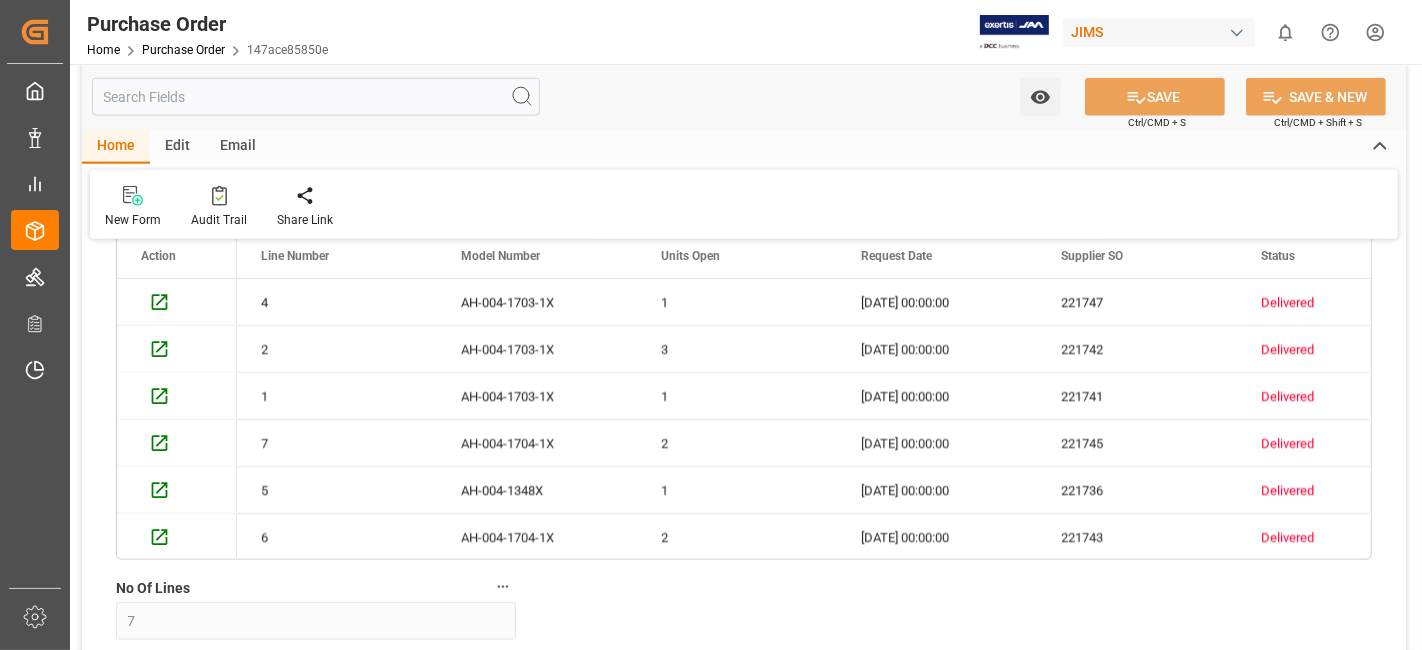 scroll, scrollTop: 2092, scrollLeft: 0, axis: vertical 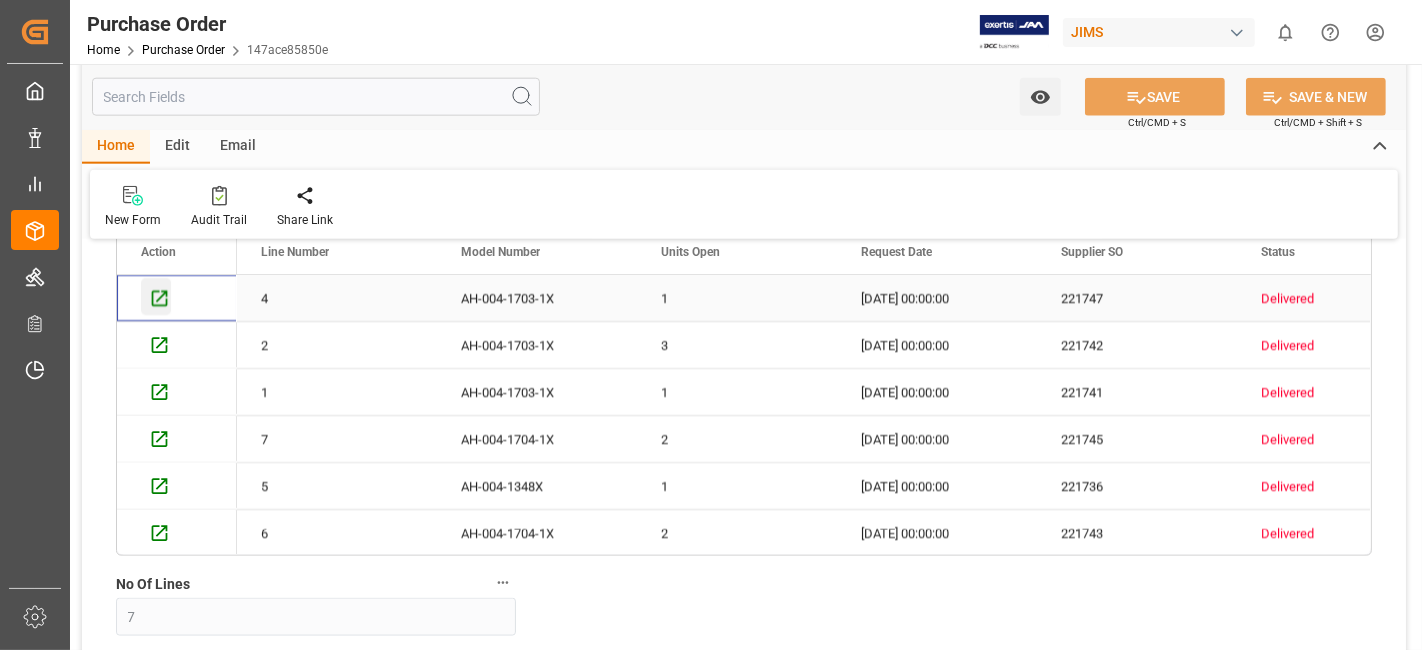 click 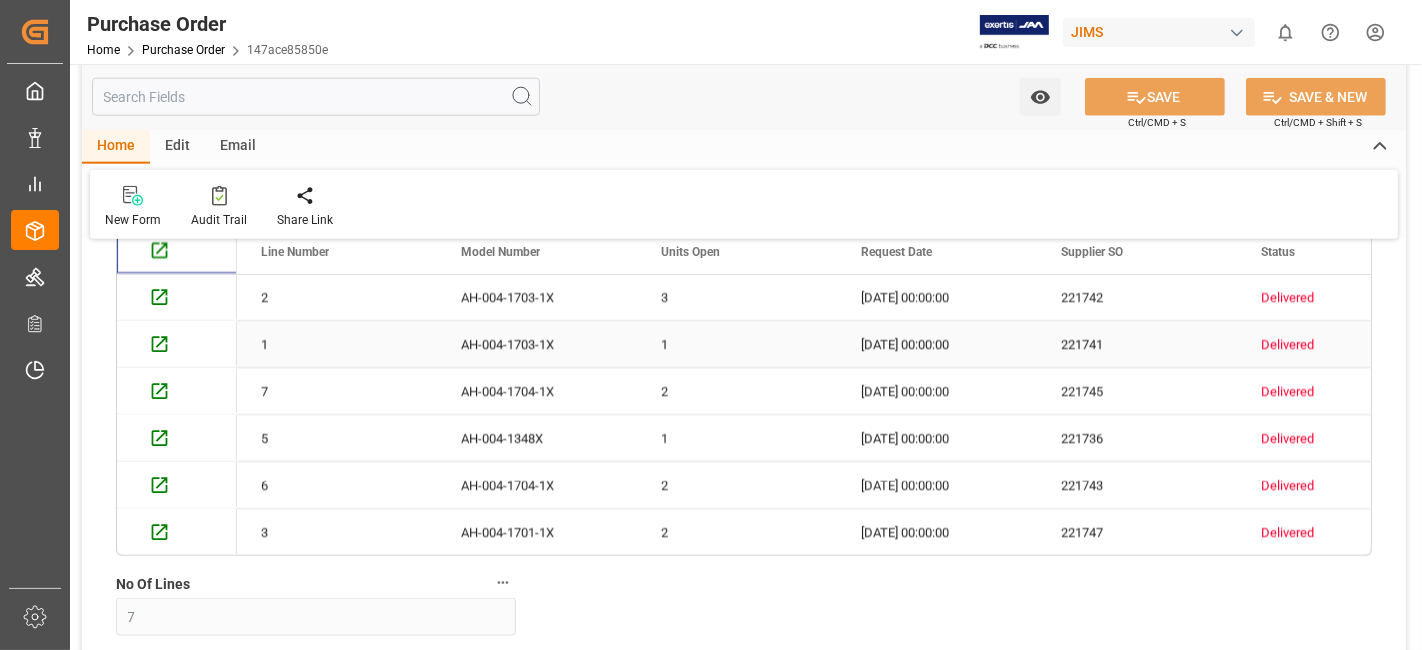 scroll, scrollTop: 0, scrollLeft: 0, axis: both 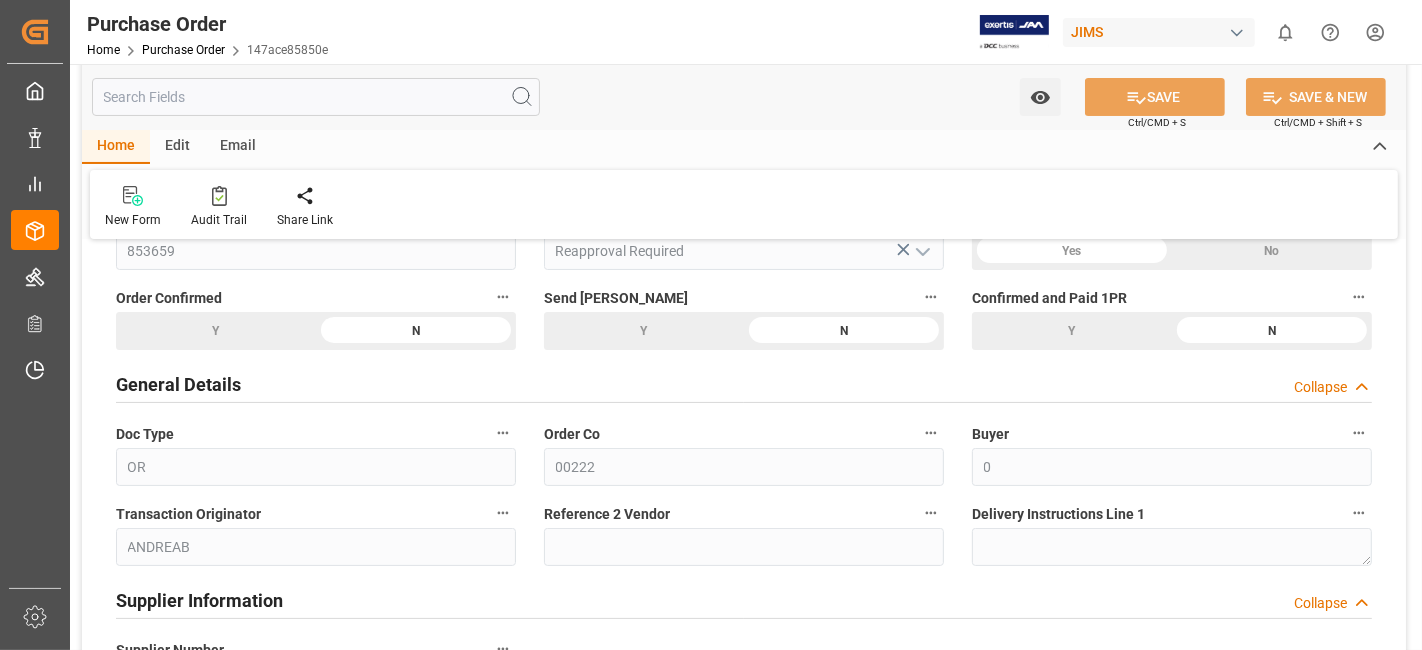 click on "Collapse" at bounding box center [1320, 387] 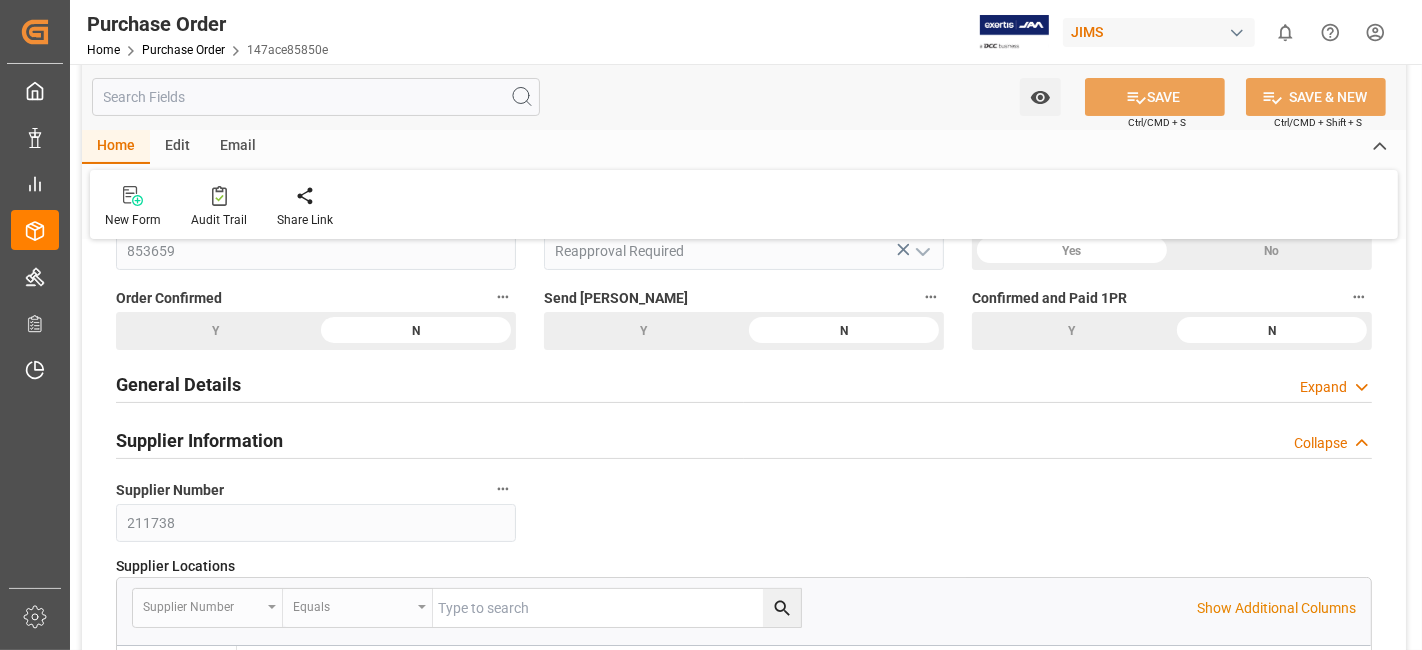 click on "Collapse" at bounding box center [1333, 443] 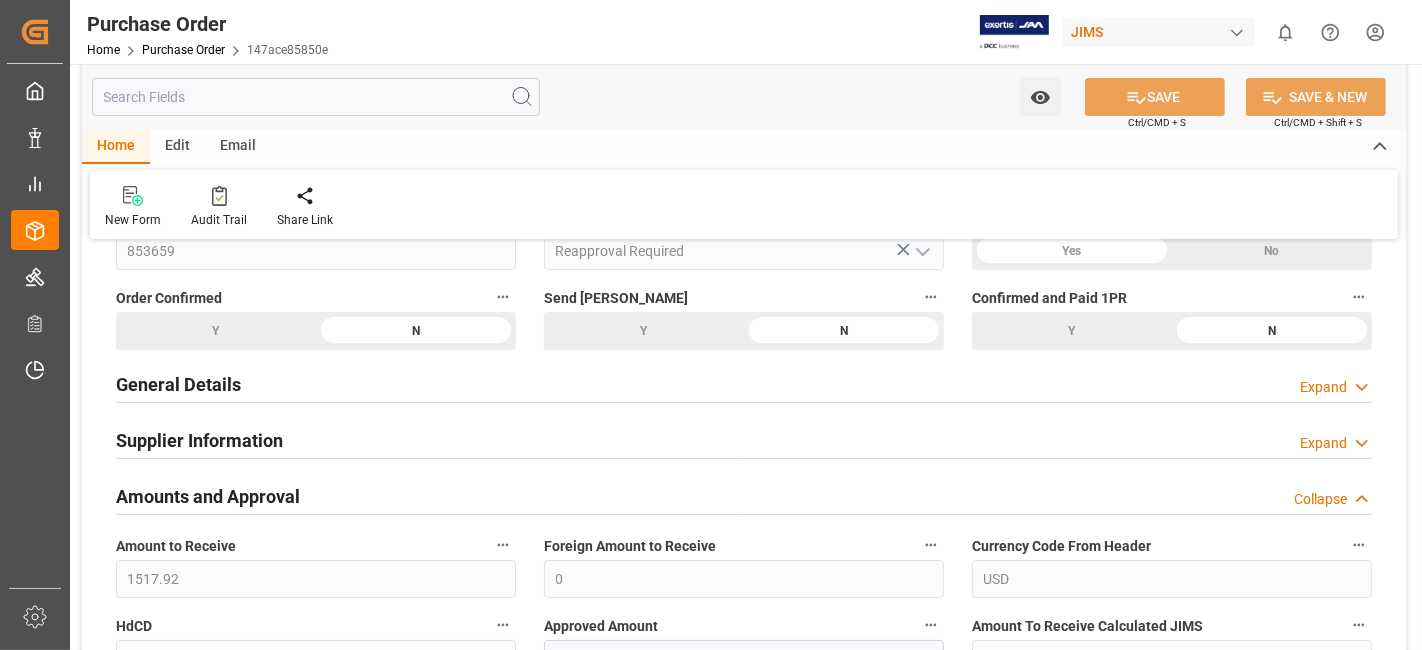 click on "Collapse" at bounding box center [1320, 499] 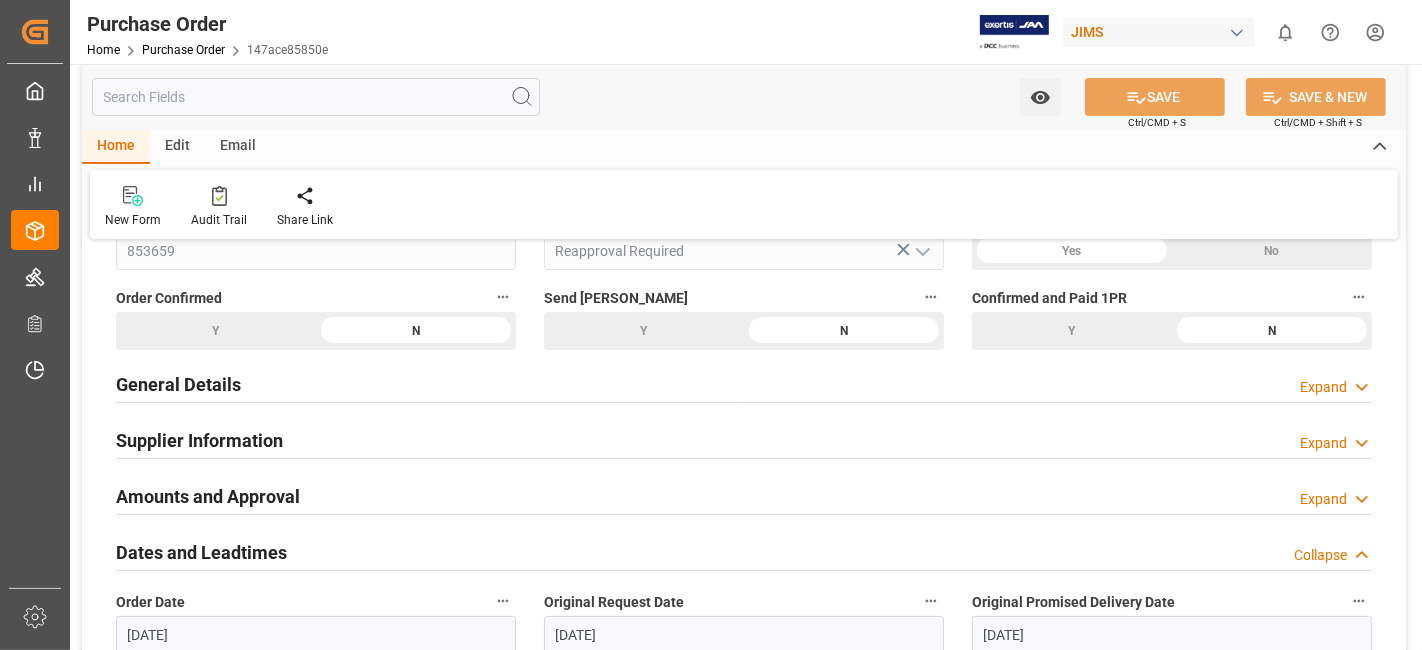 click on "Collapse" at bounding box center (1320, 555) 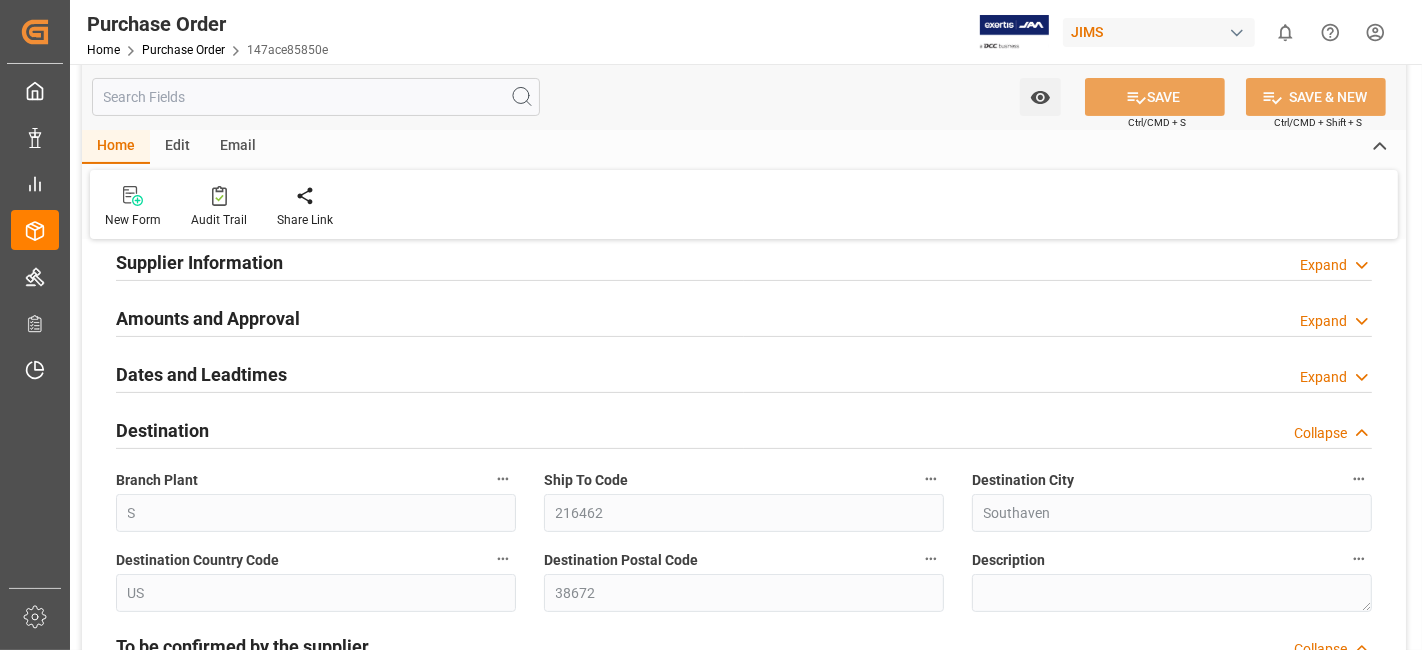 scroll, scrollTop: 348, scrollLeft: 0, axis: vertical 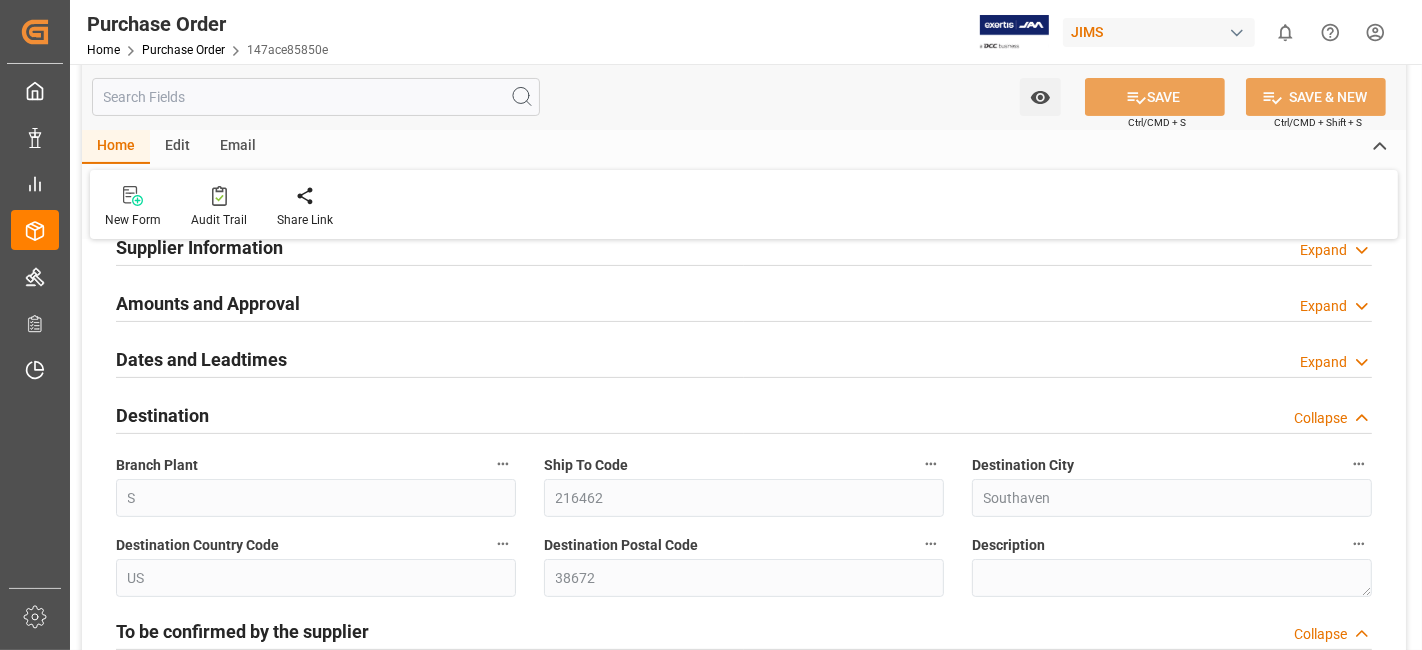 click on "Collapse" at bounding box center [1320, 418] 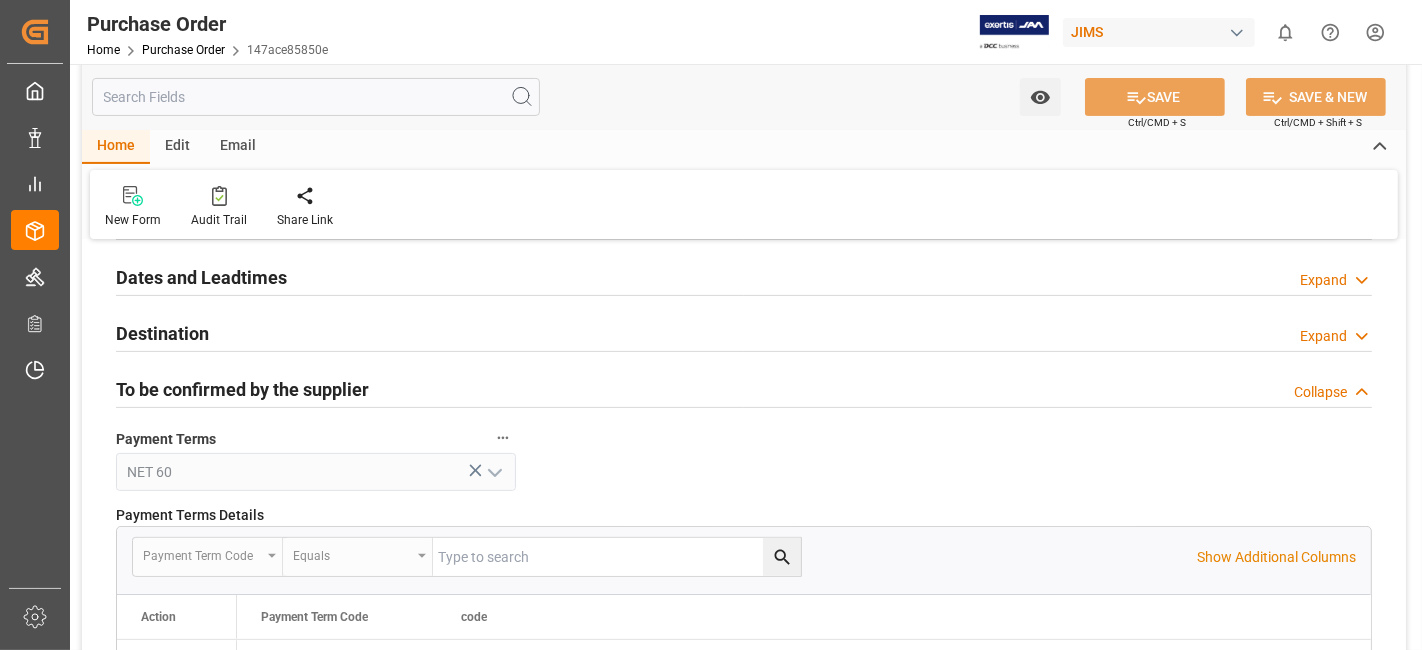 scroll, scrollTop: 457, scrollLeft: 0, axis: vertical 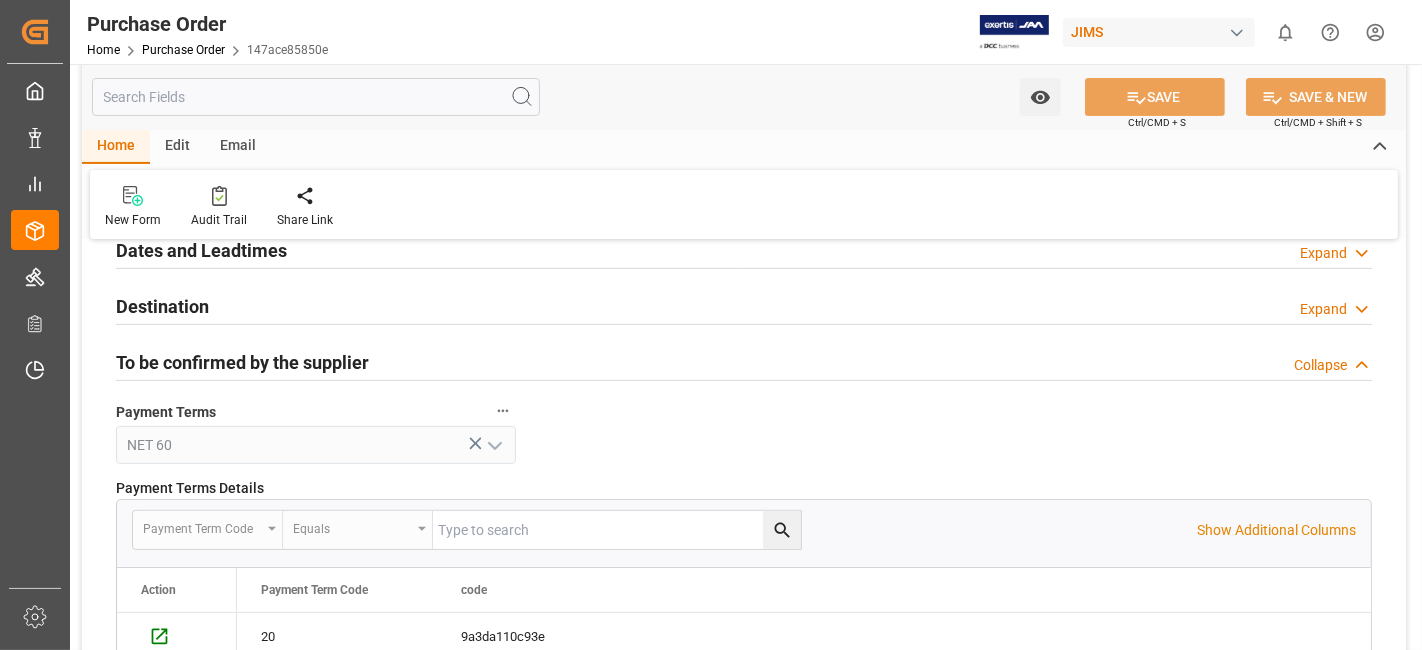 click on "Collapse" at bounding box center [1320, 365] 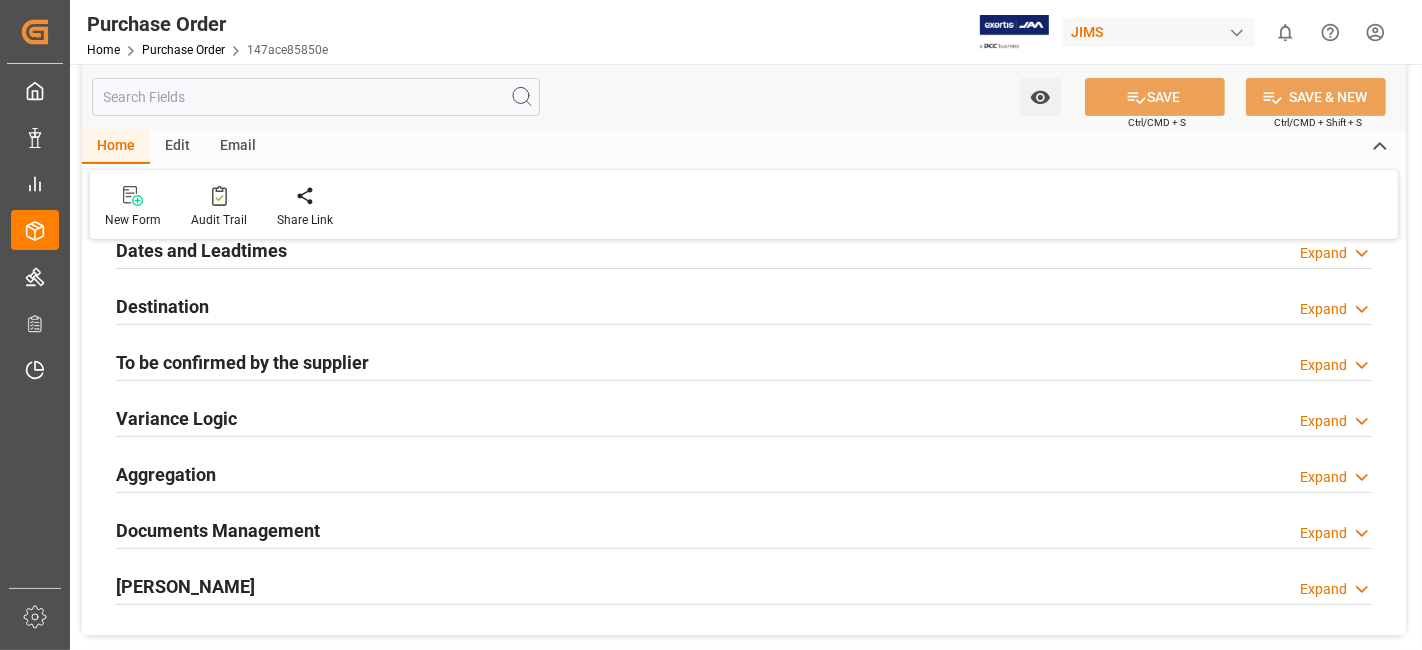 click on "Expand" at bounding box center [1323, 421] 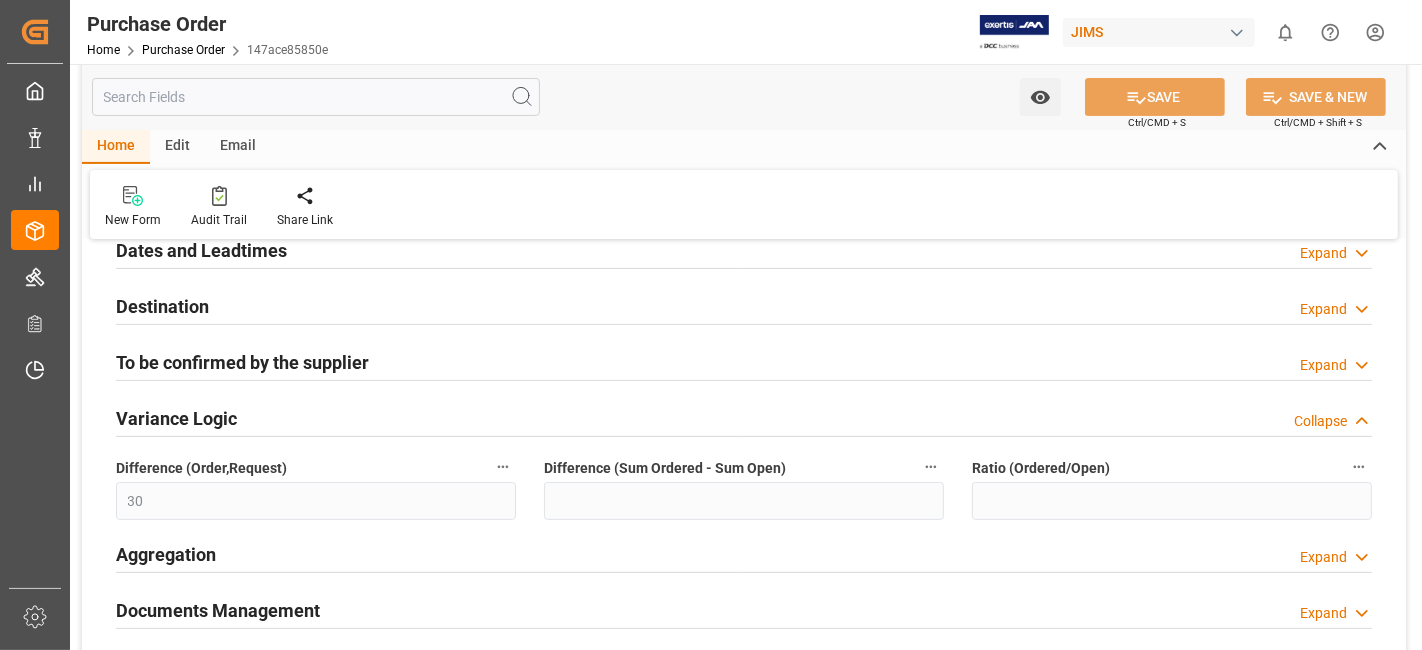 click on "Collapse" at bounding box center (1320, 421) 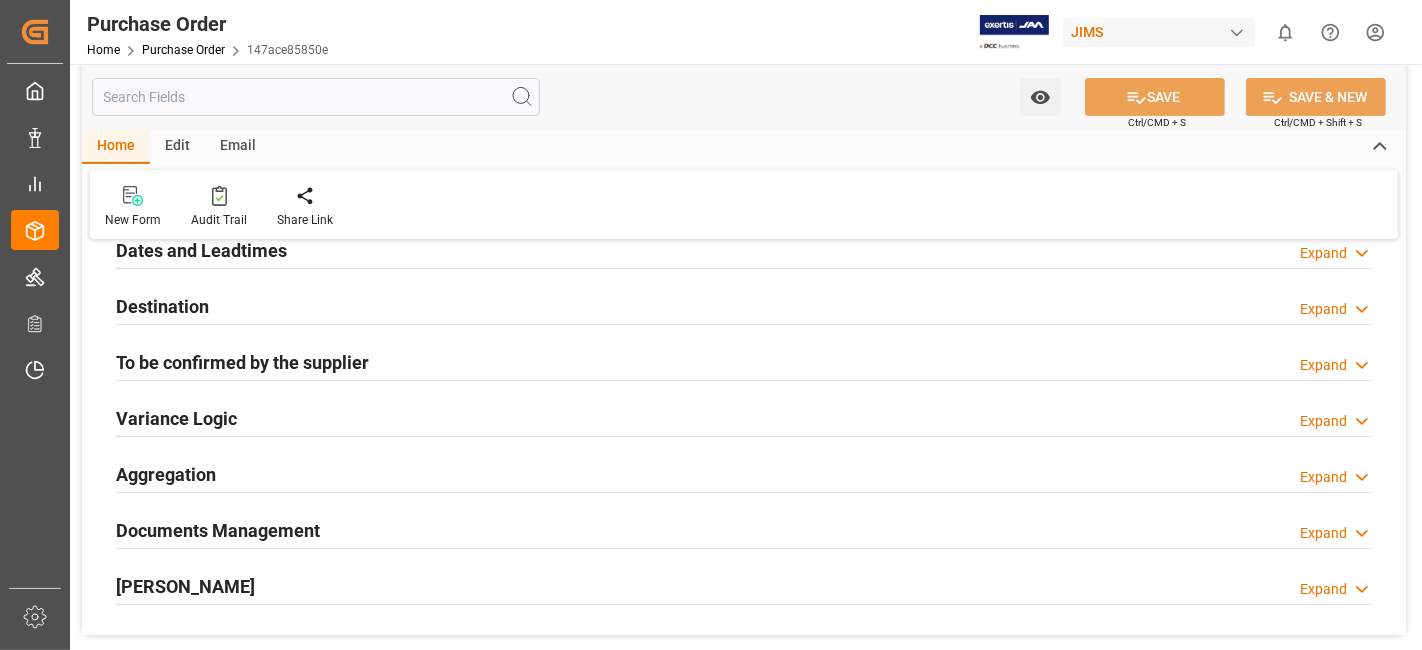 click on "Expand" at bounding box center [1336, 477] 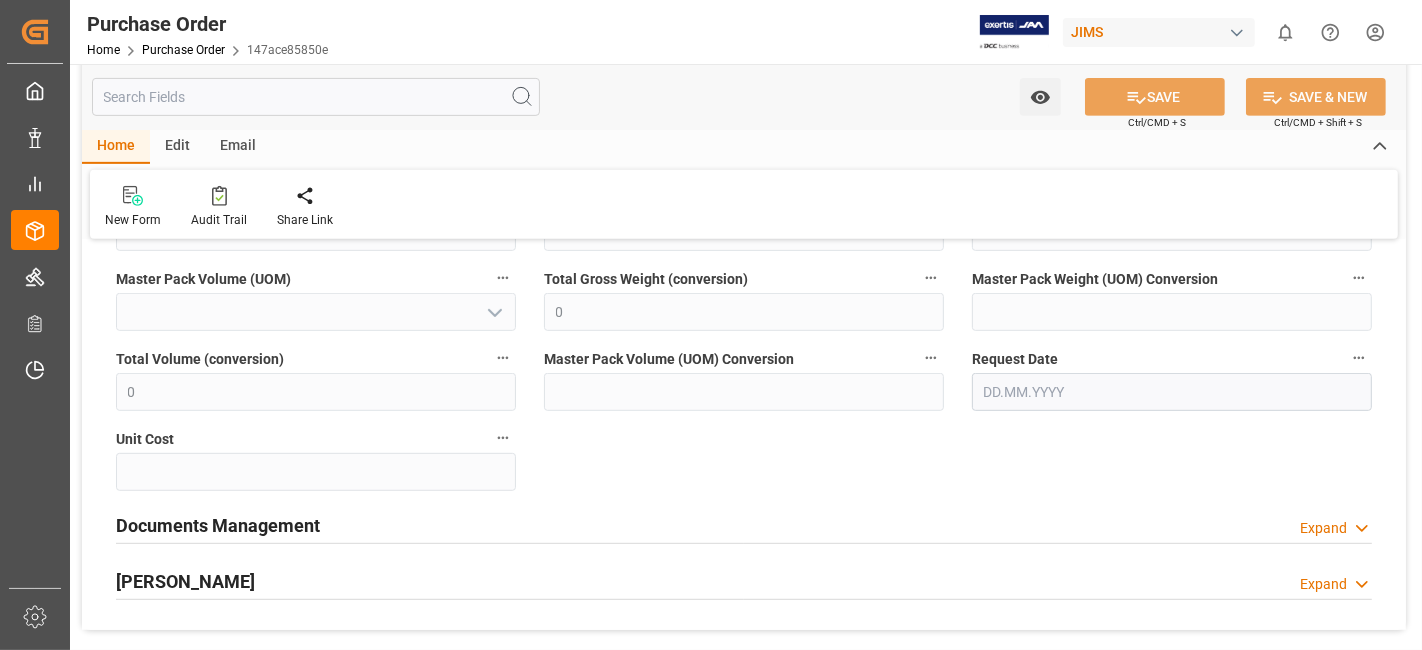 scroll, scrollTop: 619, scrollLeft: 0, axis: vertical 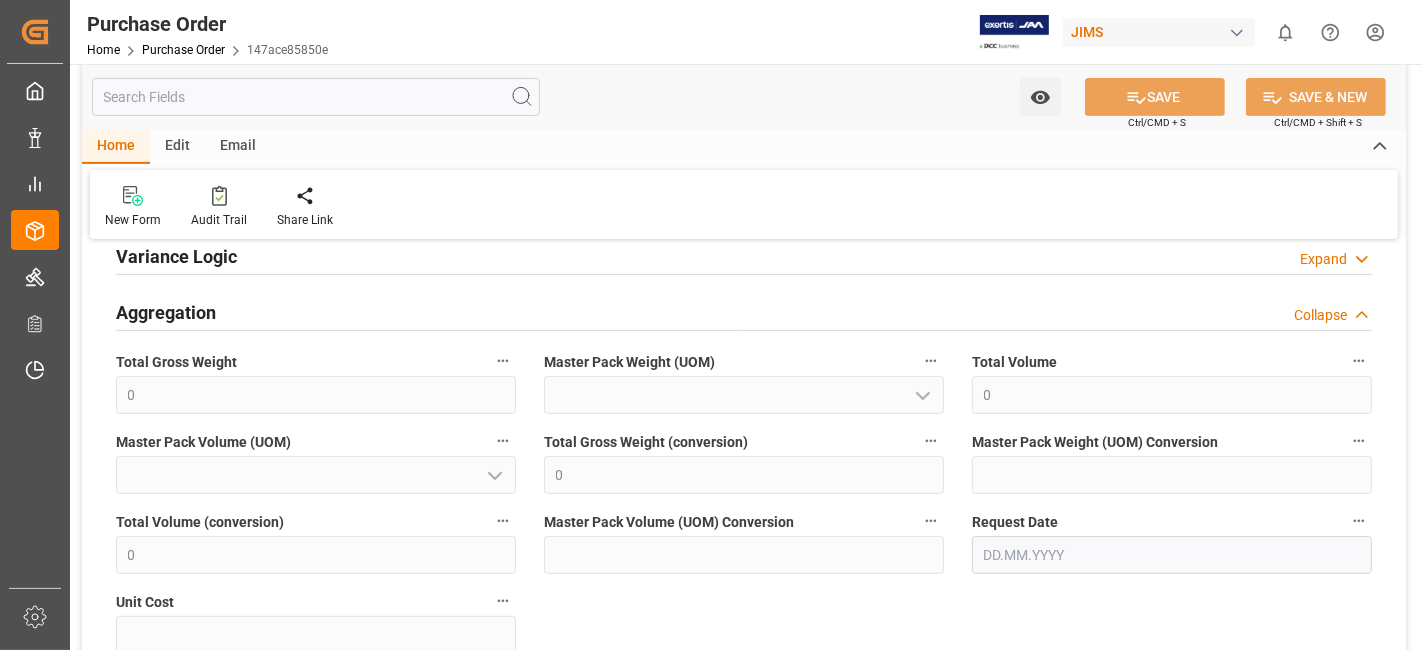 click on "Collapse" at bounding box center (1320, 315) 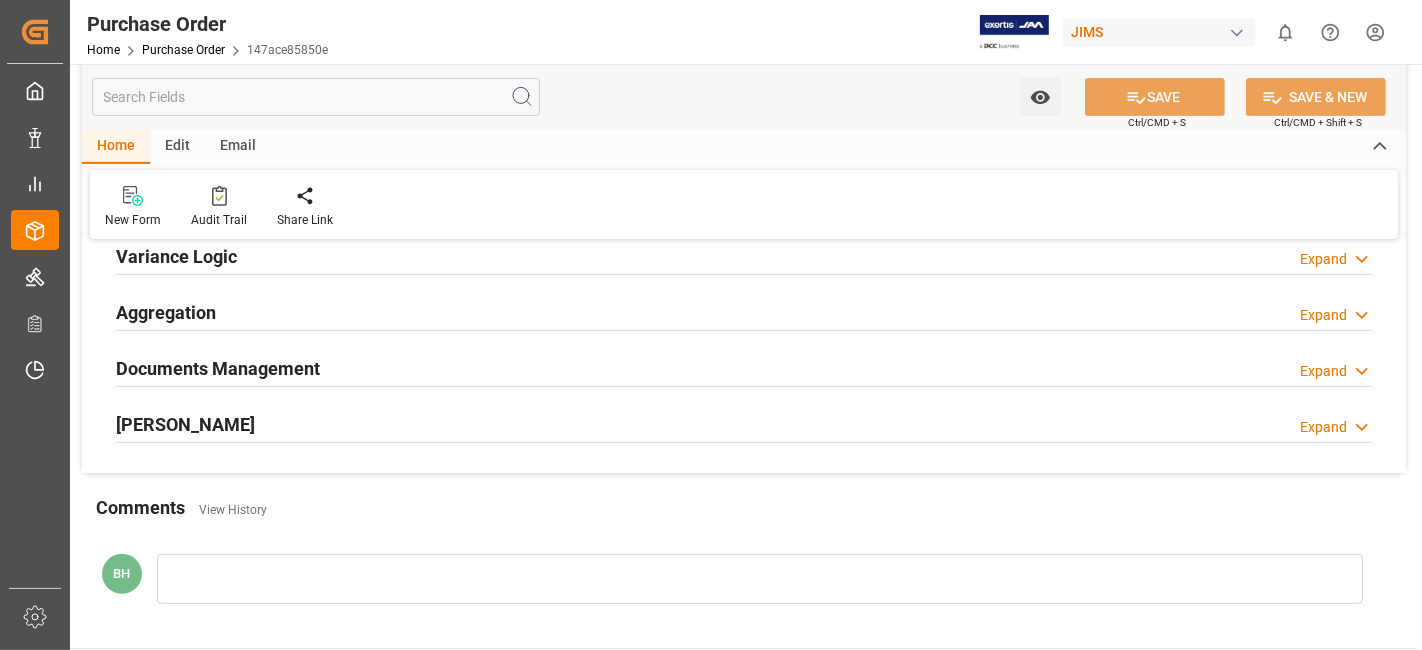 click on "Expand" at bounding box center [1323, 371] 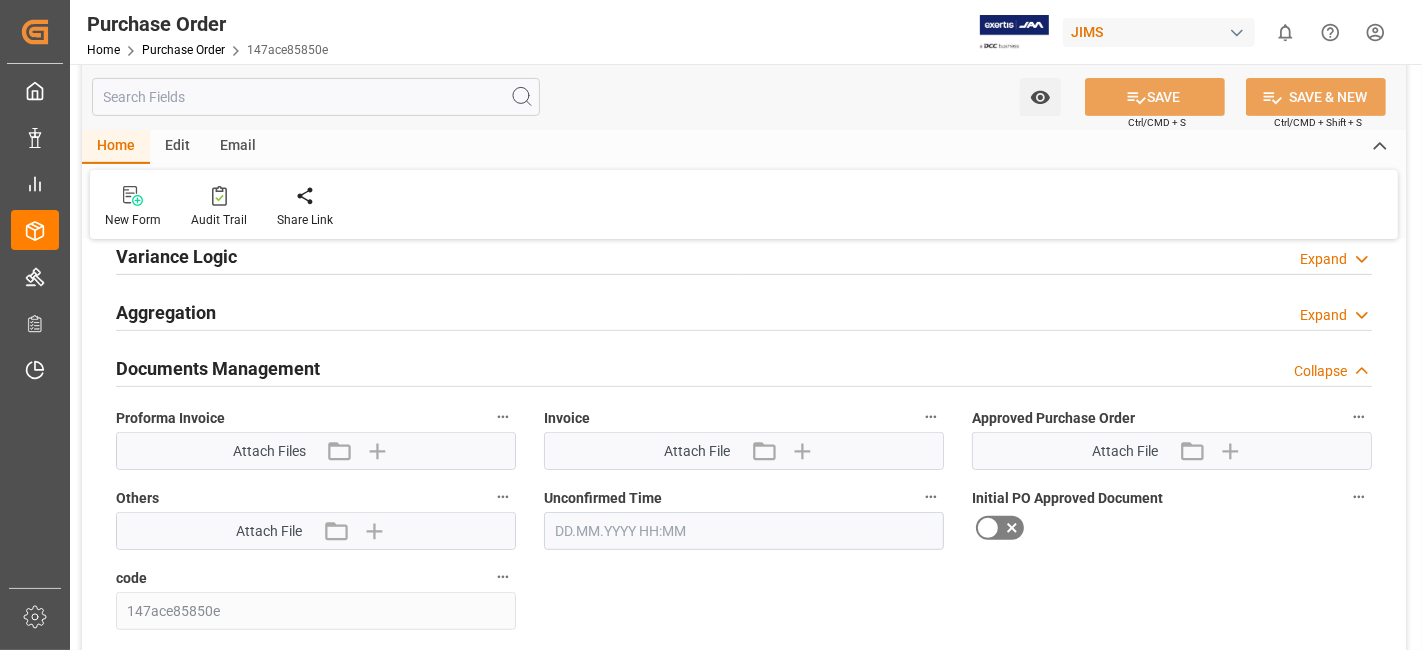click on "Collapse" at bounding box center [1320, 371] 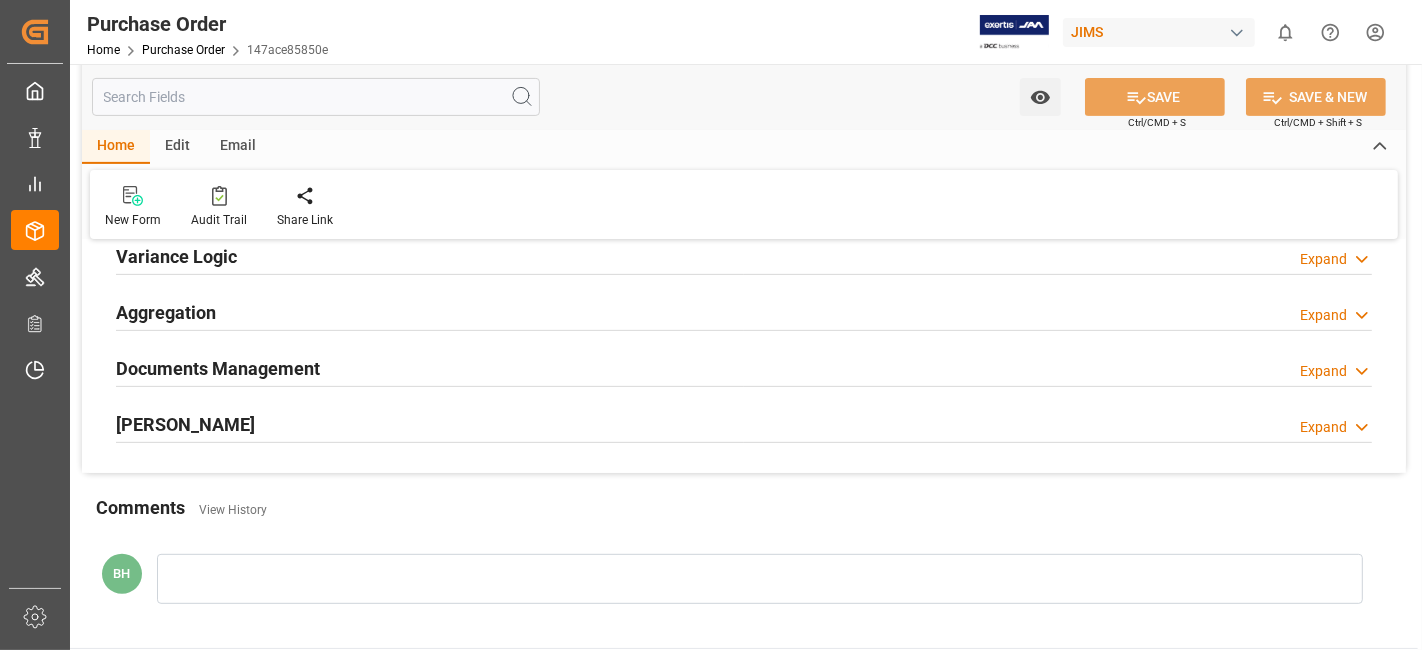 click on "Expand" at bounding box center (1323, 427) 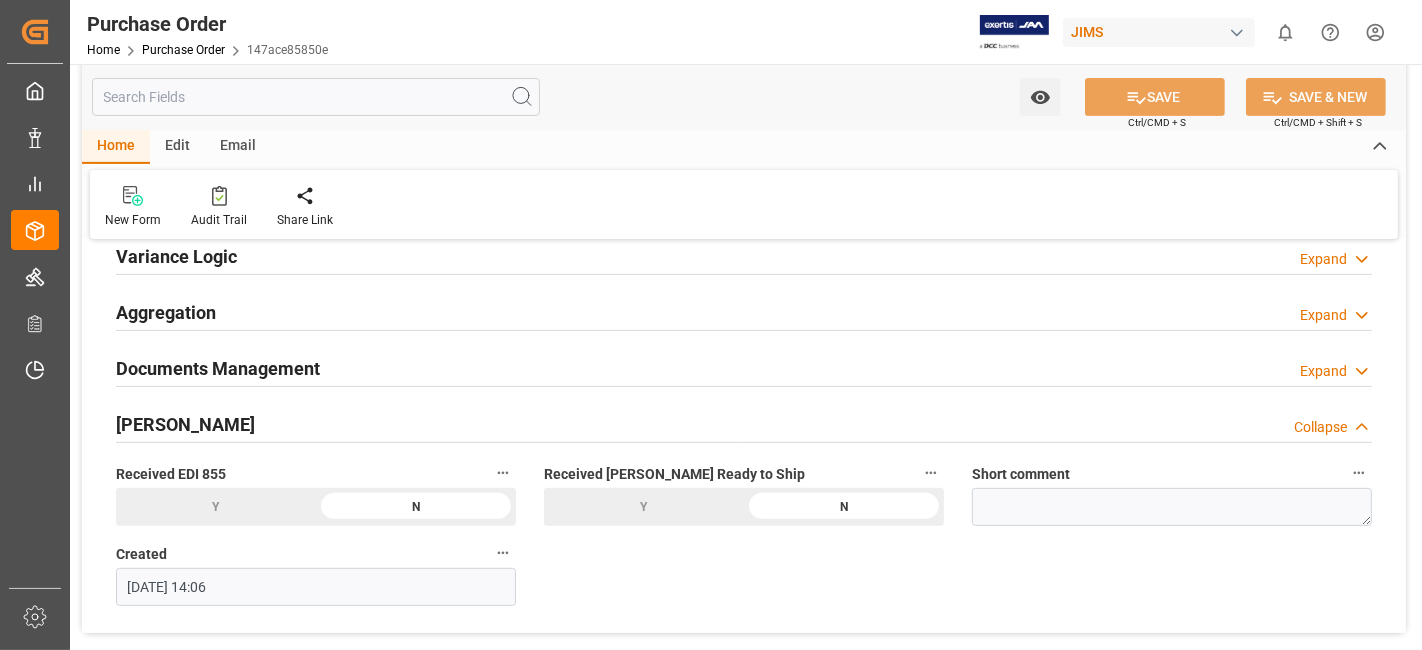 click on "Collapse" at bounding box center (1320, 427) 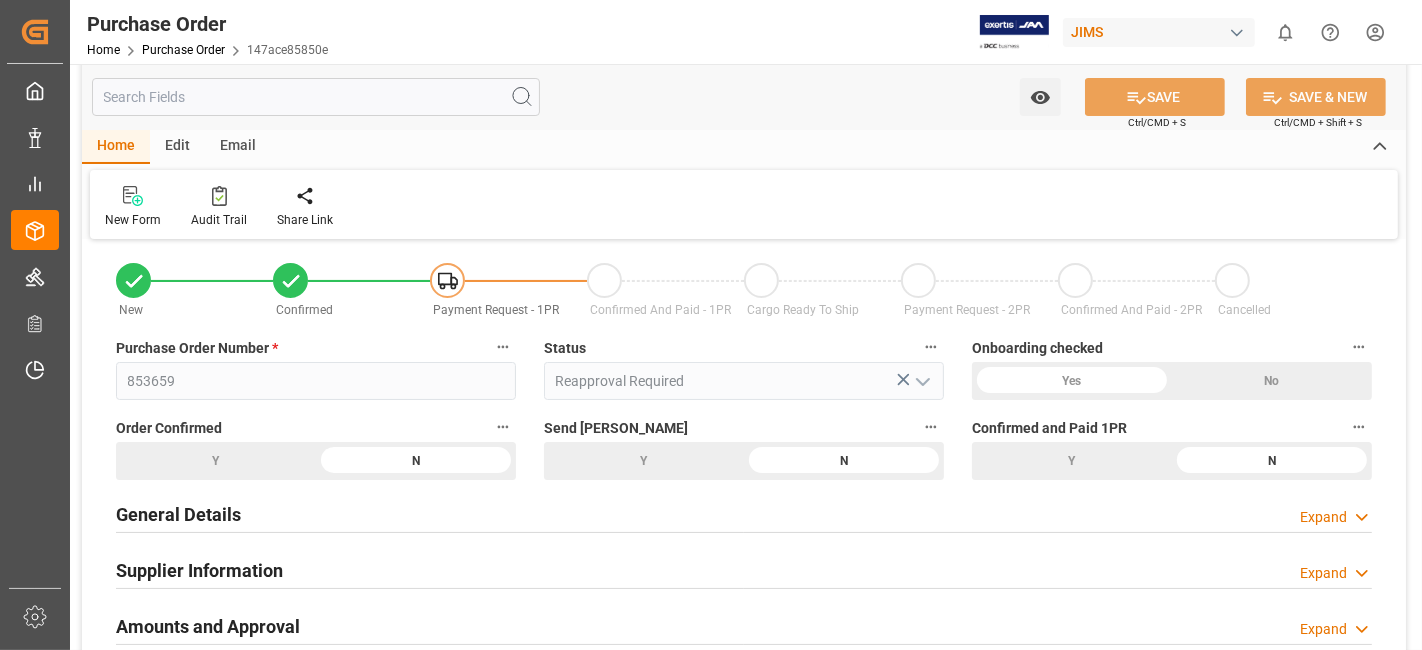 scroll, scrollTop: 0, scrollLeft: 0, axis: both 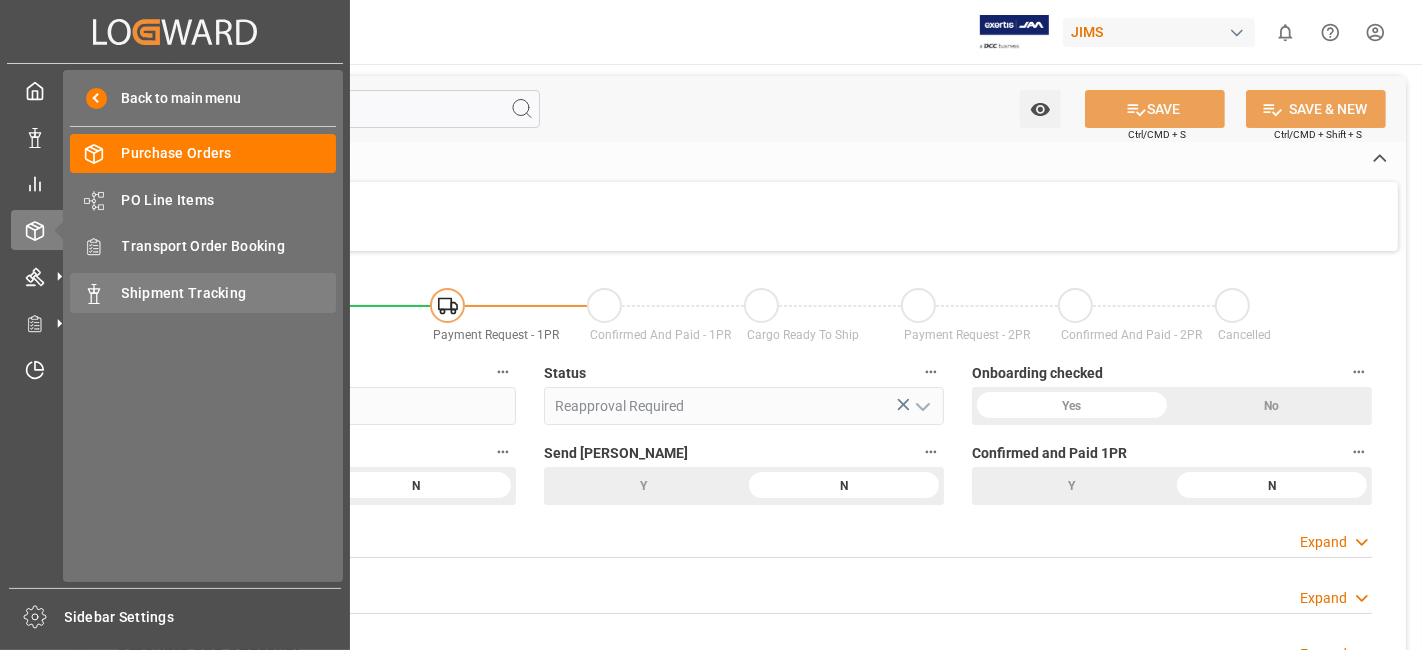 click on "Shipment Tracking" at bounding box center (229, 293) 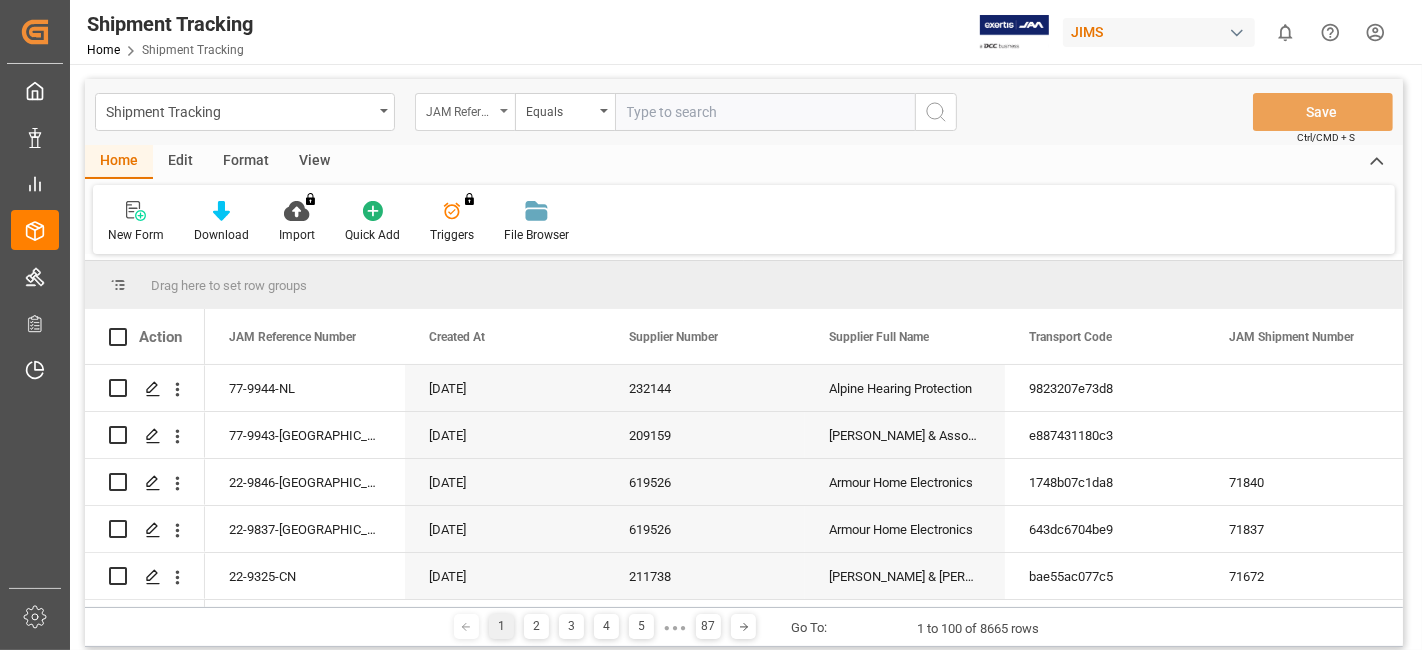 click on "JAM Reference Number" at bounding box center (465, 112) 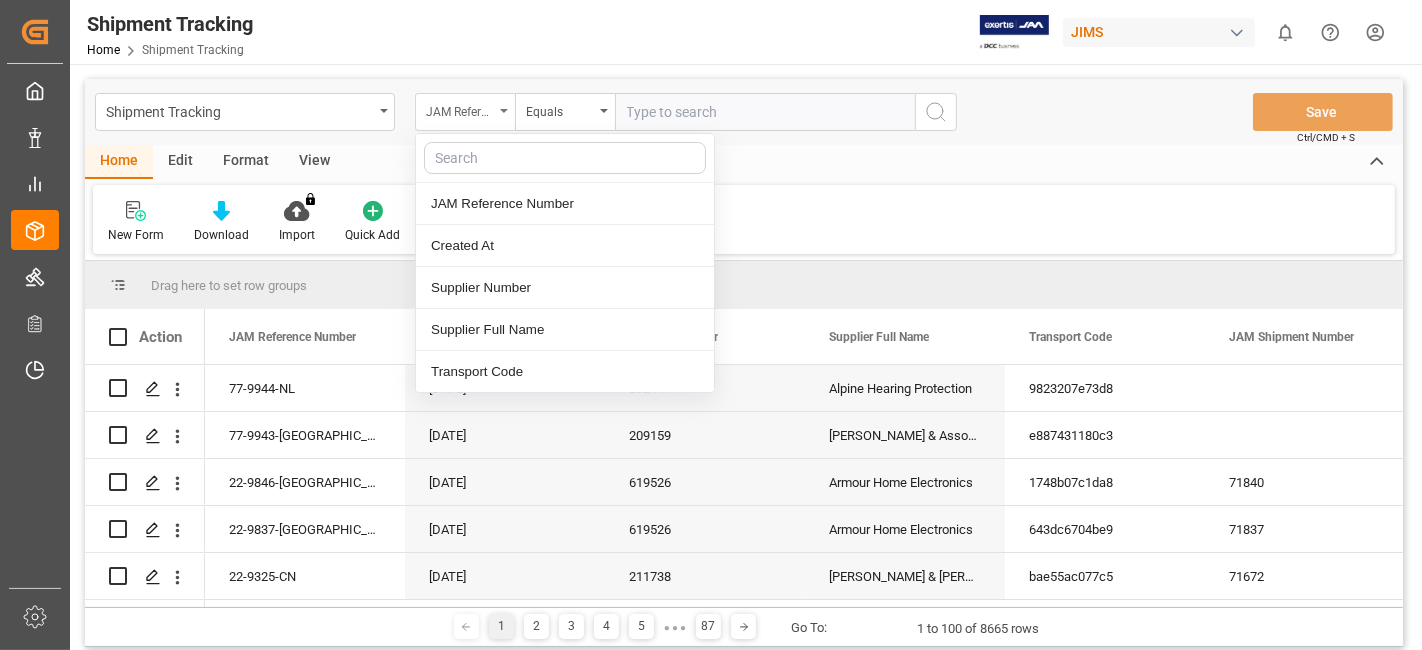 click on "JAM Reference Number" at bounding box center (465, 112) 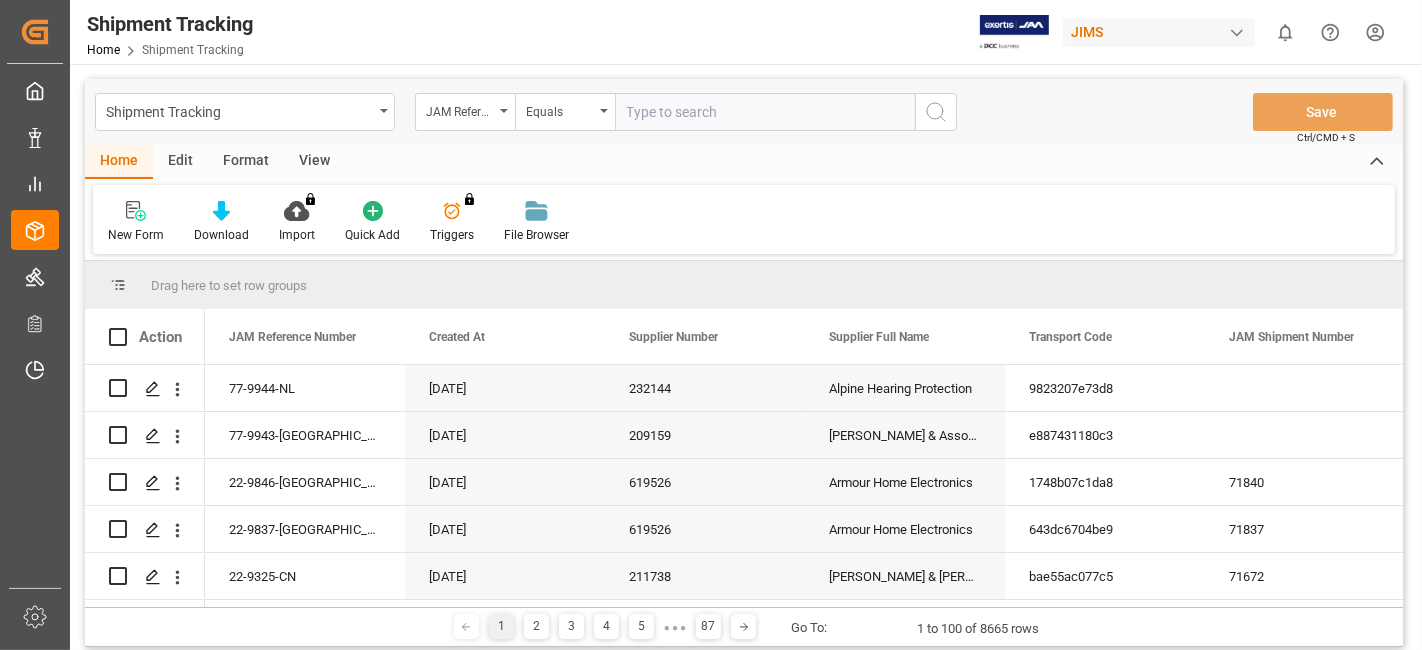 type 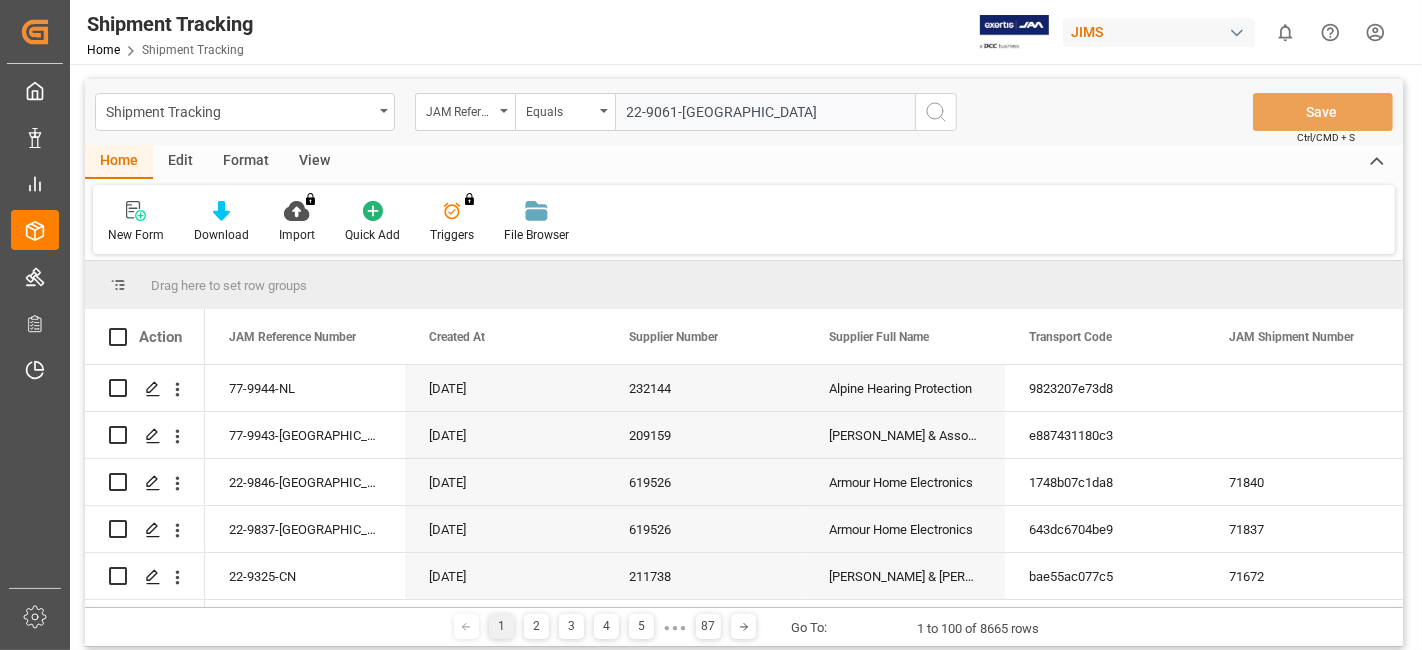 type 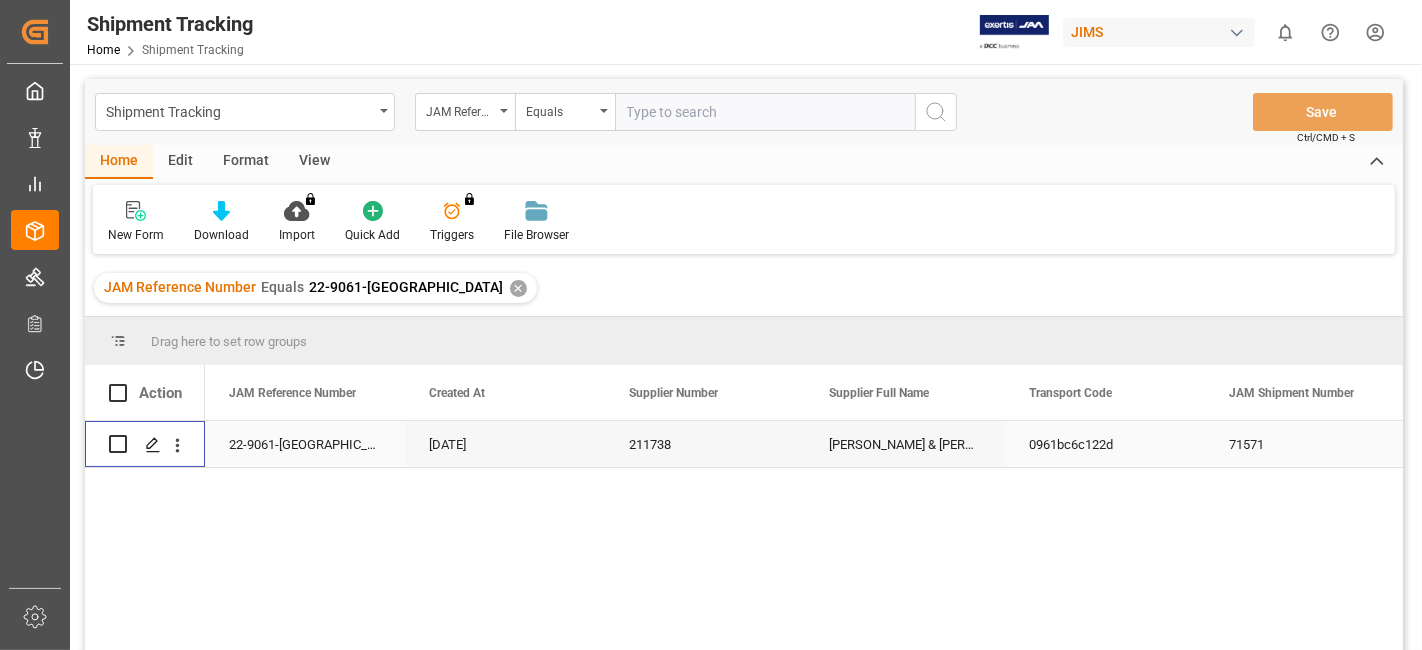click at bounding box center (118, 444) 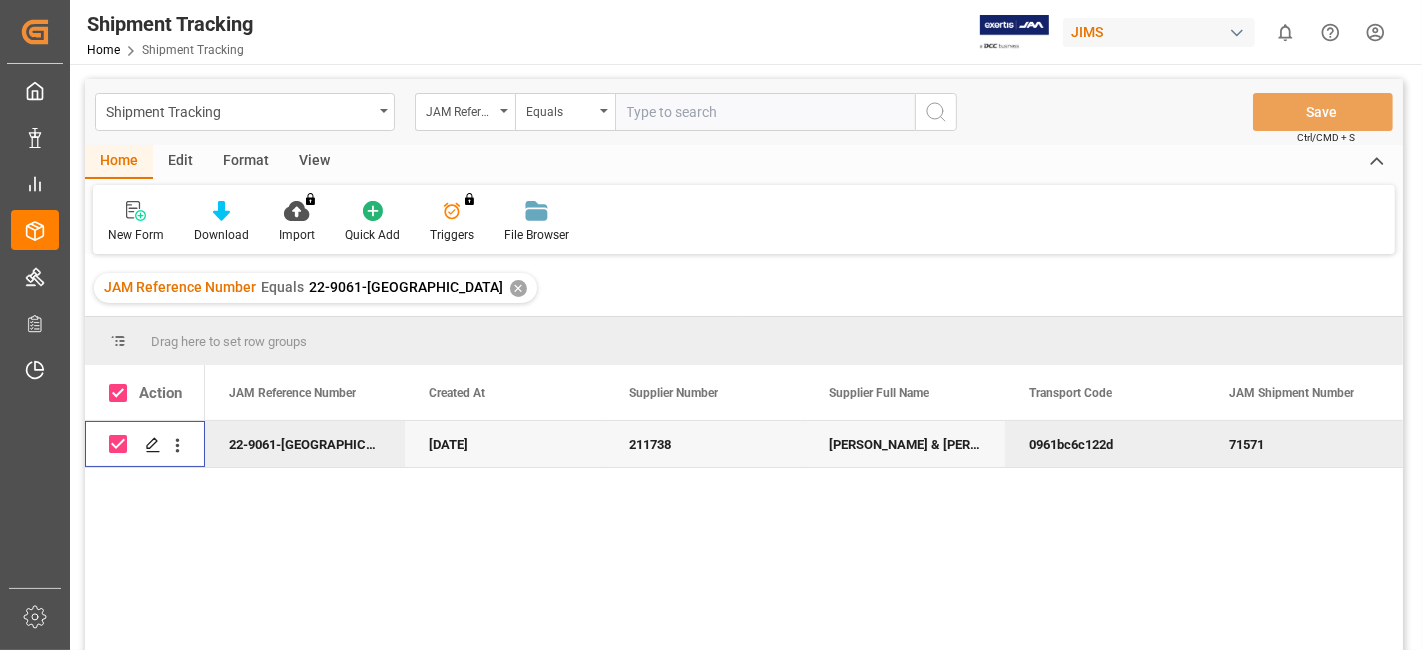 click at bounding box center [118, 444] 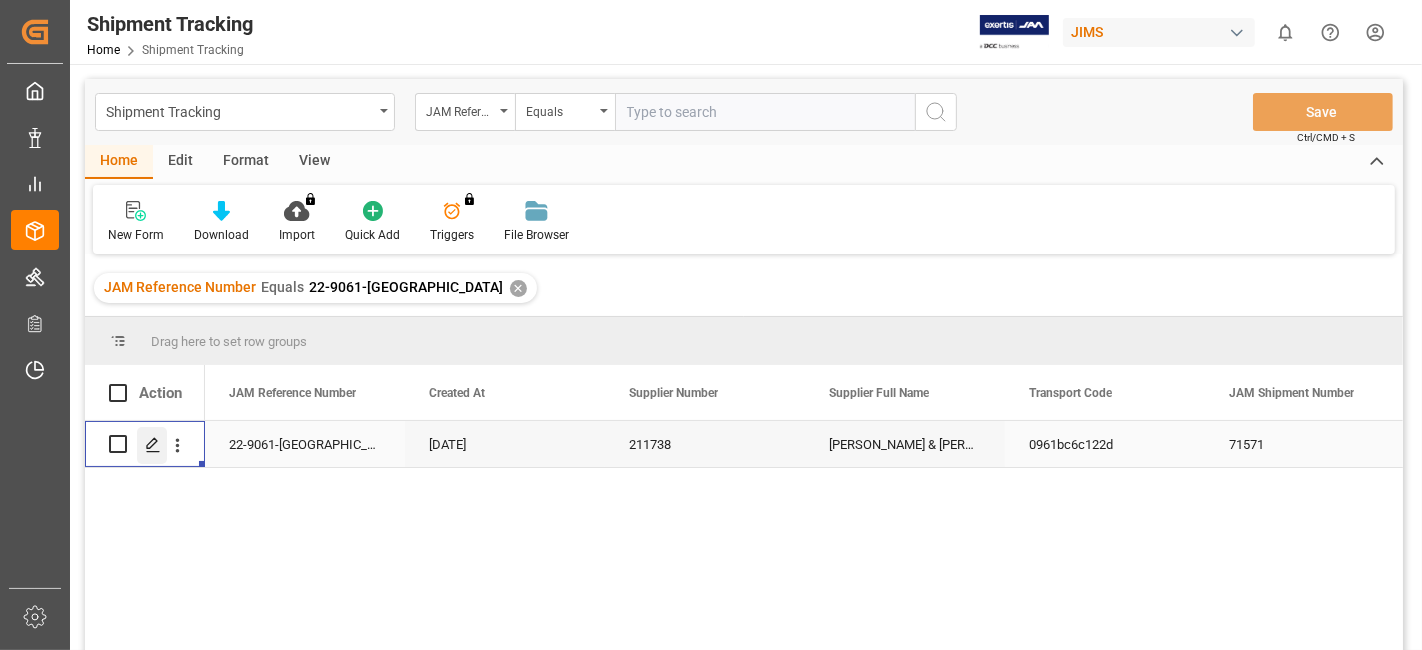 click 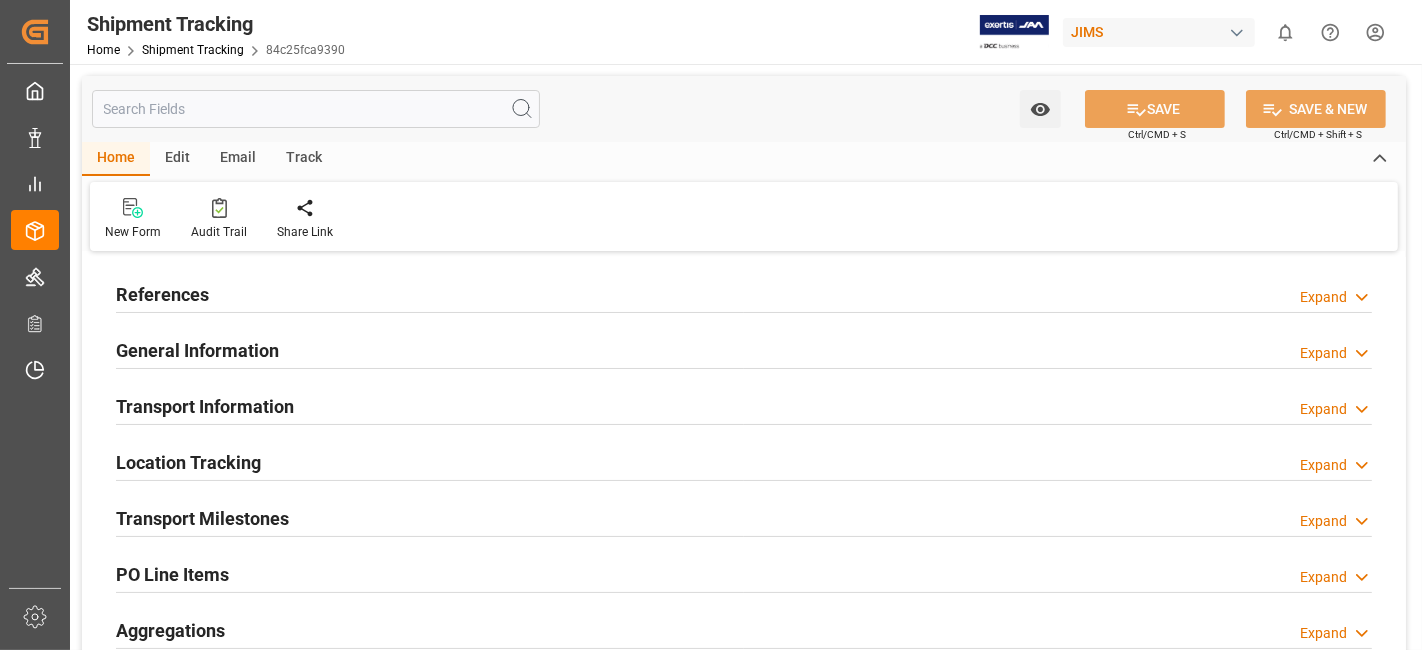 type on "[DATE]" 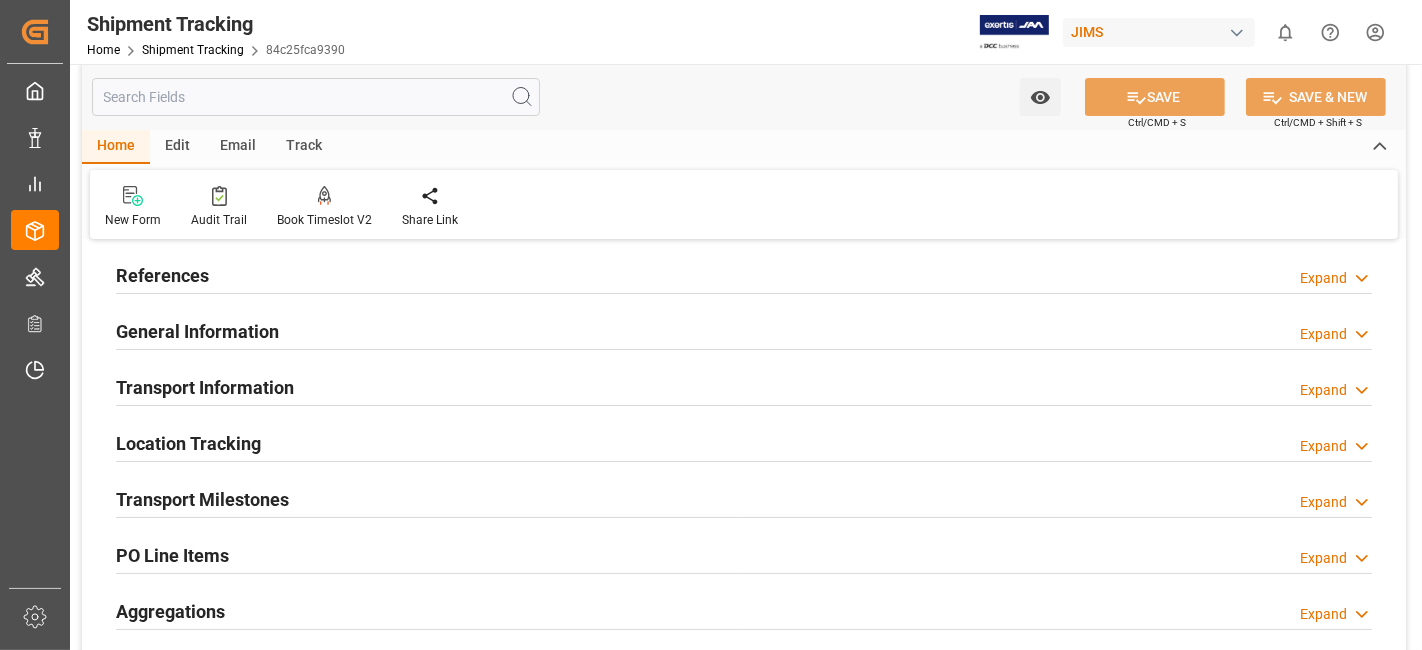 scroll, scrollTop: 0, scrollLeft: 0, axis: both 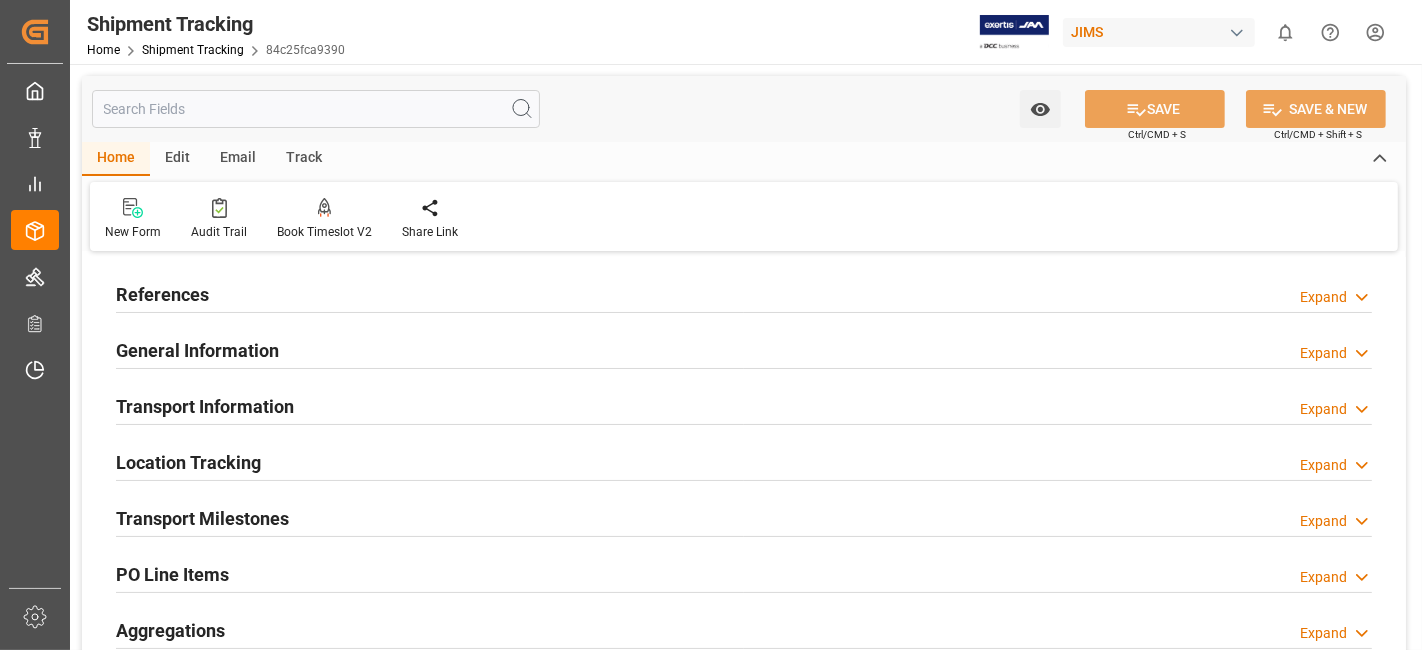 click on "Expand" at bounding box center [1323, 353] 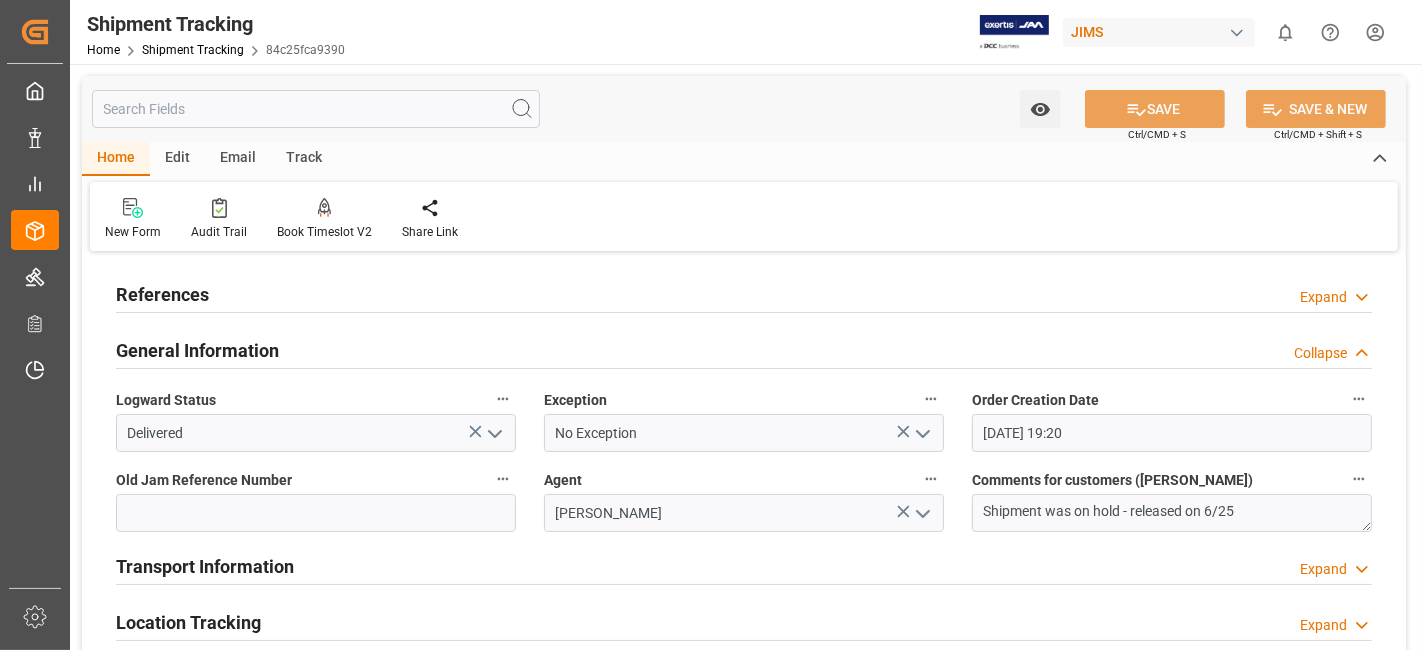 click on "Collapse" at bounding box center [1320, 353] 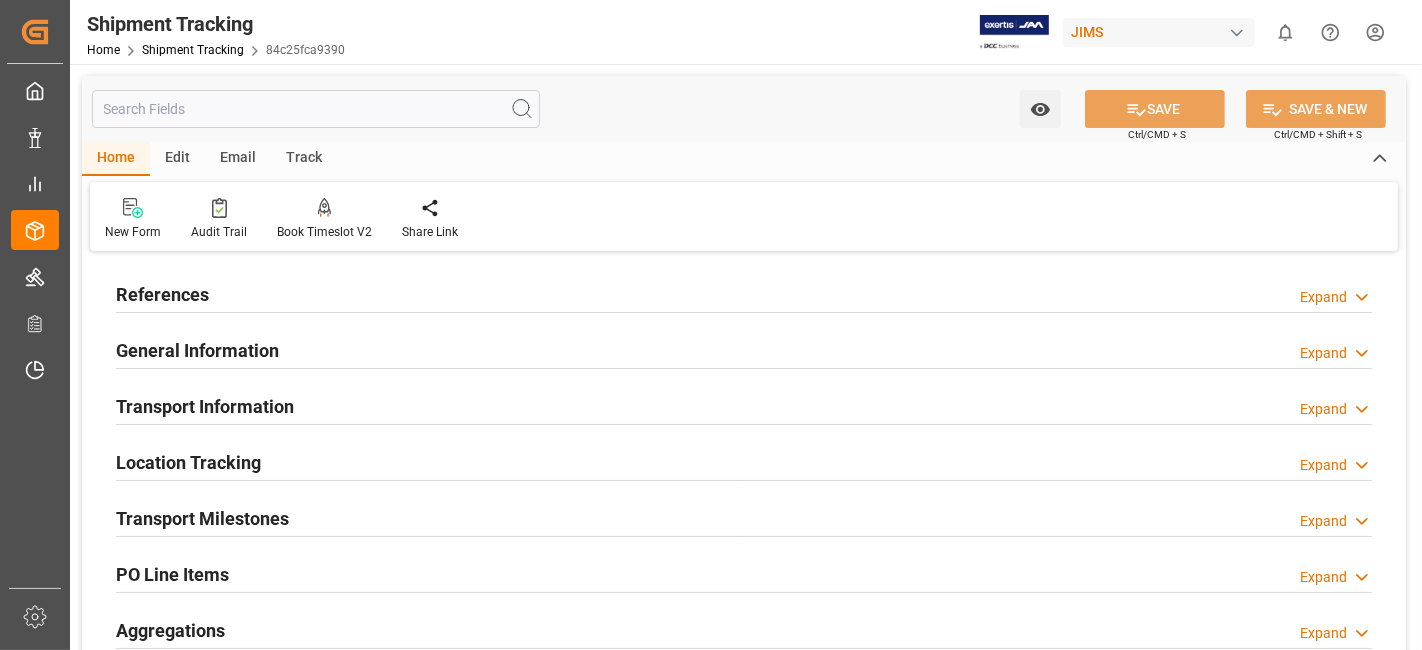 click on "Expand" at bounding box center (1323, 297) 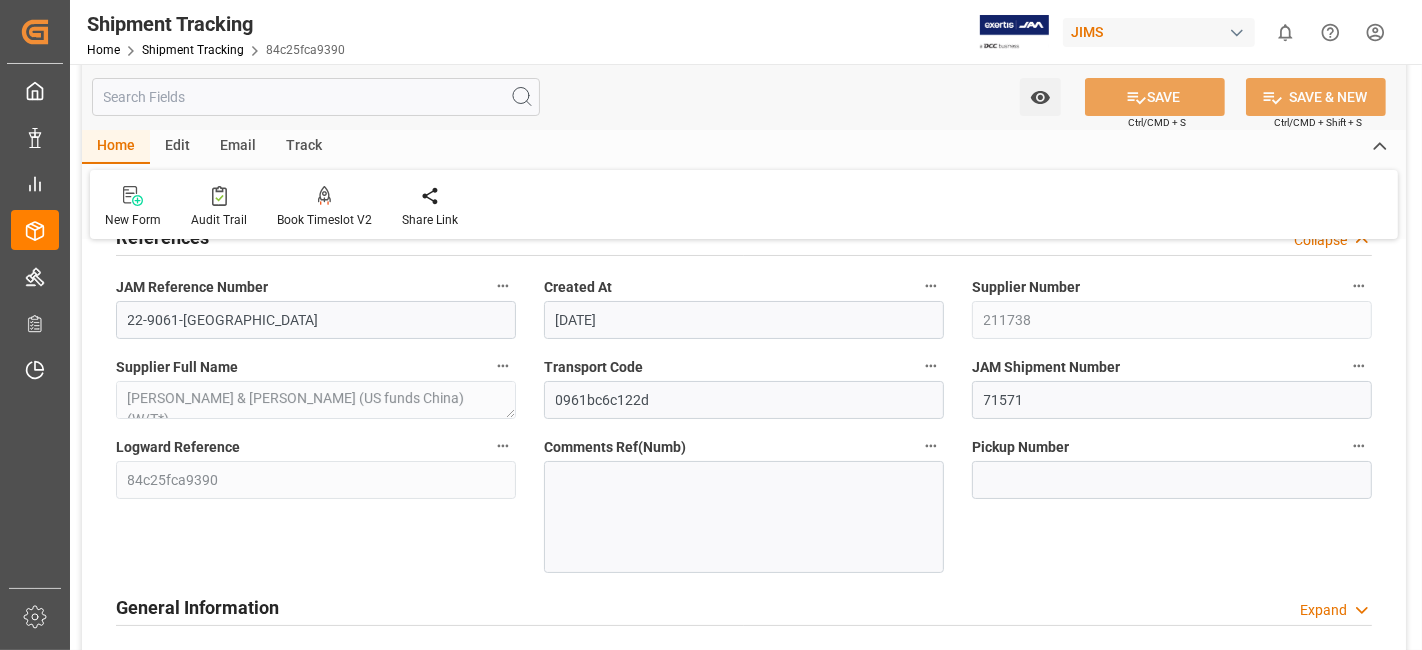 scroll, scrollTop: 28, scrollLeft: 0, axis: vertical 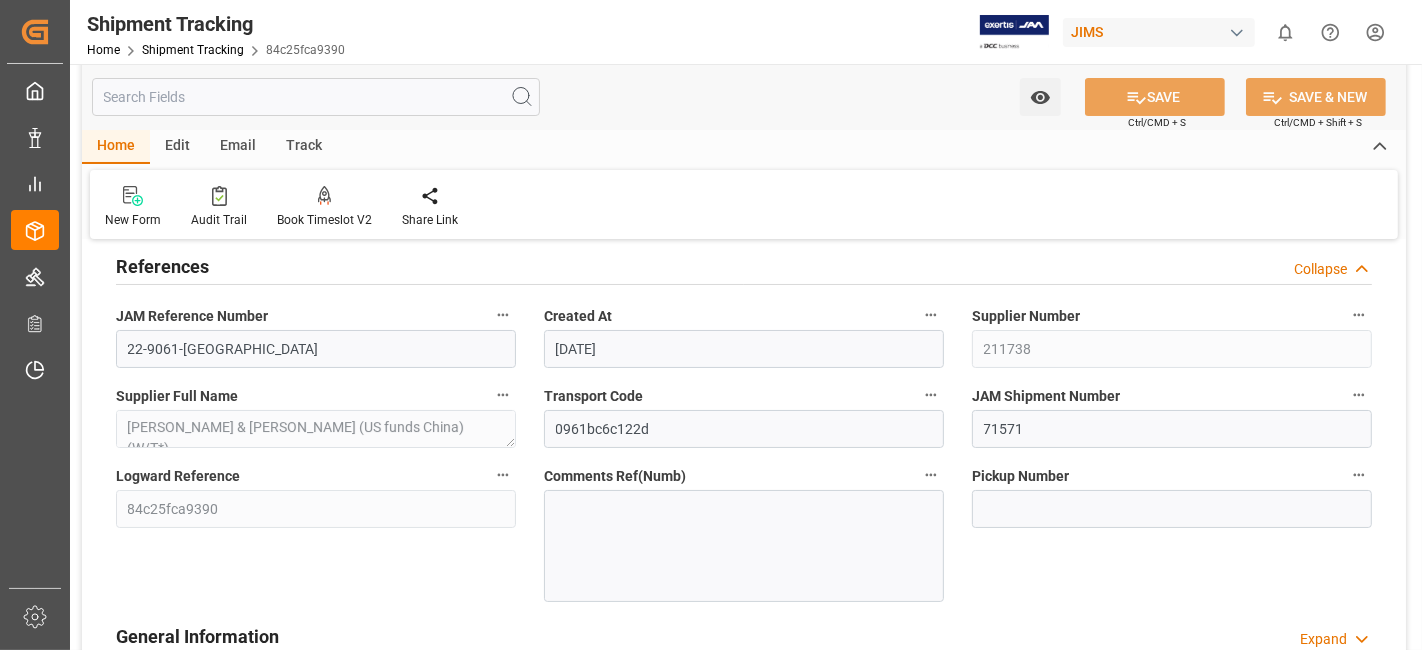 click on "Collapse" at bounding box center [1320, 269] 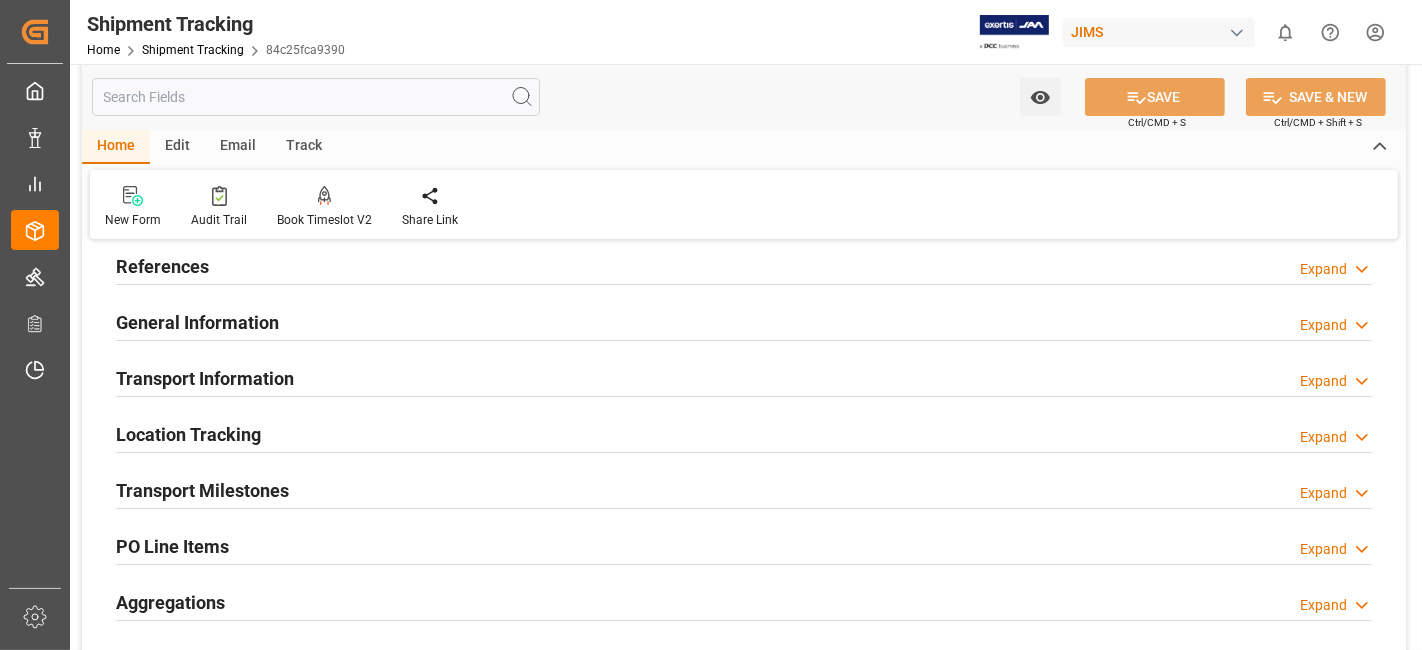 click on "Expand" at bounding box center (1323, 381) 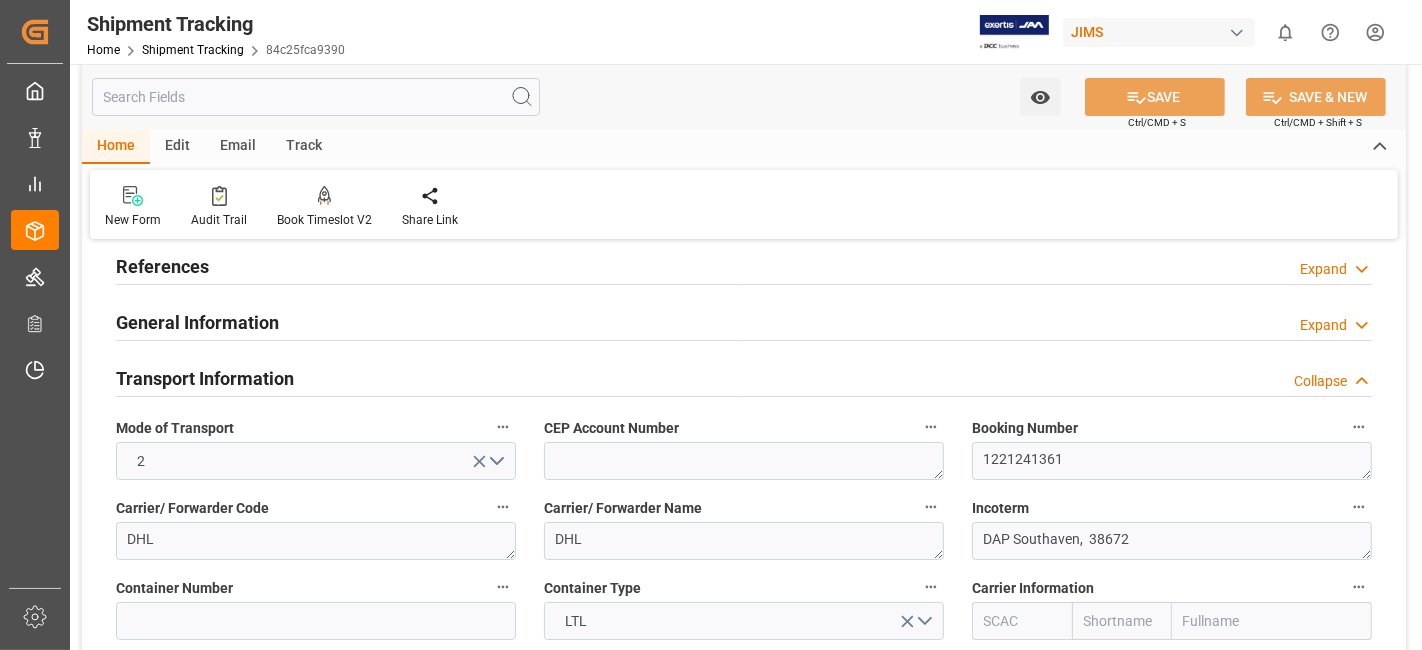 click on "Collapse" at bounding box center [1320, 381] 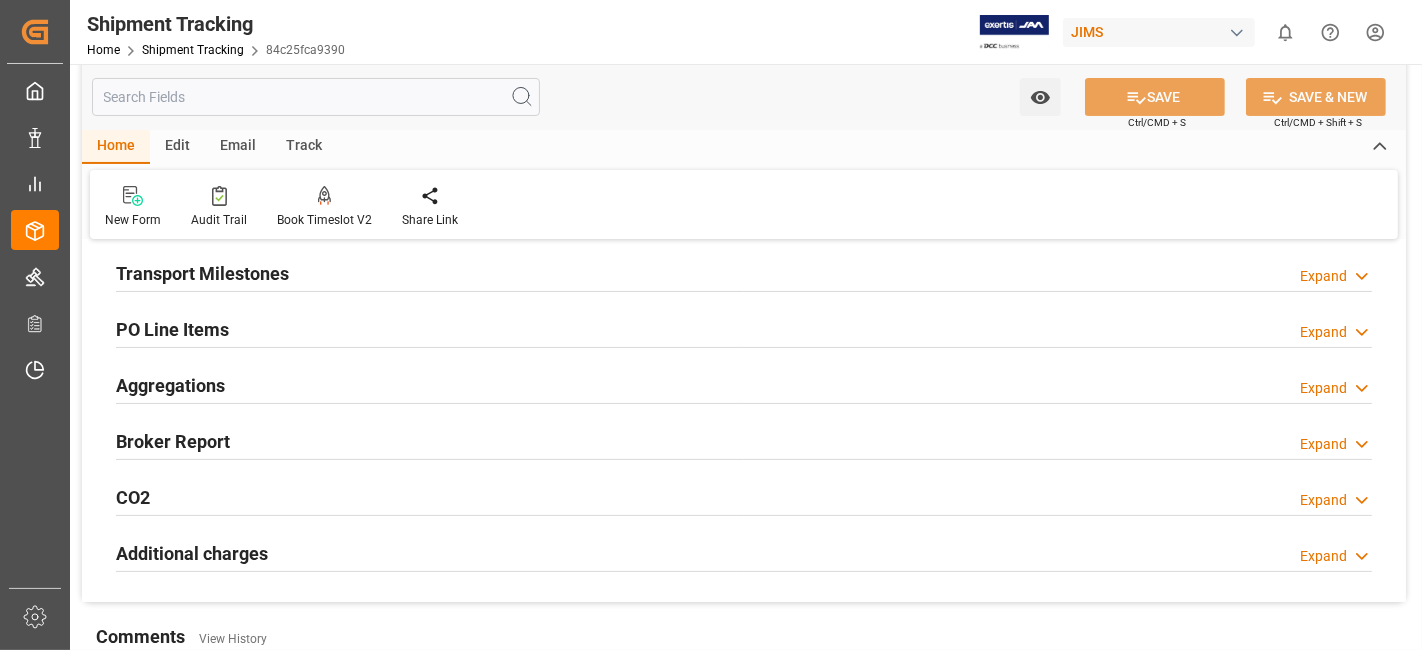 scroll, scrollTop: 246, scrollLeft: 0, axis: vertical 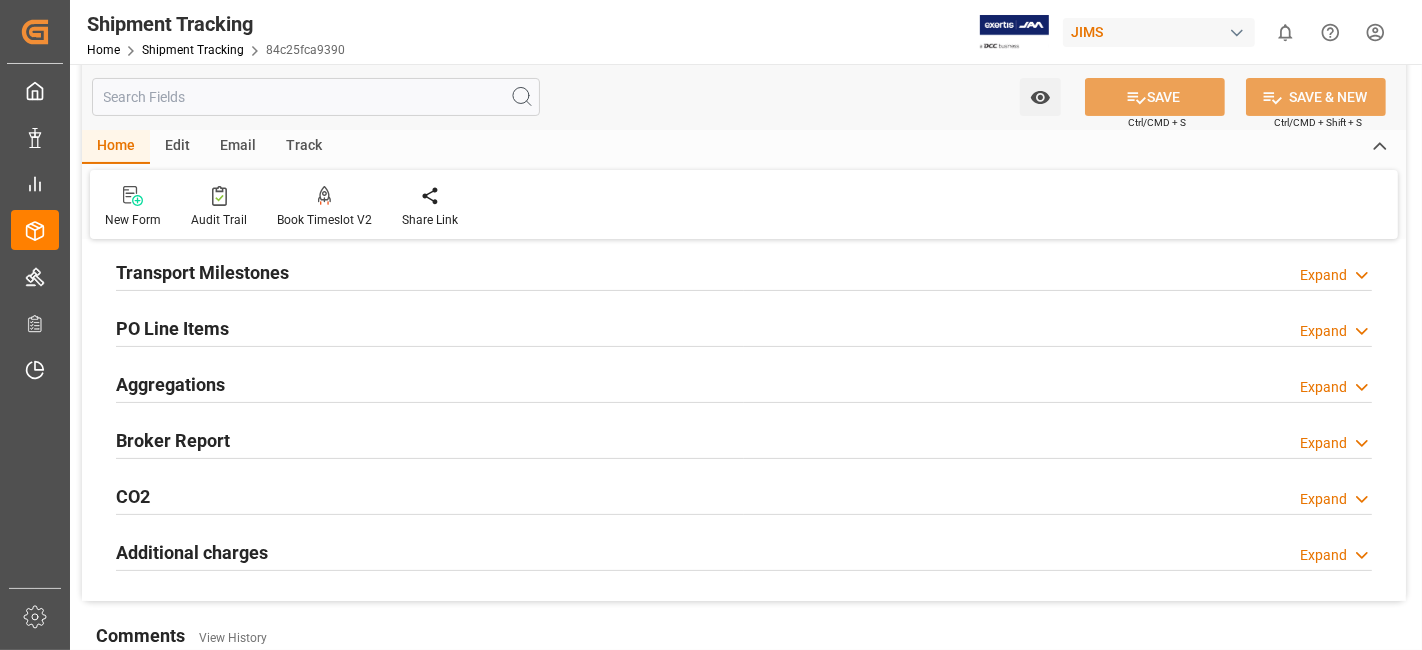 click on "Expand" at bounding box center (1323, 331) 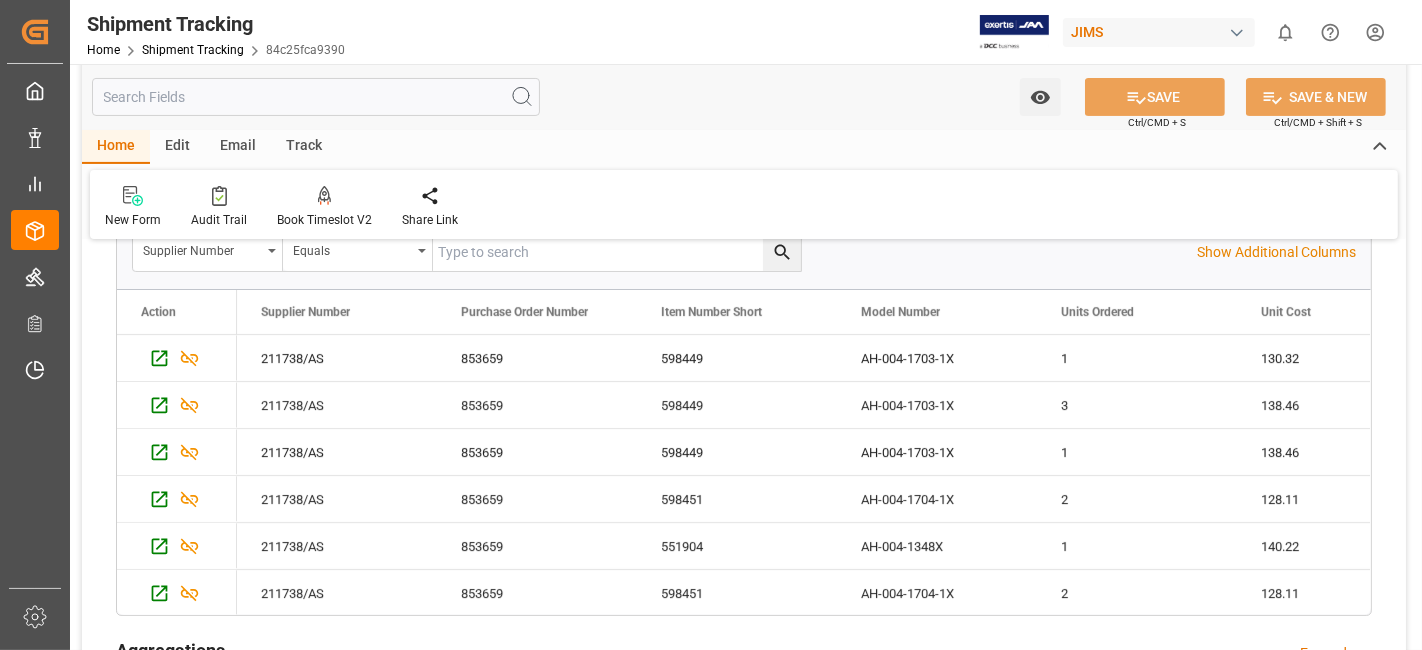 scroll, scrollTop: 420, scrollLeft: 0, axis: vertical 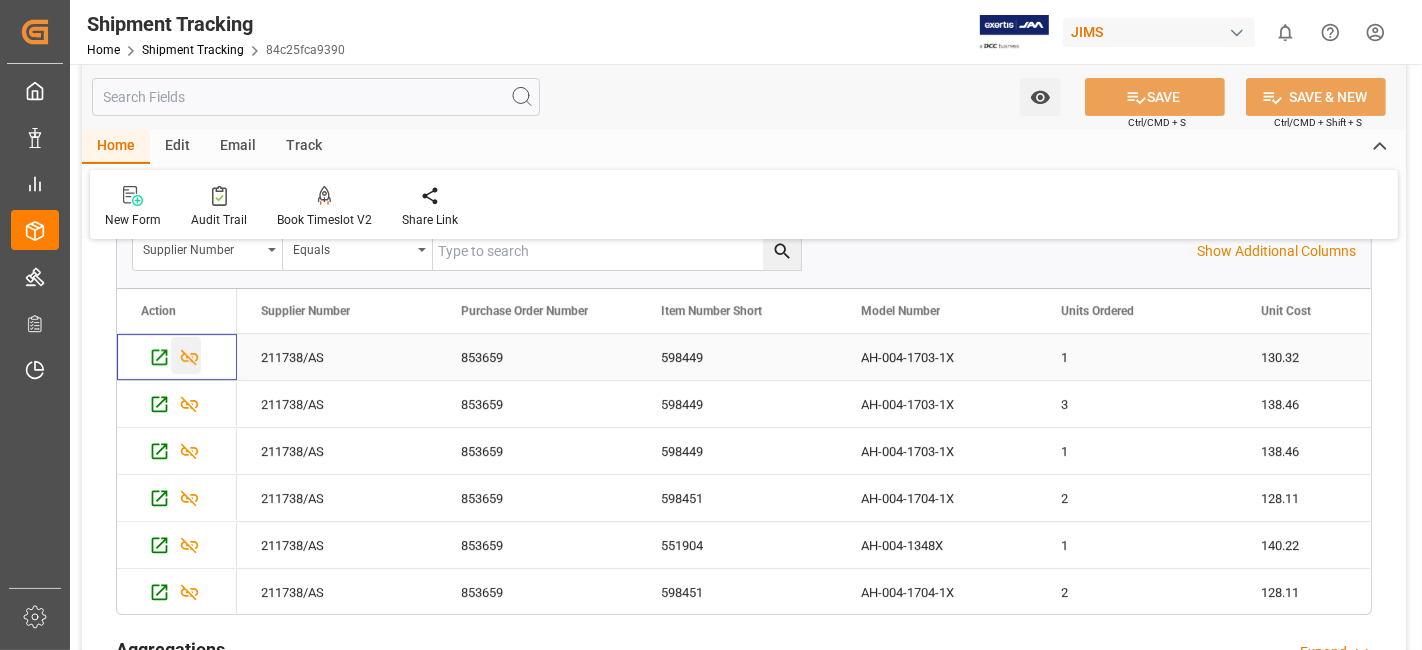 click 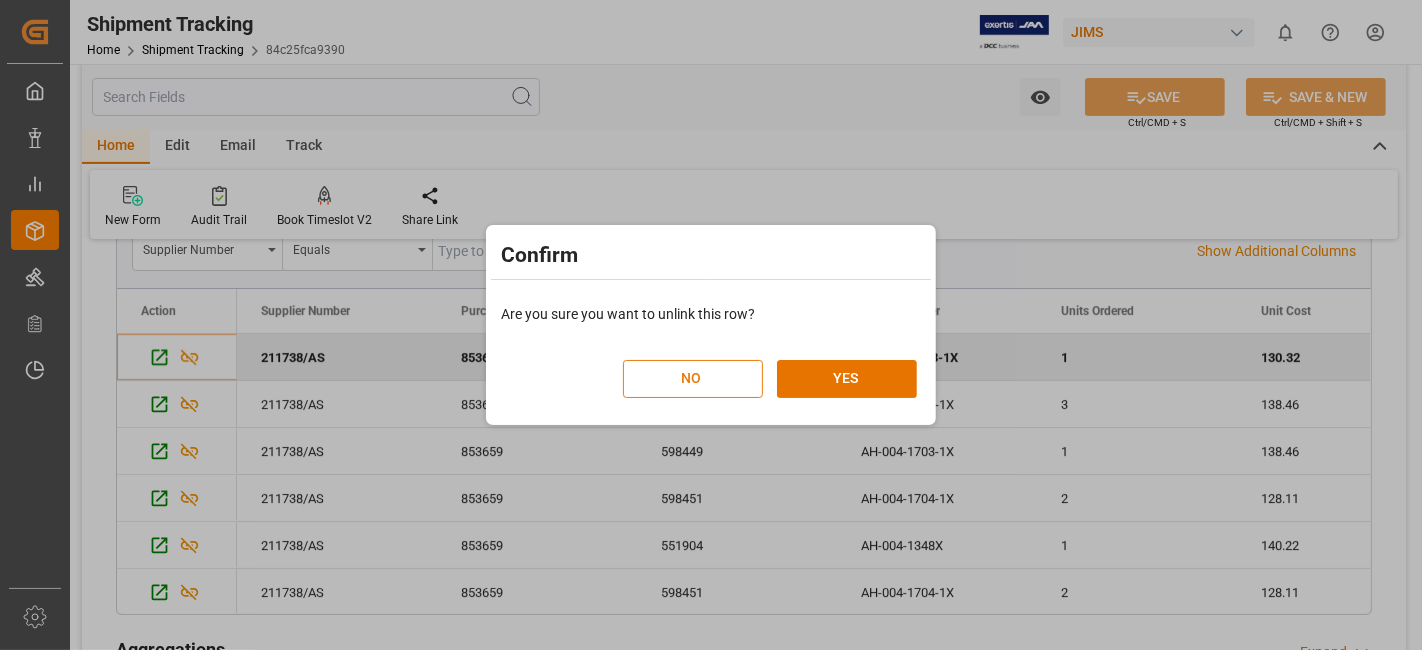 click on "NO" at bounding box center [693, 379] 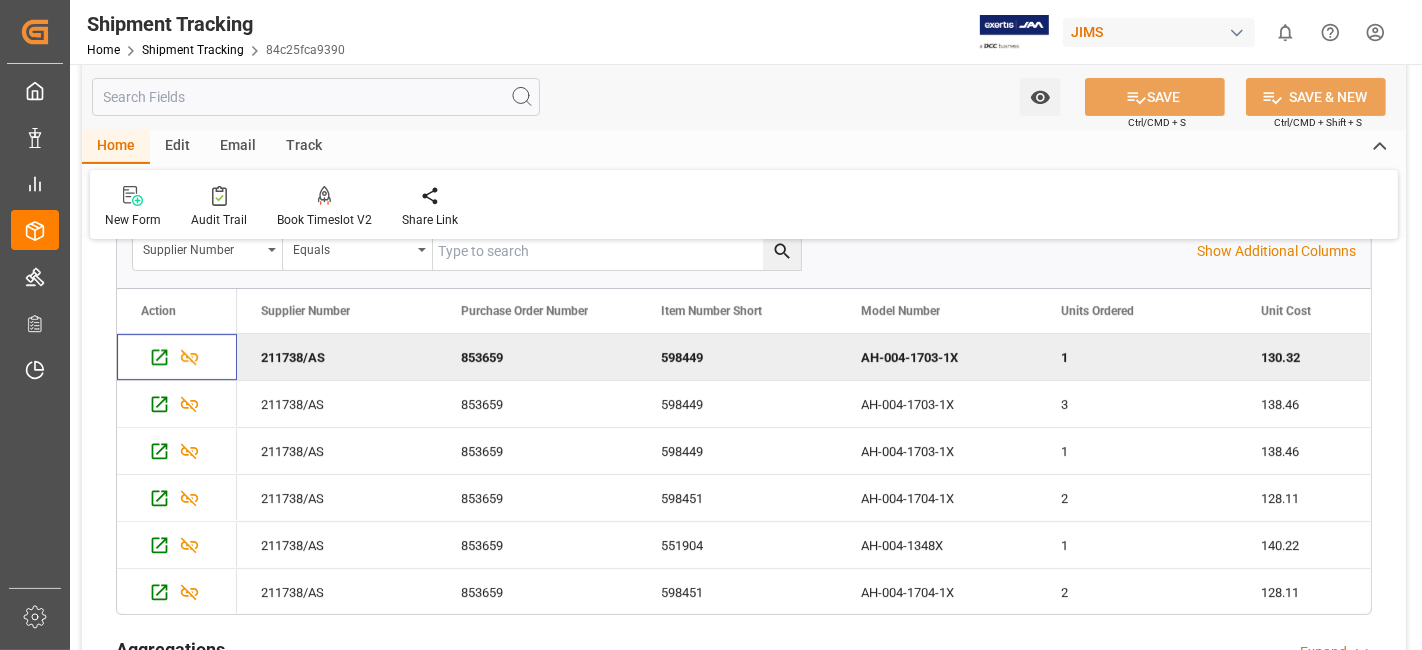 click on "Supplier Number Equals" at bounding box center (664, 251) 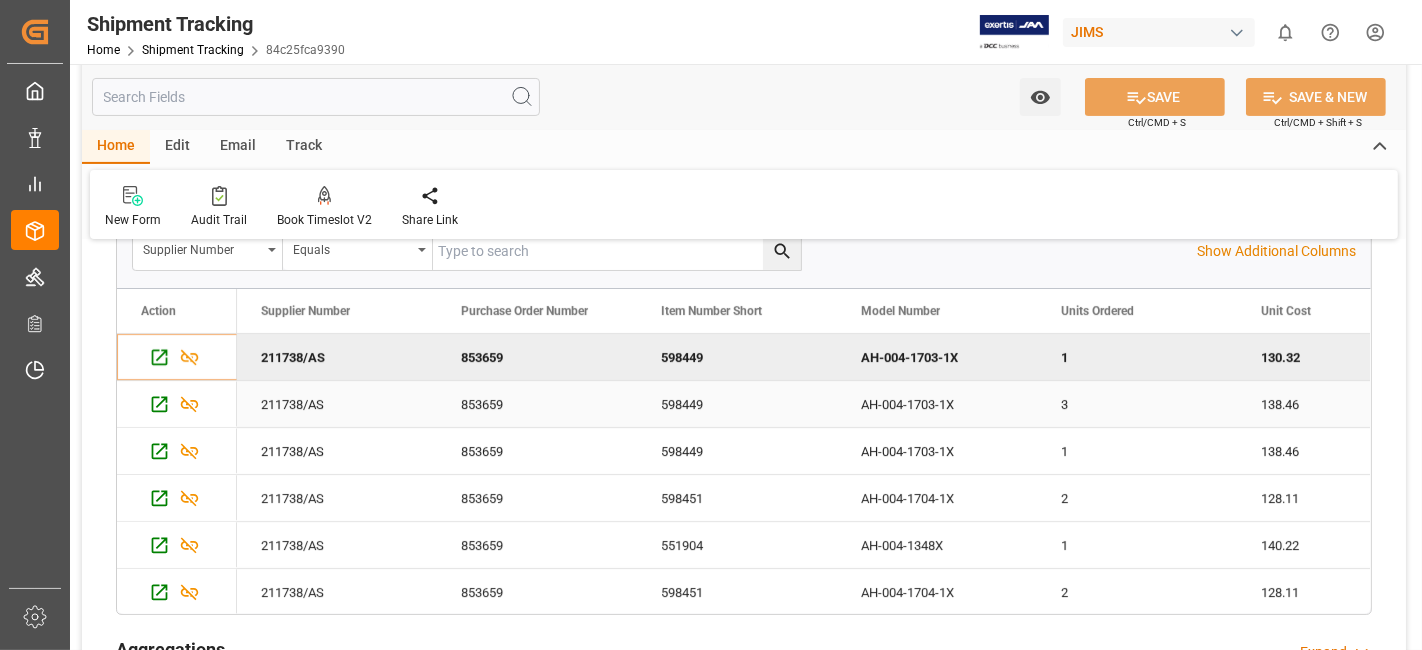 scroll, scrollTop: 48, scrollLeft: 0, axis: vertical 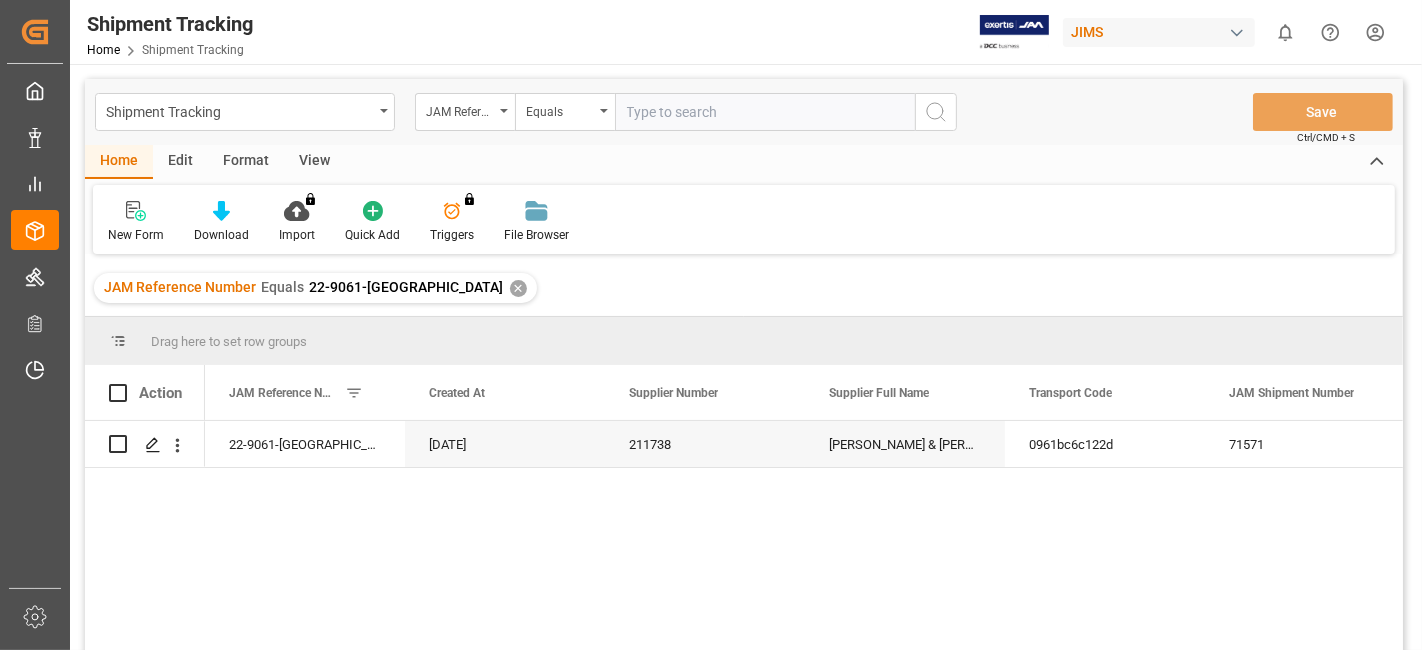 click on "22-9061-GB [DATE] 211738 [PERSON_NAME][GEOGRAPHIC_DATA][PERSON_NAME] (US funds [GEOGRAPHIC_DATA])(W/T*)- 0961bc6c122d 71571 84c25fca9390" at bounding box center [804, 542] 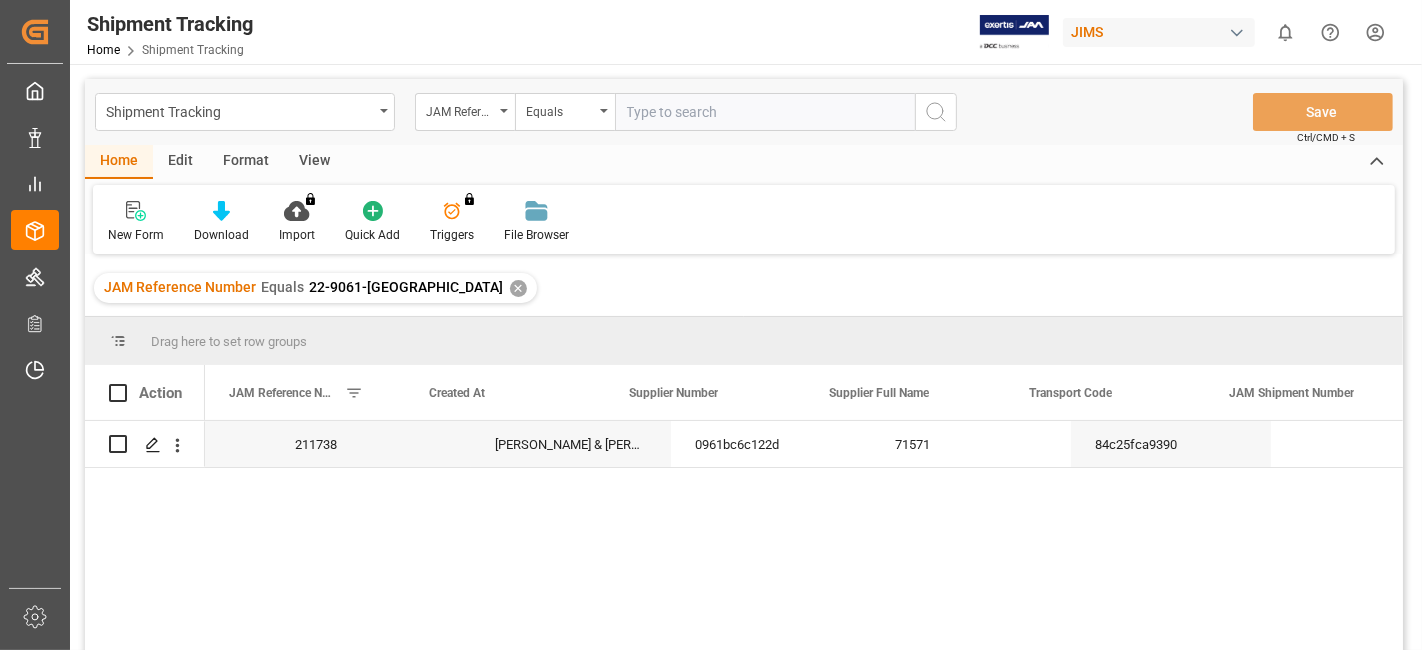 scroll, scrollTop: 0, scrollLeft: 460, axis: horizontal 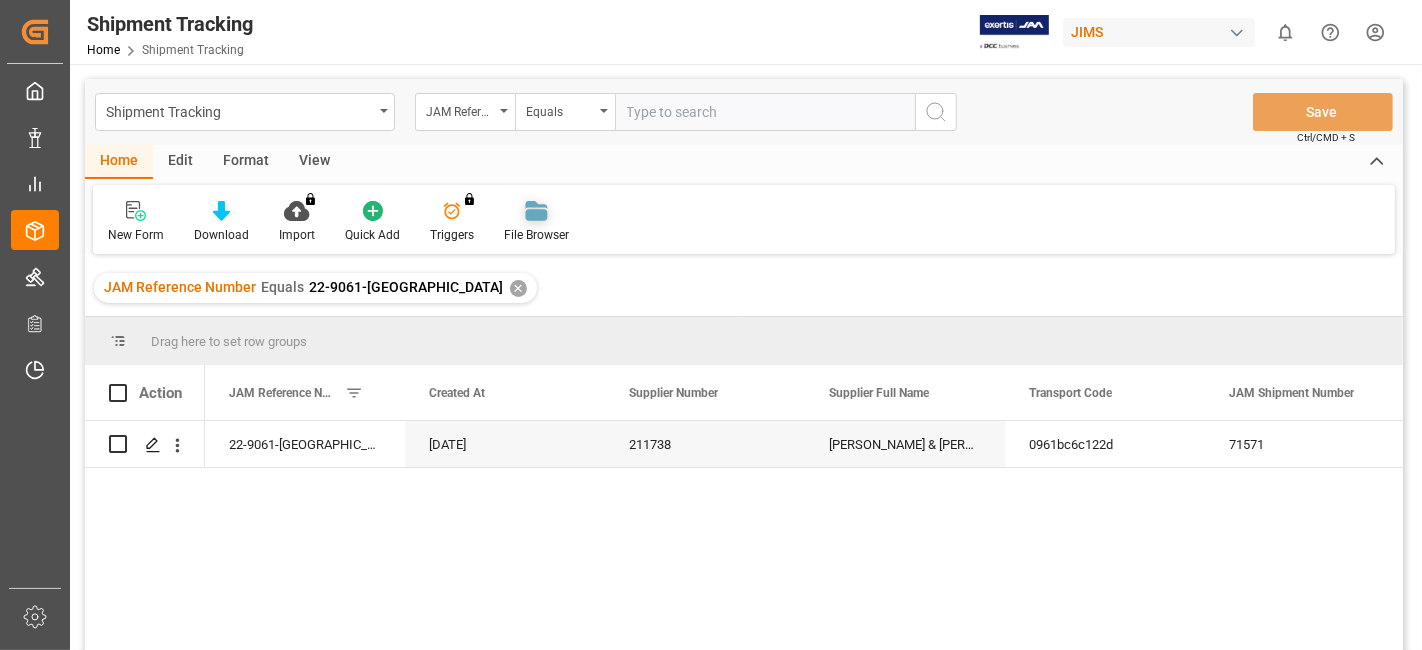 click on "File Browser" at bounding box center [536, 222] 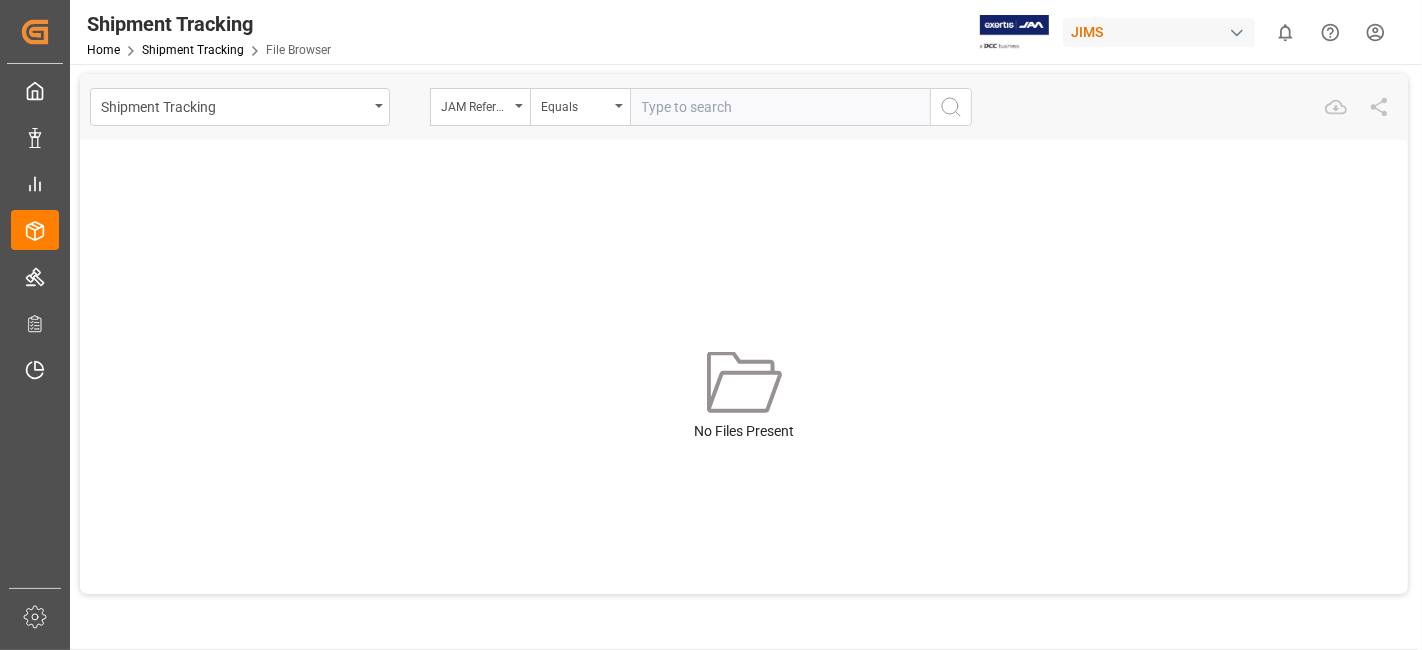 click at bounding box center (780, 107) 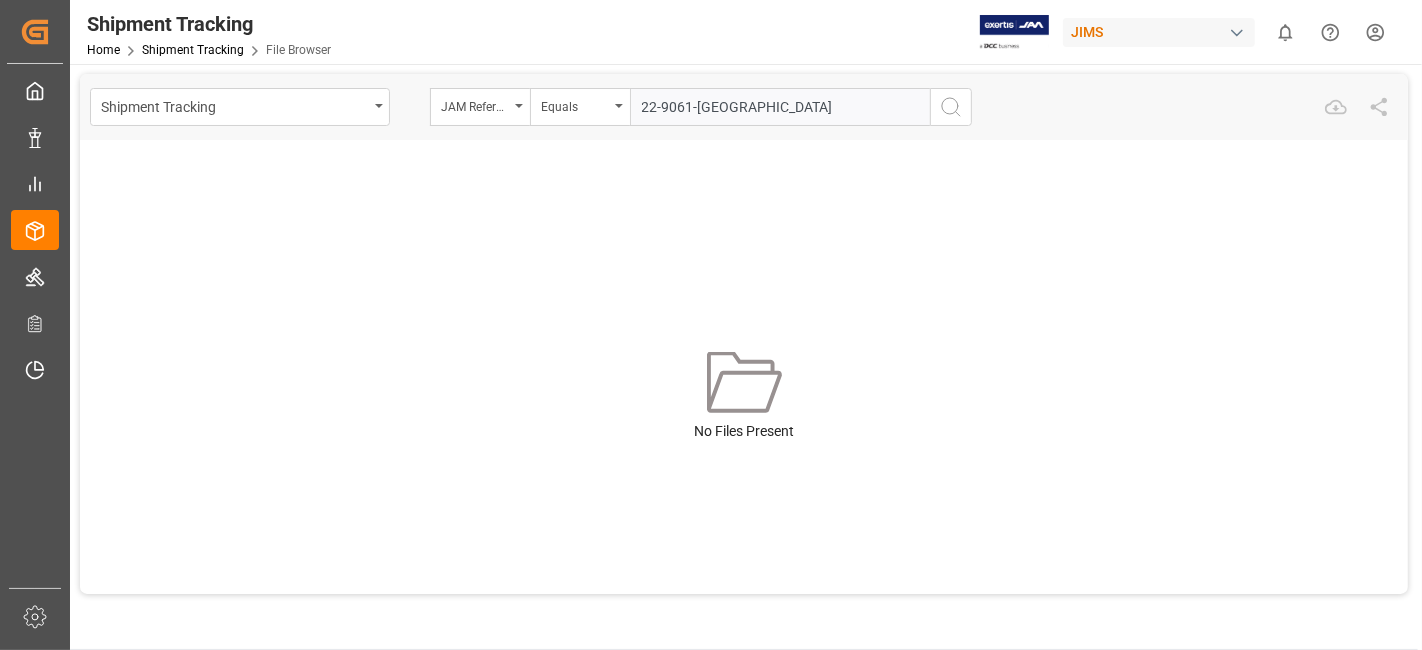 type 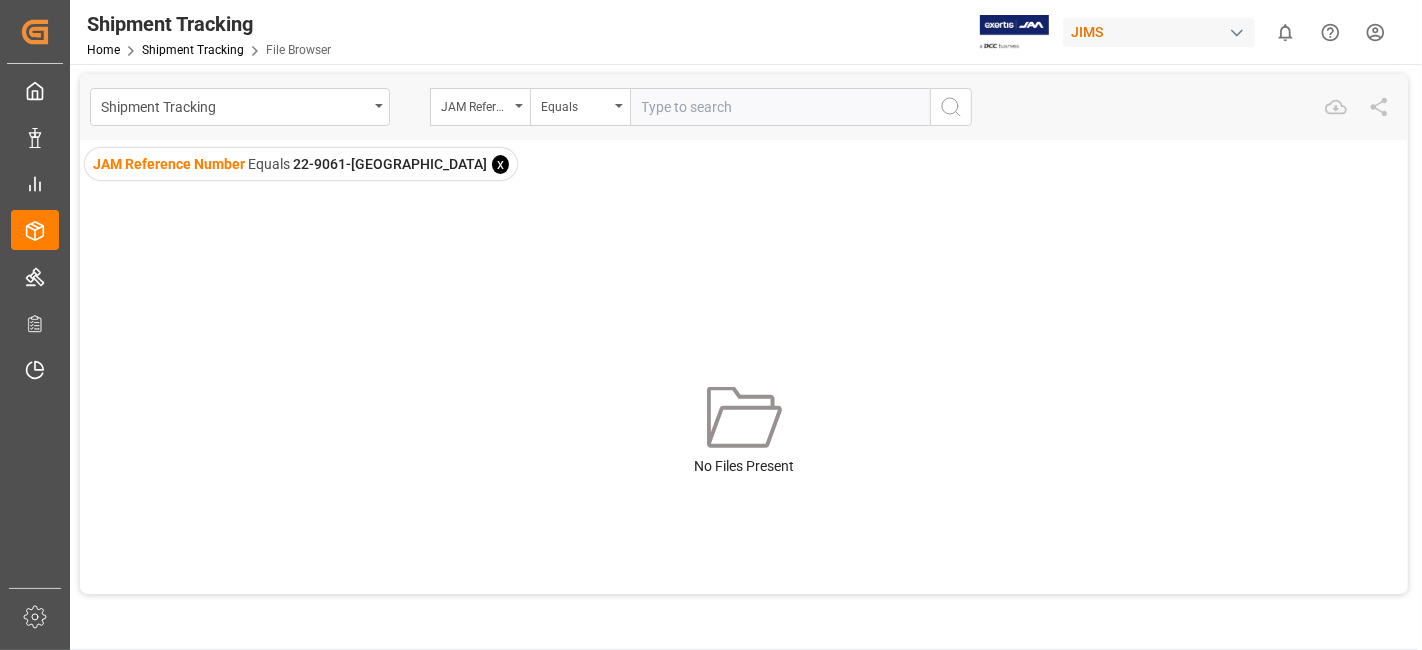 click on "x" at bounding box center (500, 164) 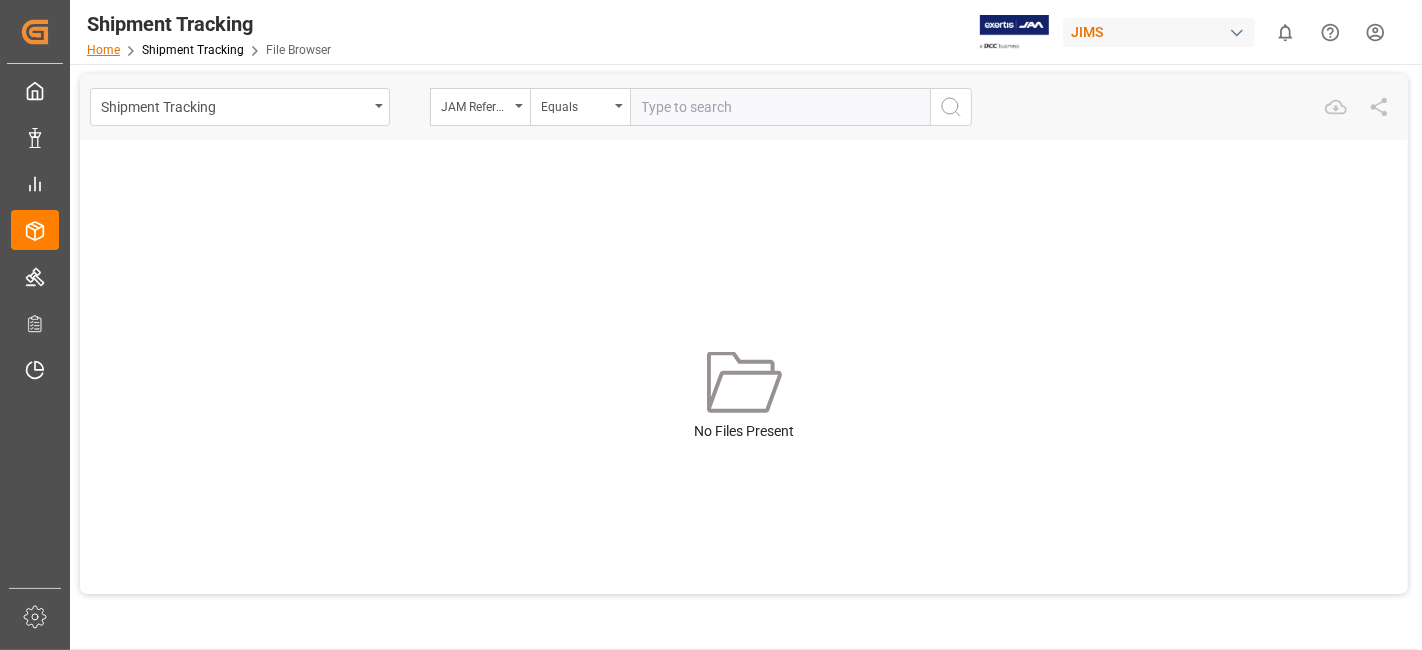 click on "Home" at bounding box center (103, 50) 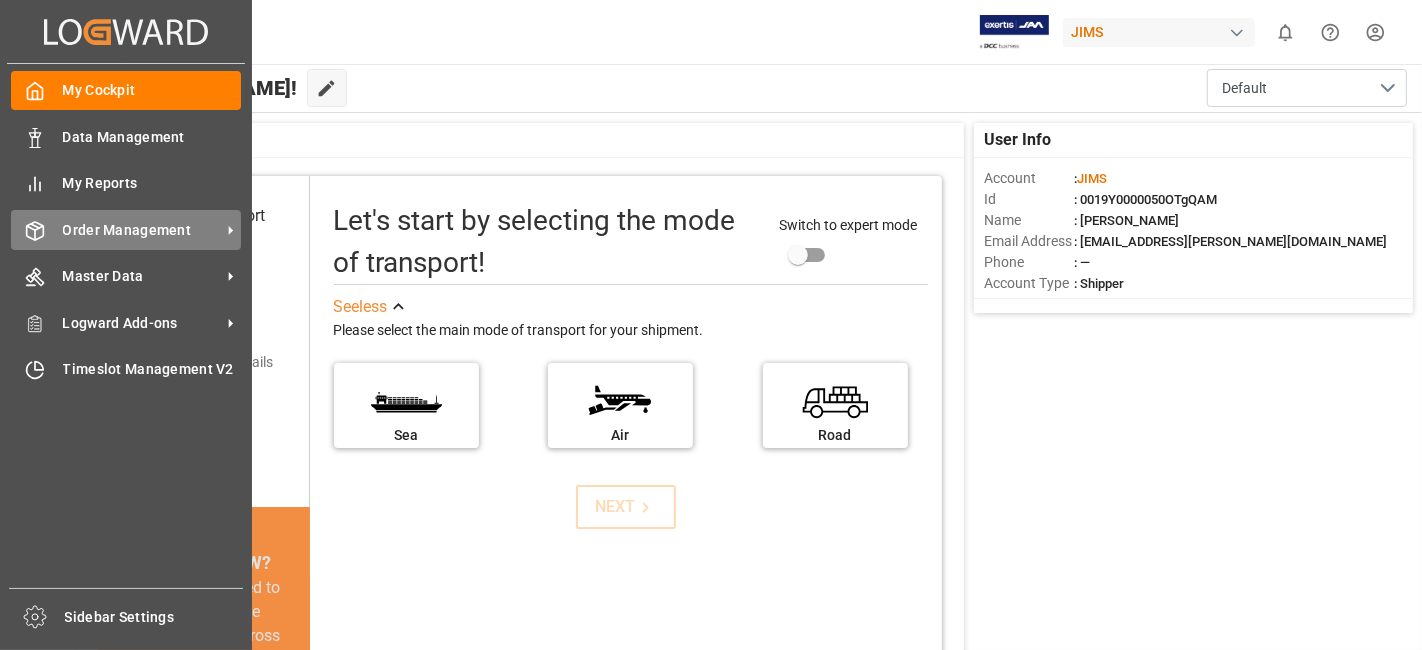 click on "Order Management" at bounding box center (142, 230) 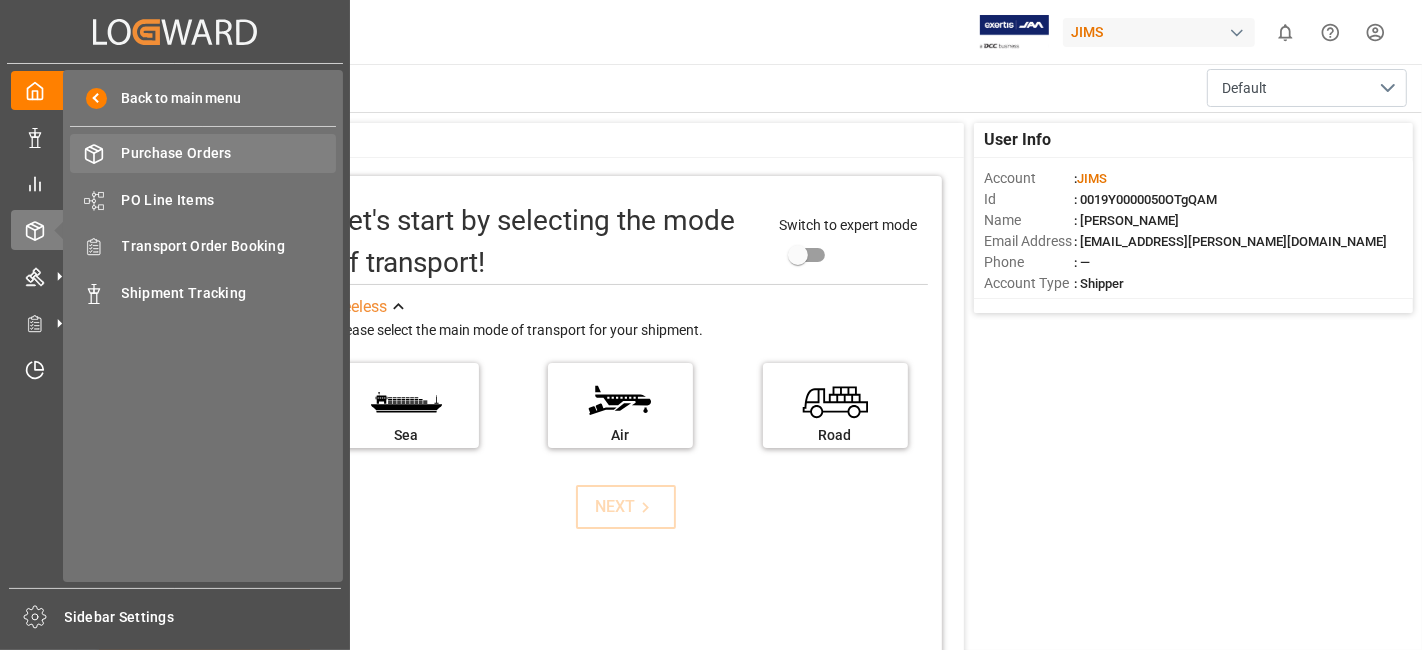 click on "Purchase Orders" at bounding box center (229, 153) 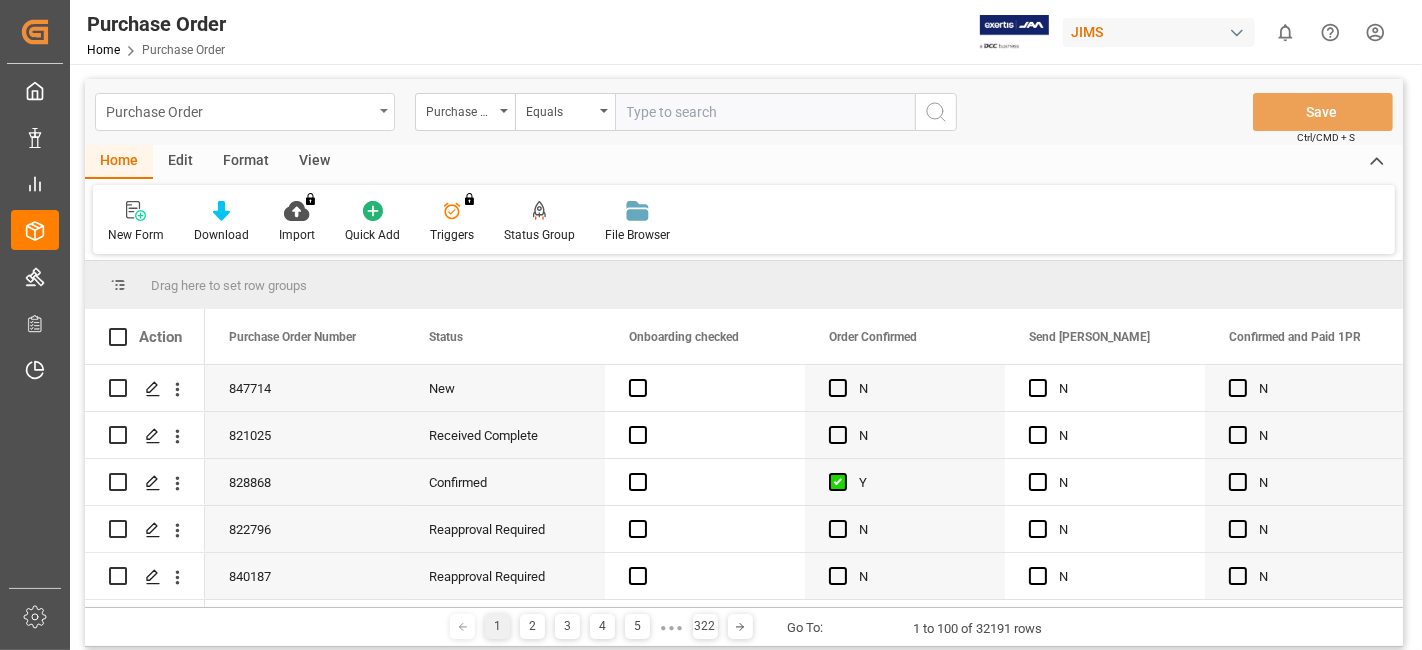 click on "Purchase Order" at bounding box center (239, 110) 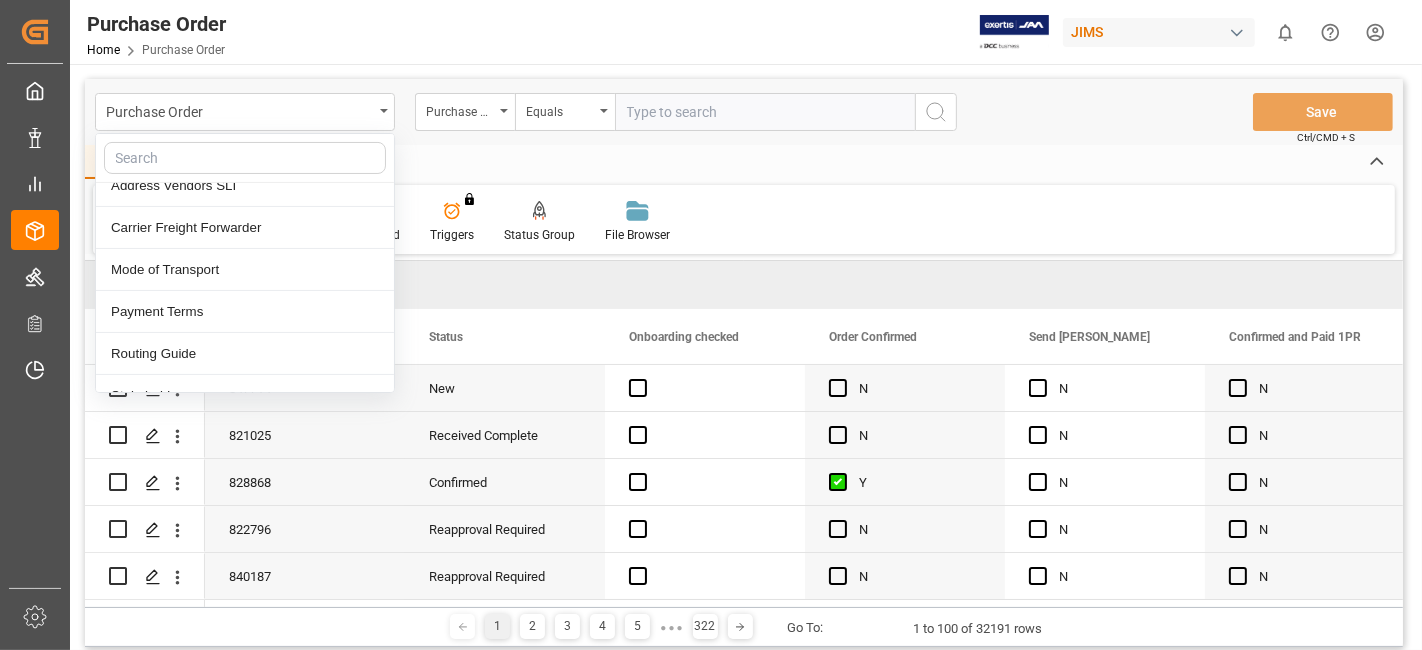 scroll, scrollTop: 457, scrollLeft: 0, axis: vertical 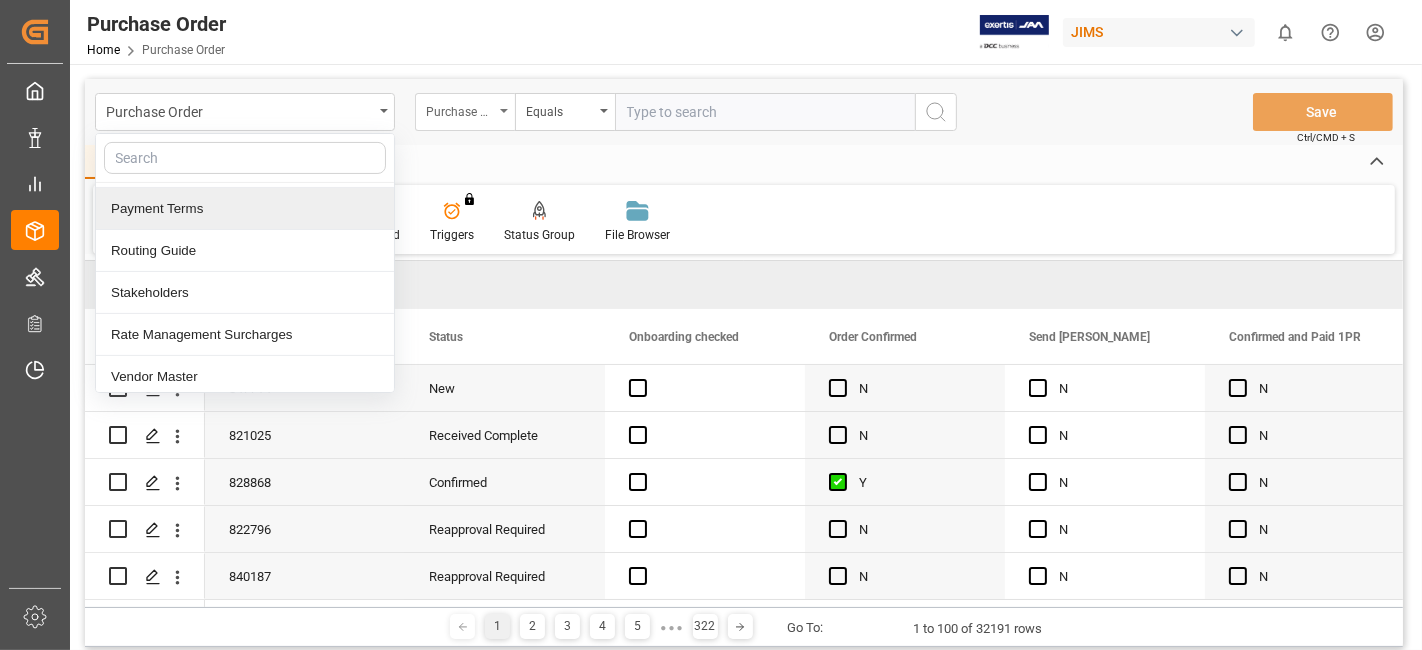 click on "Purchase Order Number" at bounding box center [460, 109] 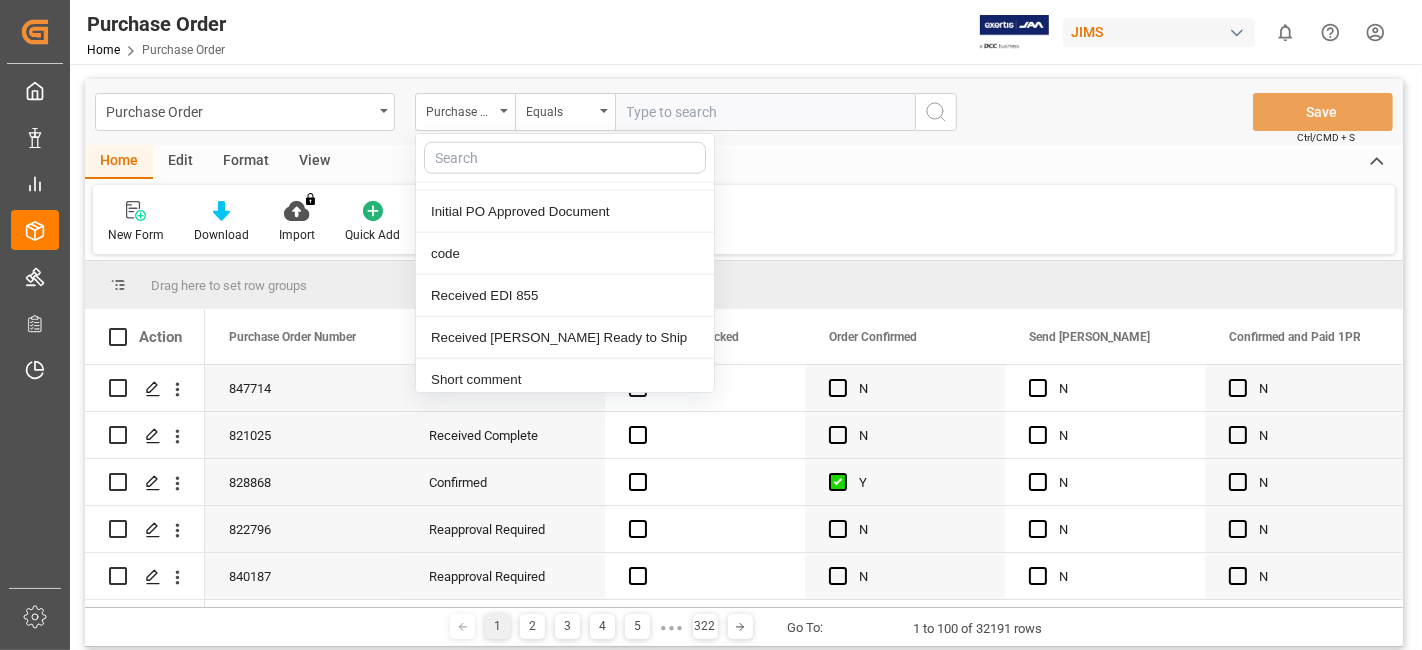 scroll, scrollTop: 2042, scrollLeft: 0, axis: vertical 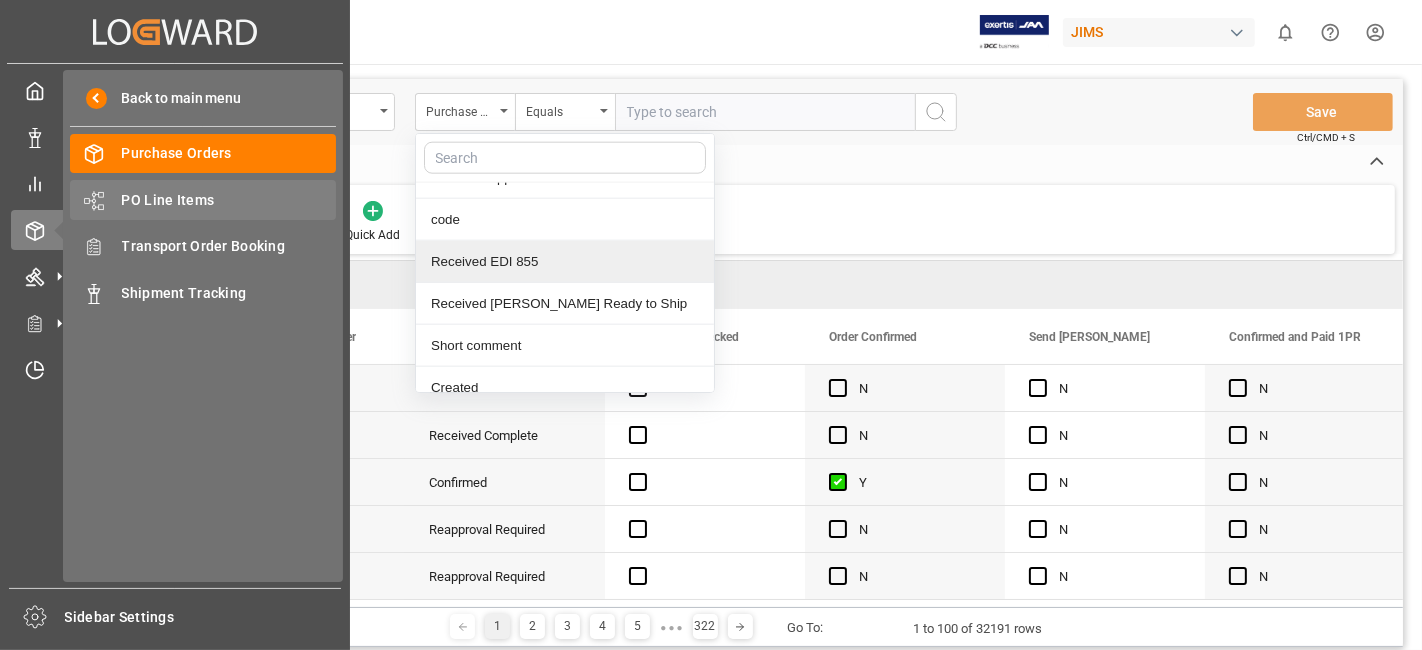 click on "PO Line Items" at bounding box center (229, 200) 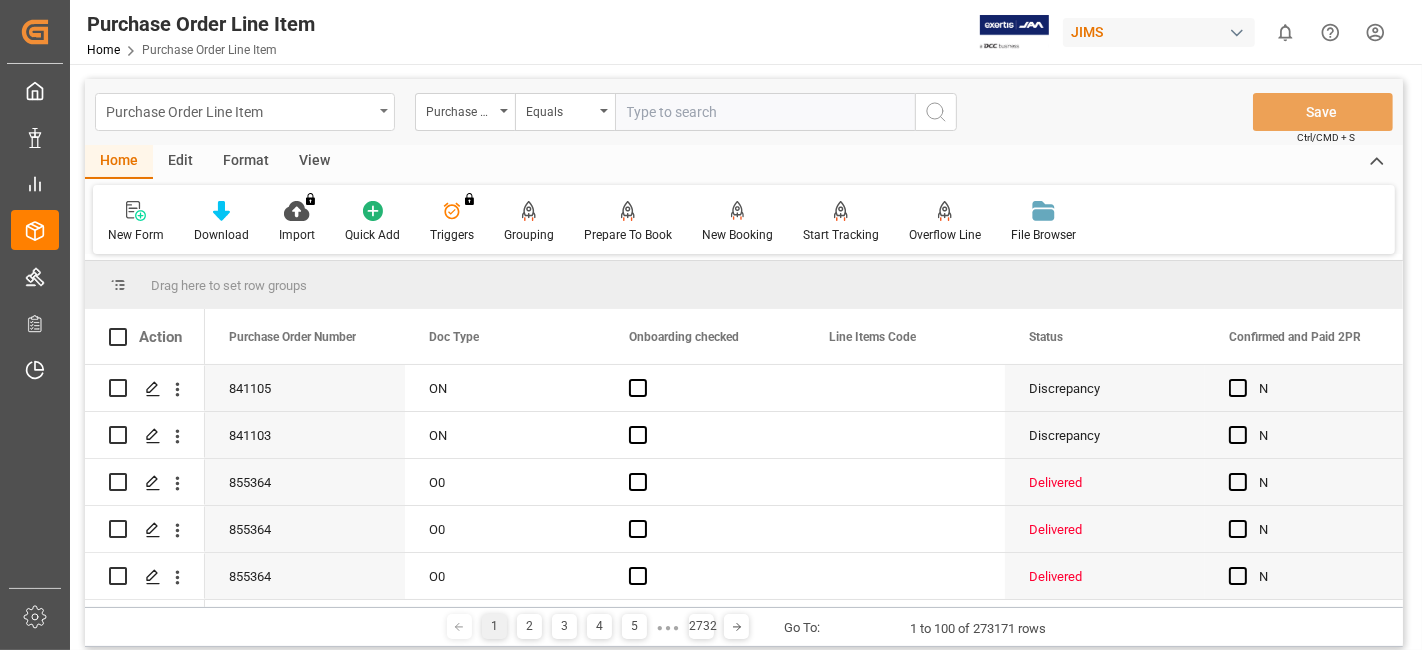 click on "Purchase Order Line Item" at bounding box center [239, 110] 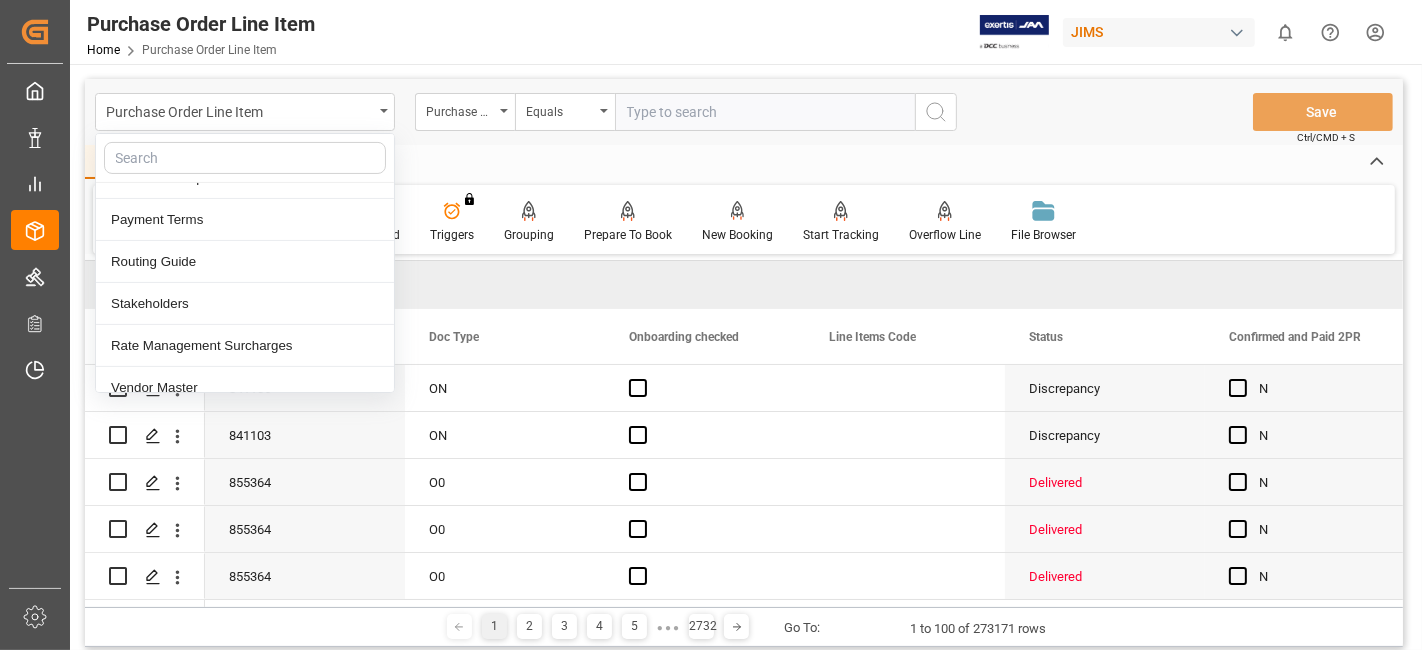 scroll, scrollTop: 457, scrollLeft: 0, axis: vertical 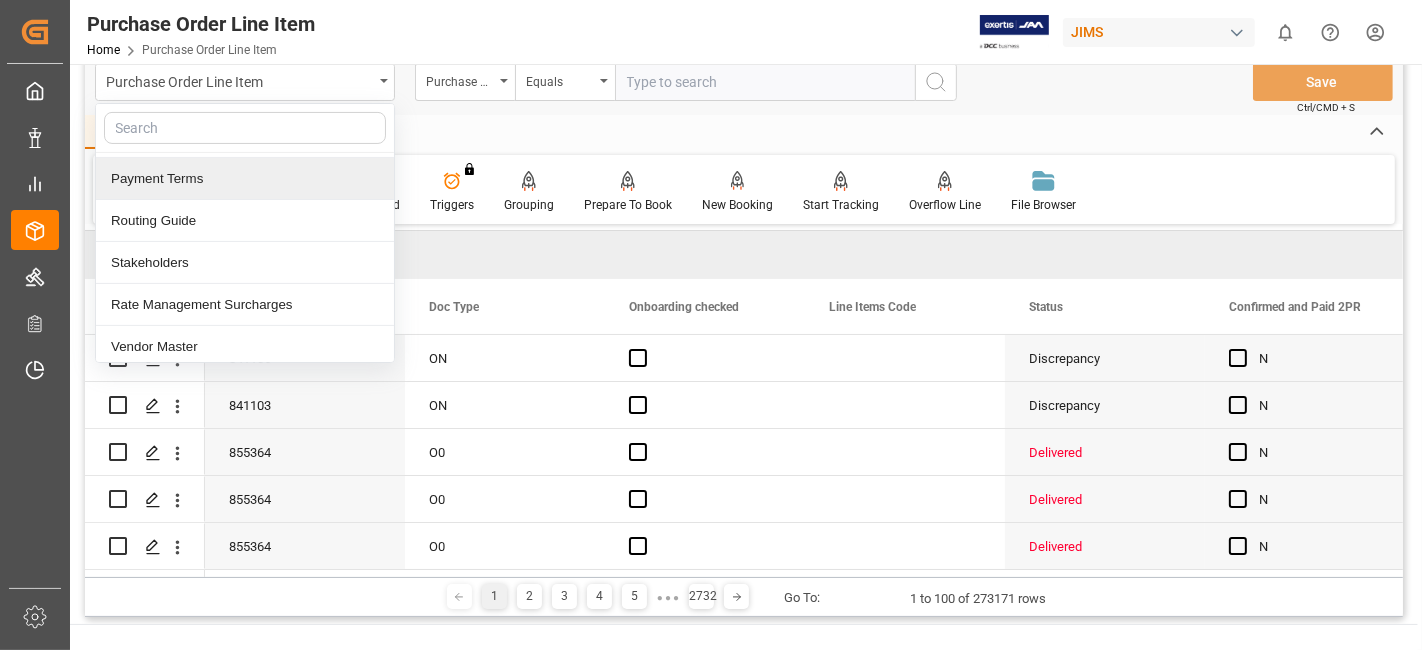 click on "Home Edit Format View" at bounding box center (744, 132) 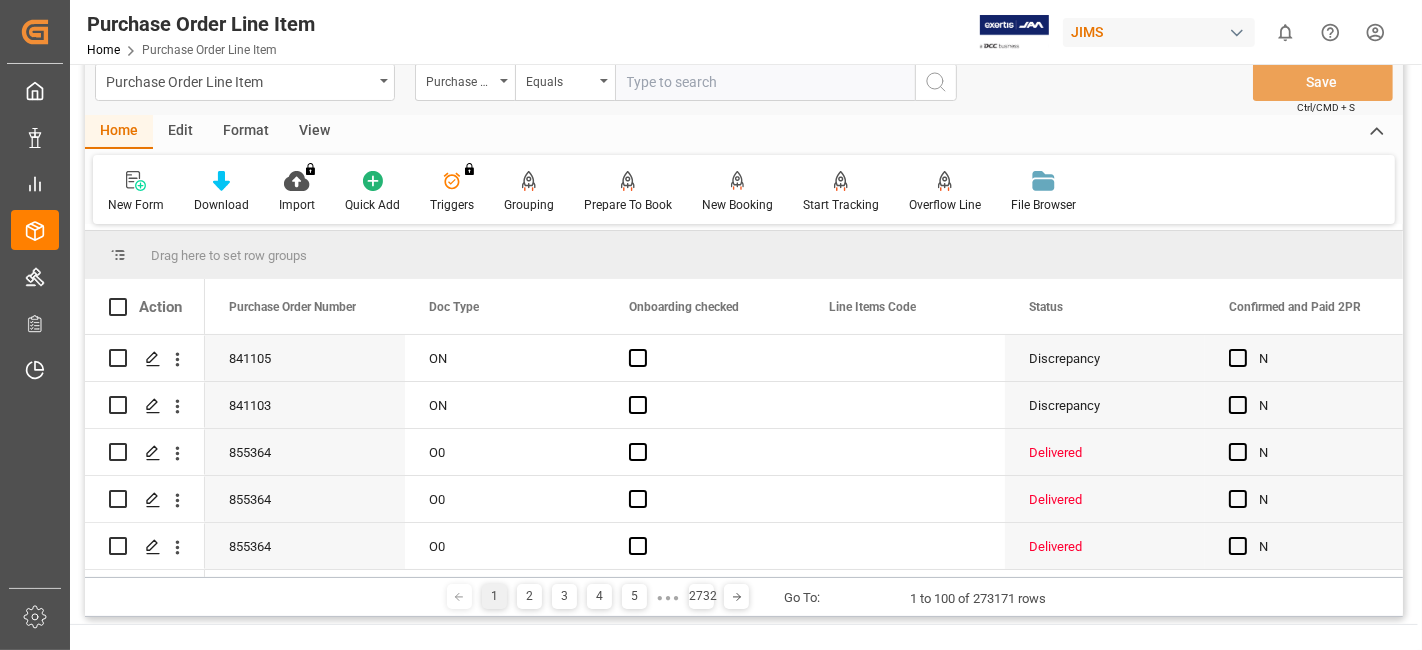 click on "Created by potrace 1.15, written by [PERSON_NAME] [DATE]-[DATE] Created by potrace 1.15, written by [PERSON_NAME] [DATE]-[DATE] My Cockpit My Cockpit Data Management Data Management My Reports My Reports Order Management Order Management Master Data Master Data Logward Add-ons Logward Add-ons Timeslot Management V2 Timeslot Management V2 Sidebar Settings Back to main menu Purchase Orders Purchase Orders PO Line Items PO Line Items Transport Order Booking Transport Order Booking Shipment Tracking Shipment Tracking Purchase Order Line Item Home Purchase Order Line Item JIMS 0 Notifications Only show unread All Watching Mark all categories read No notifications Purchase Order Line Item Purchase Order Number Equals Save Ctrl/CMD + S Home Edit Format View New Form Download Import You don't have permission for this feature. Contact admin. Quick Add Triggers You do not have permission for Triggers. Contact admin. Grouping Grouping Tooltip Prepare To Book New Booking Line items into Transport Order Start Tracking" at bounding box center (711, 325) 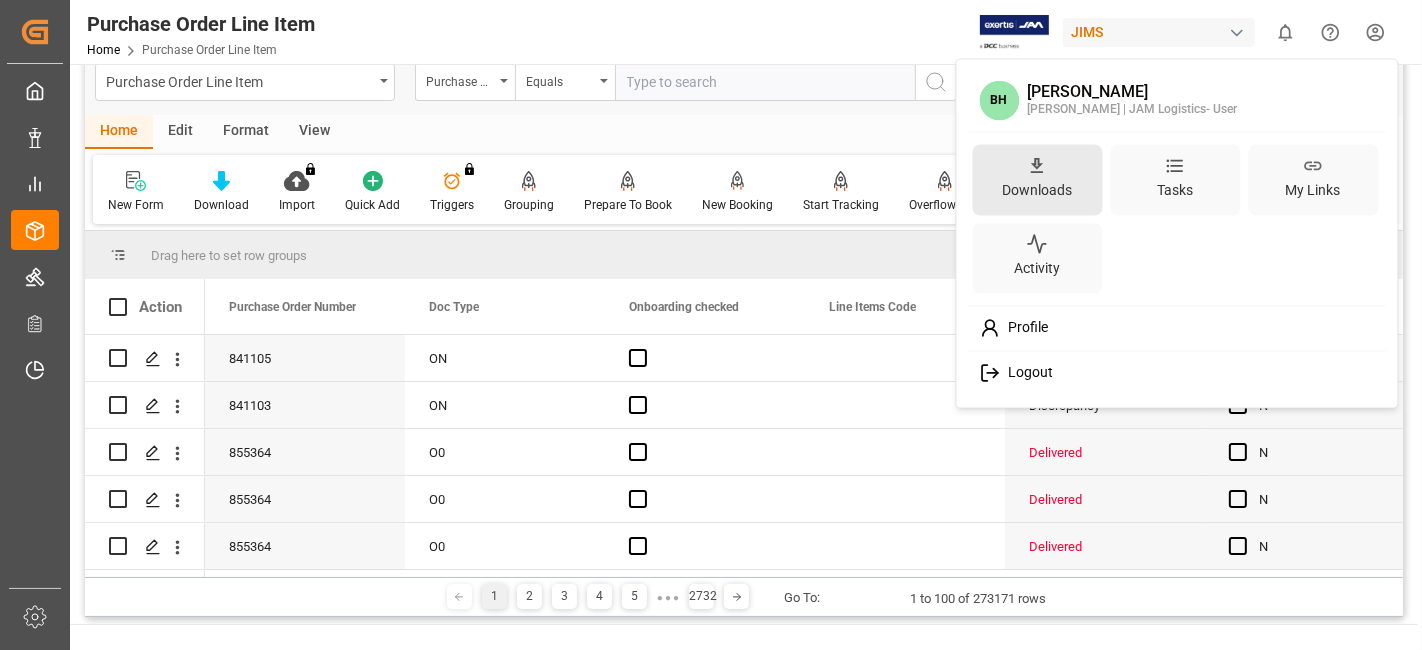 click on "Downloads" at bounding box center (1037, 179) 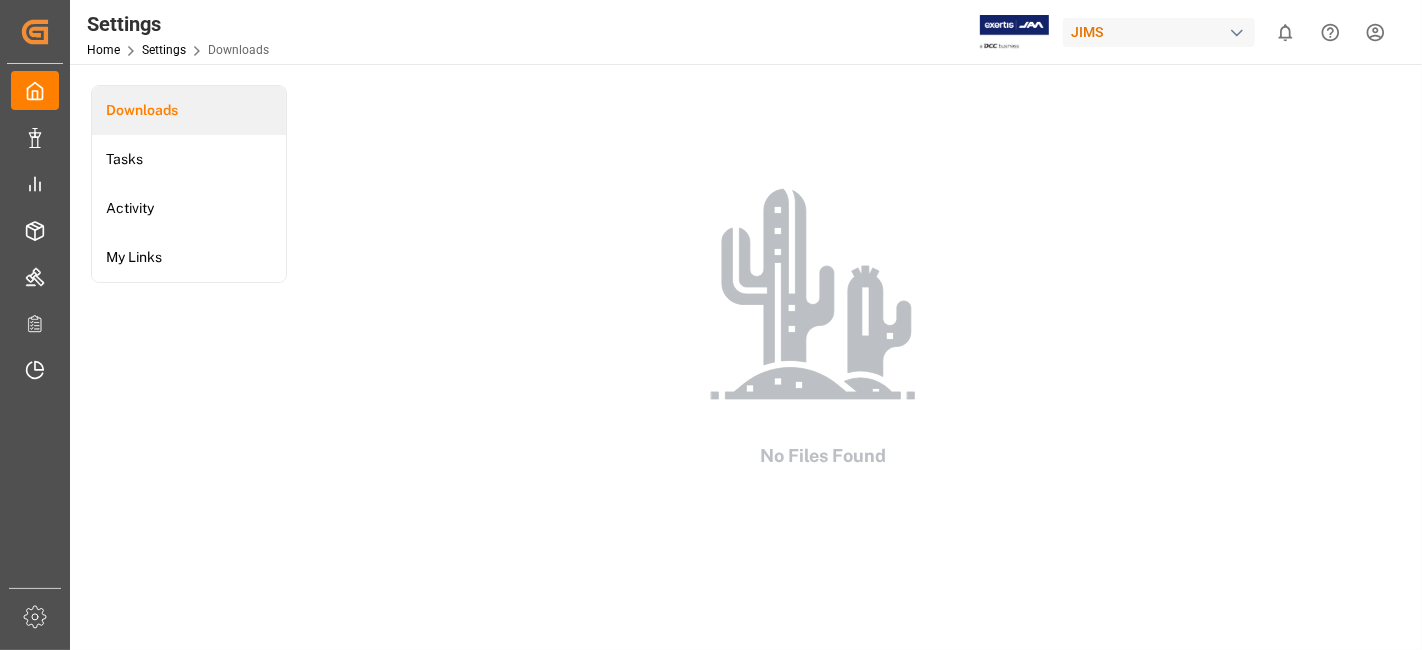 click on "Created by potrace 1.15, written by [PERSON_NAME] [DATE]-[DATE] Created by potrace 1.15, written by [PERSON_NAME] [DATE]-[DATE] My Cockpit My Cockpit Data Management Data Management My Reports My Reports Order Management Order Management Master Data Master Data Logward Add-ons Logward Add-ons Timeslot Management V2 Timeslot Management V2 Sidebar Settings Back to main menu Settings Home Settings Downloads JIMS 0 Notifications Only show unread All Watching Mark all categories read Created by potrace 1.15, written by [PERSON_NAME] [DATE]-[DATE] Downloads Tasks Activity My Links No Files Found ©  2025  Logward. All rights reserved. Version [DATE] Company Home About Us Partnerships Get in Touch Legal Imprint Privacy Policy Contact [EMAIL_ADDRESS][DOMAIN_NAME] +49 40 239 692 540 [STREET_ADDRESS] Click here to exit role preview. Accept All Cookies [object Object] [object Object] [object Object] Profile Downloads Tasks Activity My Links Log out" at bounding box center (711, 325) 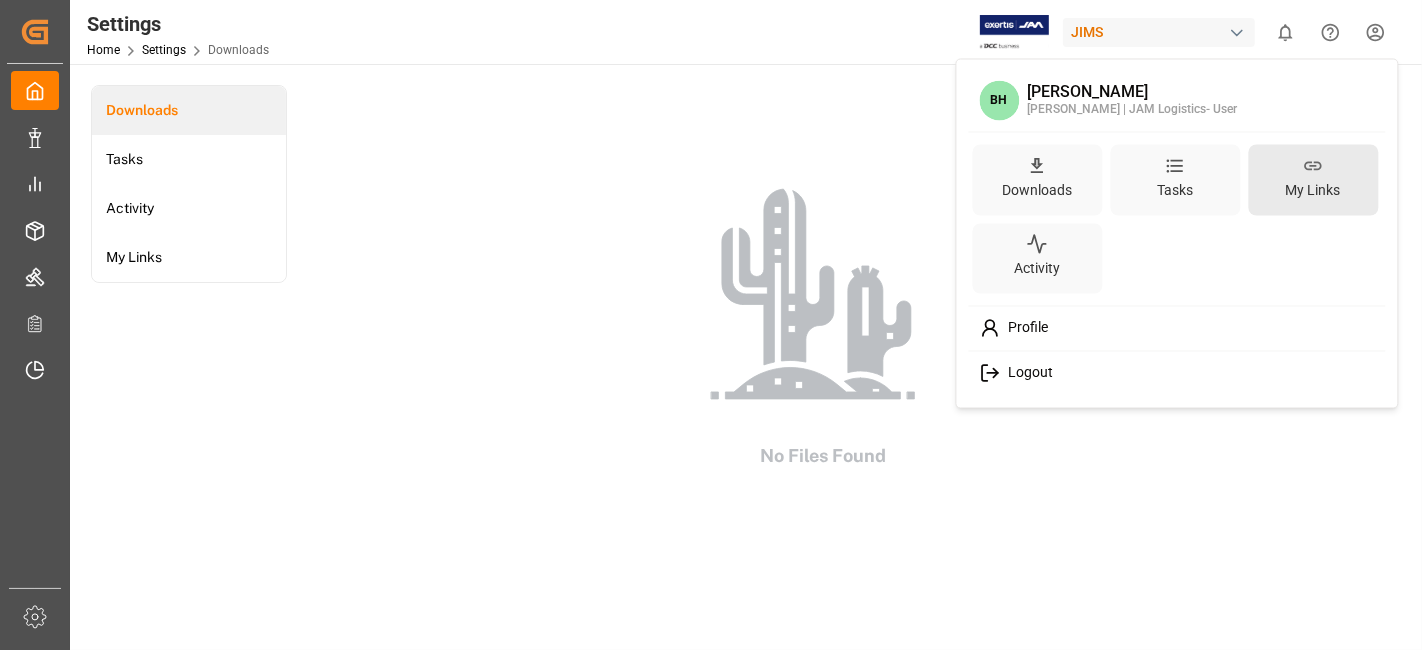 click on "My Links" at bounding box center [1313, 190] 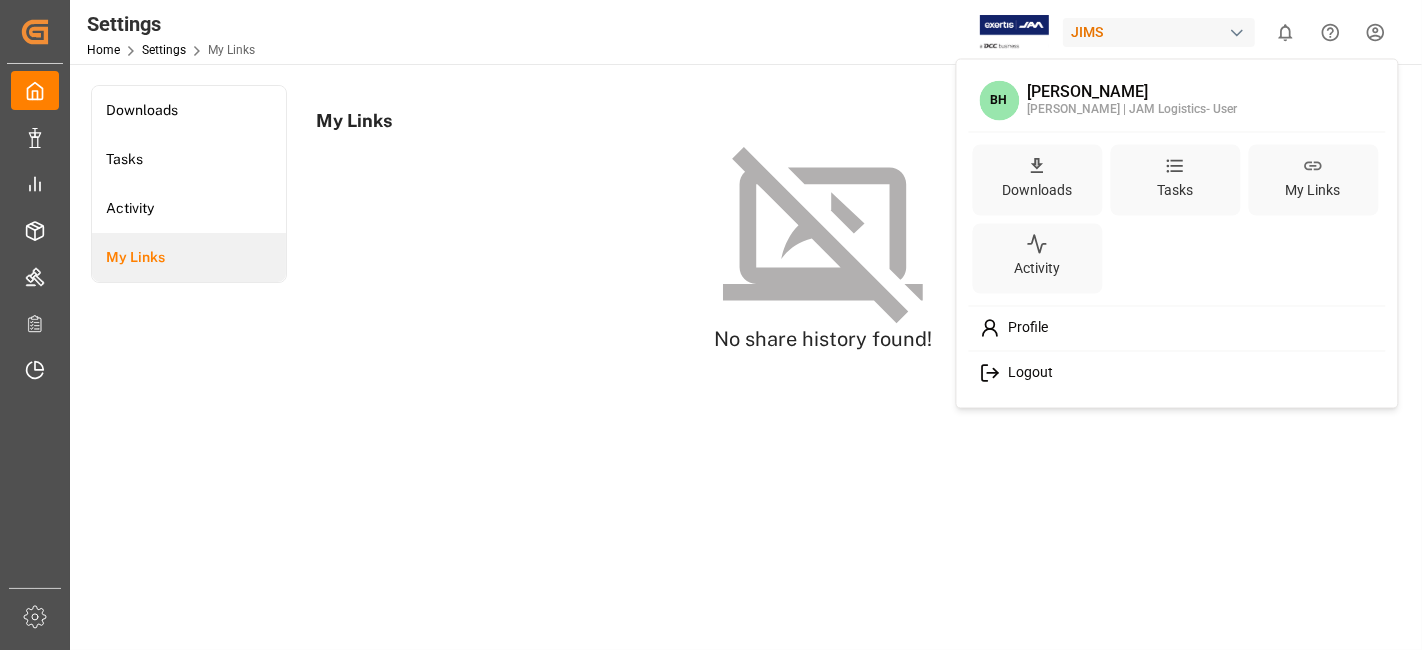 click on "Profile" at bounding box center (1024, 329) 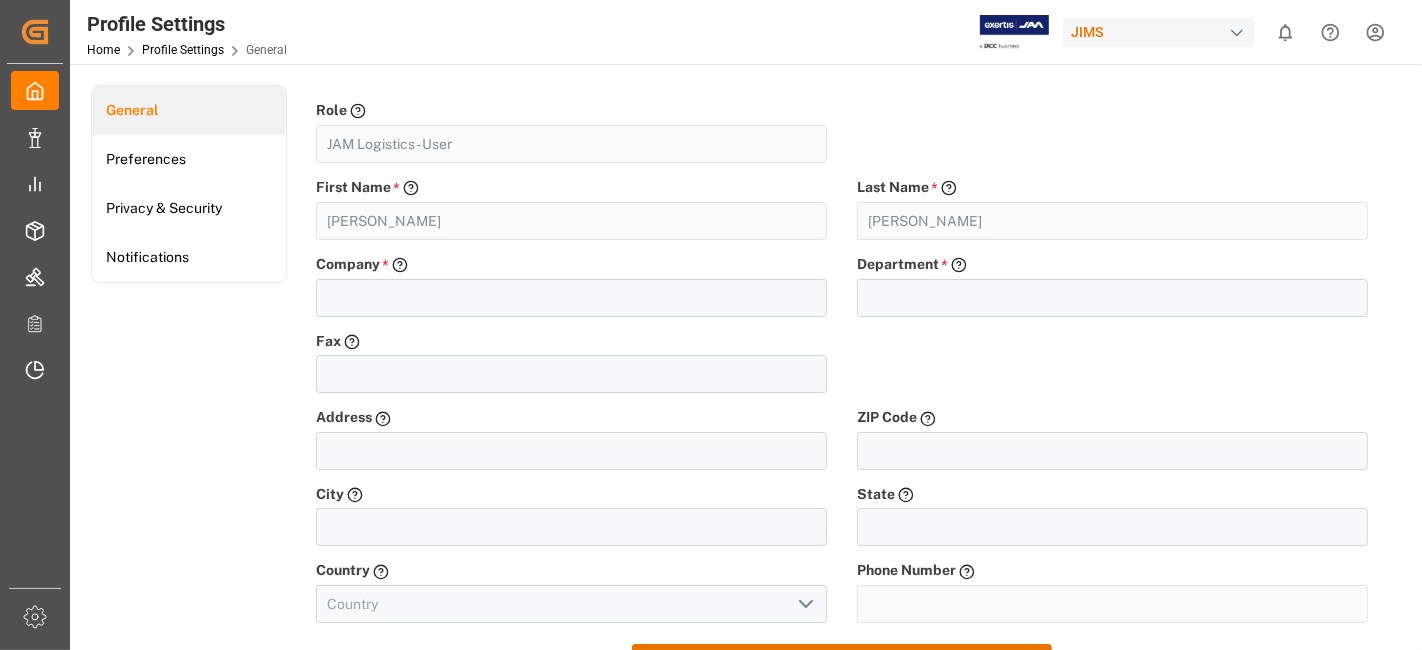 click on "Created by potrace 1.15, written by [PERSON_NAME] [DATE]-[DATE] Created by potrace 1.15, written by [PERSON_NAME] [DATE]-[DATE] My Cockpit My Cockpit Data Management Data Management My Reports My Reports Order Management Order Management Master Data Master Data Logward Add-ons Logward Add-ons Timeslot Management V2 Timeslot Management V2 Sidebar Settings Back to main menu Profile Settings Home Profile Settings General [PERSON_NAME] 0 Notifications Only show unread All Watching [PERSON_NAME] all categories read No notifications General Preferences Privacy & Security Notifications Role Role assigned JAM Logistics- User Field is required First Name * Please provide your first name - the following characters are not allowed [PERSON_NAME] is required Last Name * Please provide your last name - the following characters are not allowed [PERSON_NAME] is required Company * Please provide your company - please avoid abbrevations Field is required Department * Please provide your department - please avoid abbrevations Field is required Fax City" at bounding box center [711, 325] 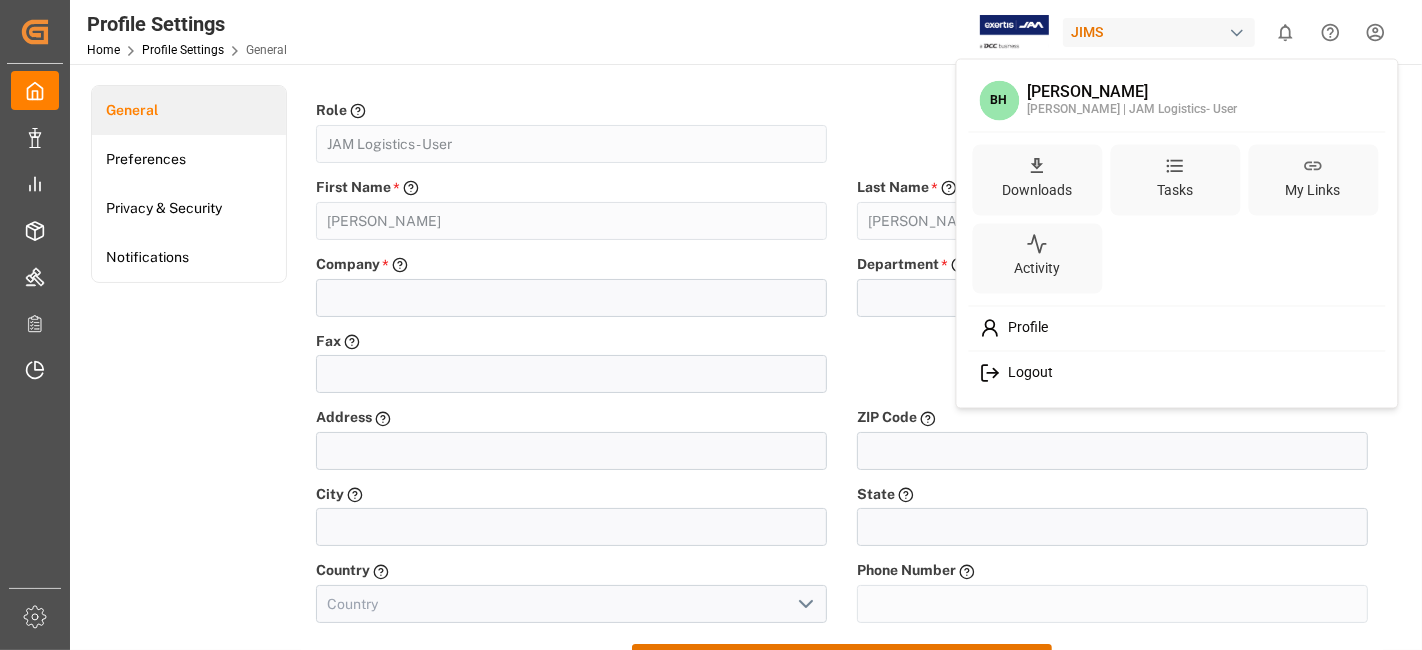 click on "Logout" at bounding box center (1026, 374) 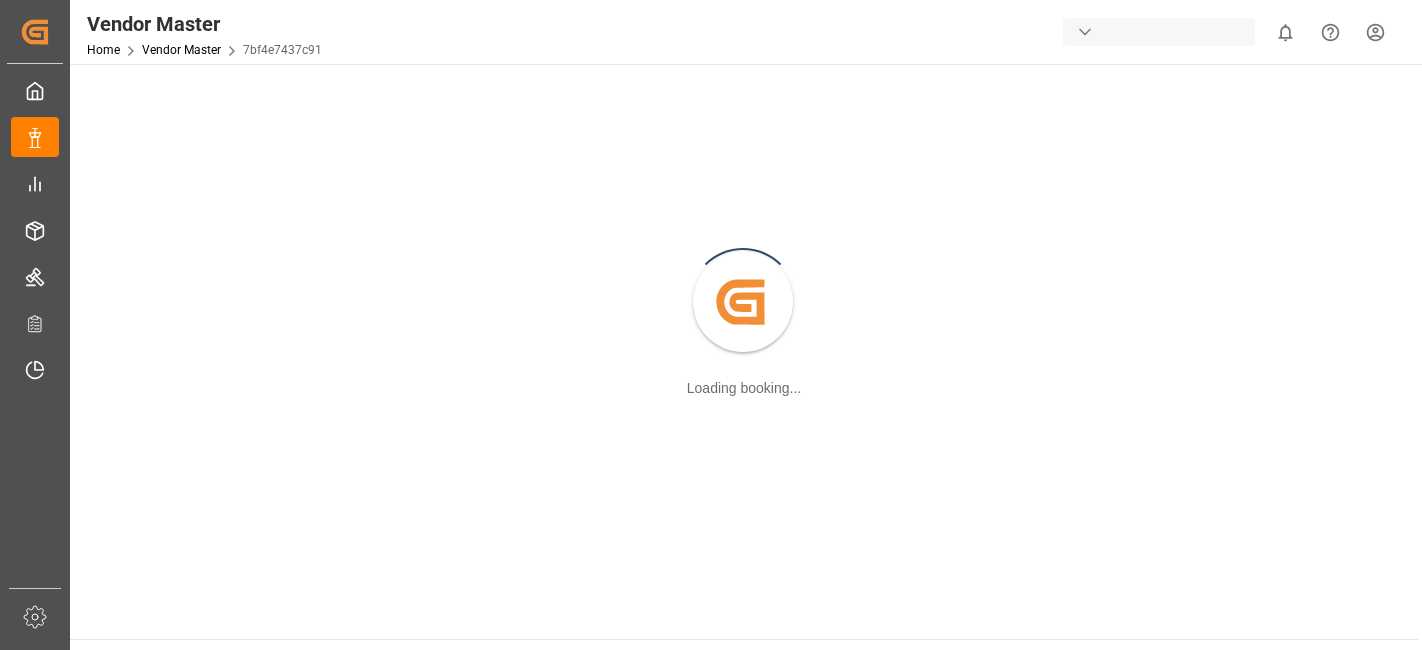 scroll, scrollTop: 0, scrollLeft: 0, axis: both 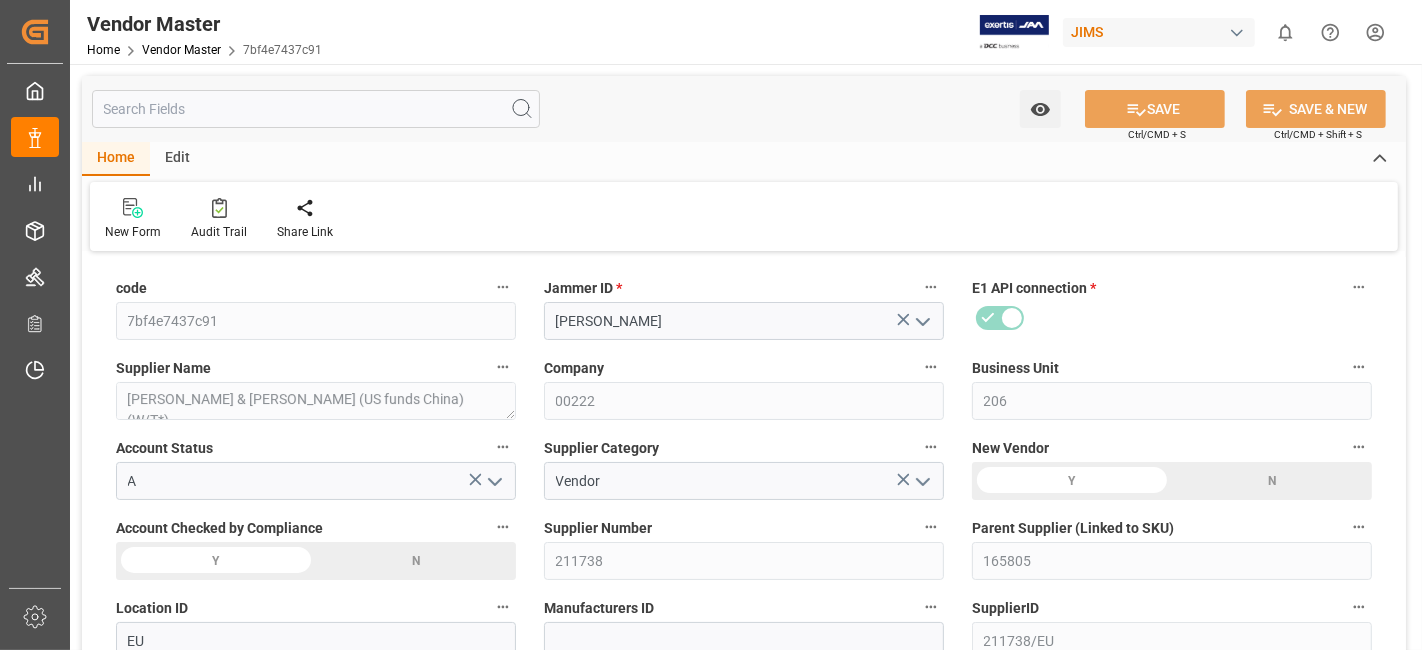 type on "[DATE] 13:49" 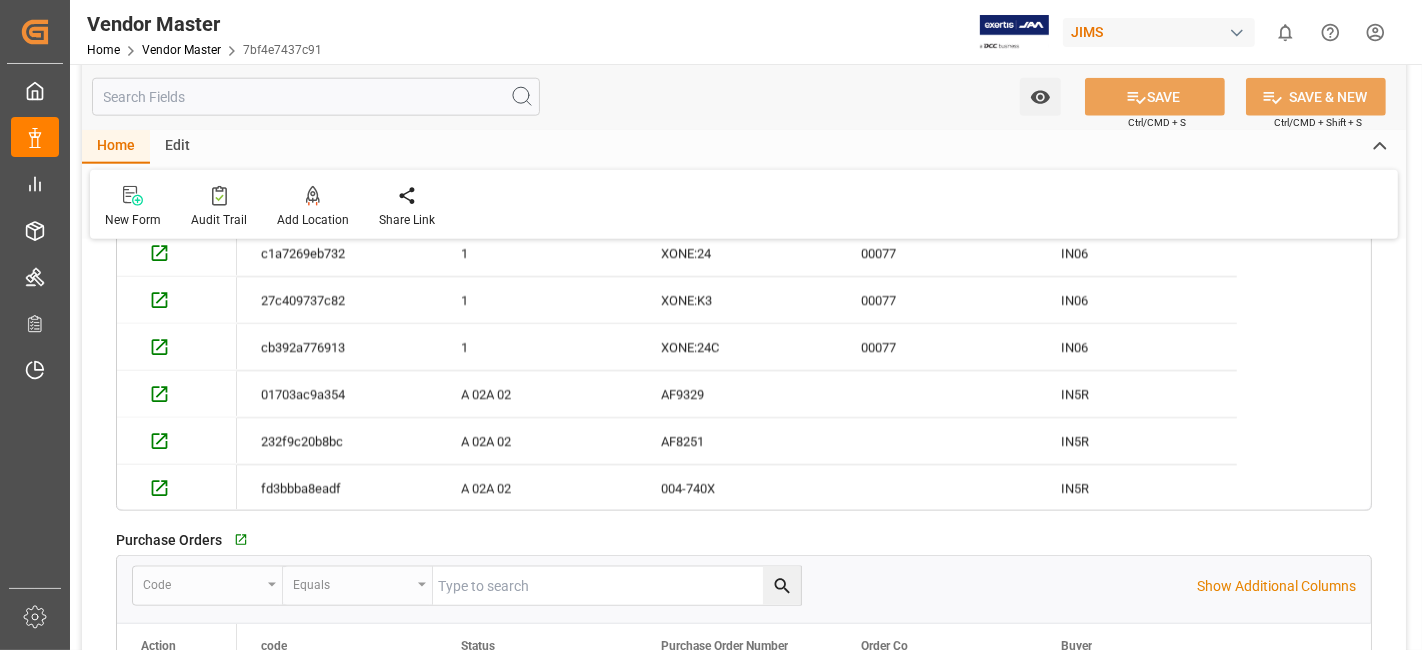 scroll, scrollTop: 2057, scrollLeft: 0, axis: vertical 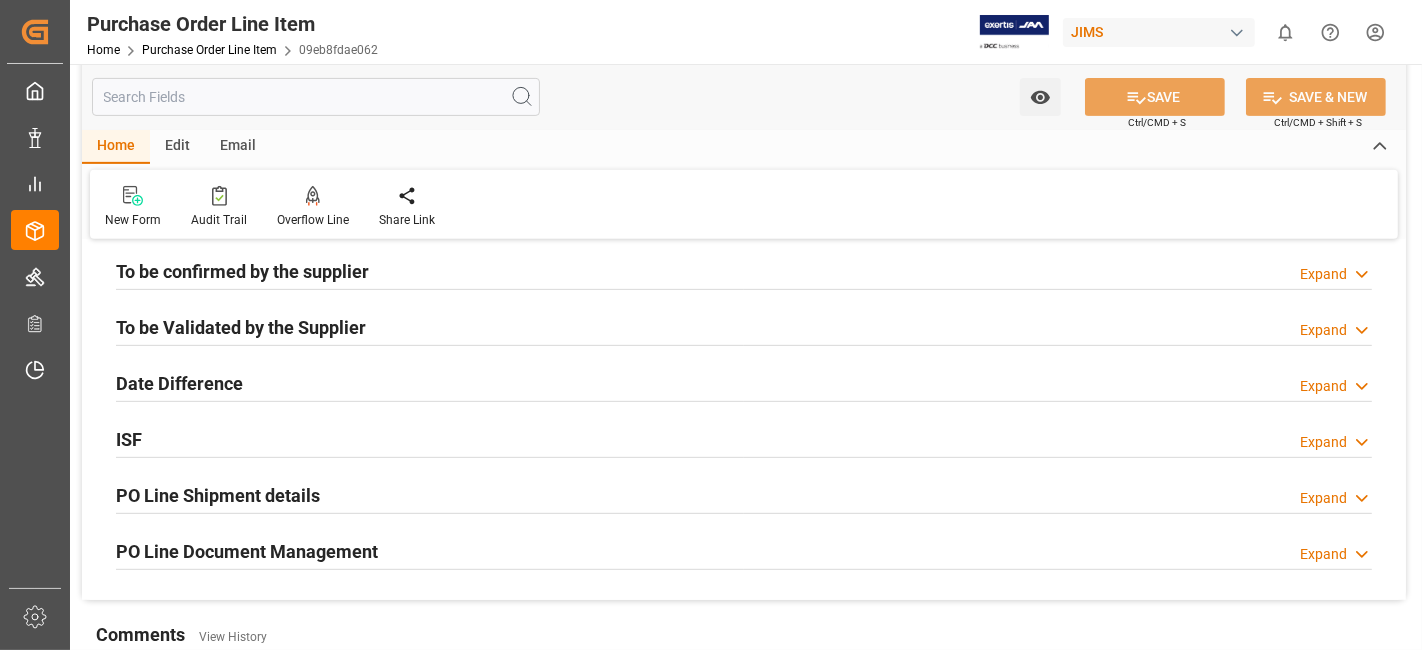 click 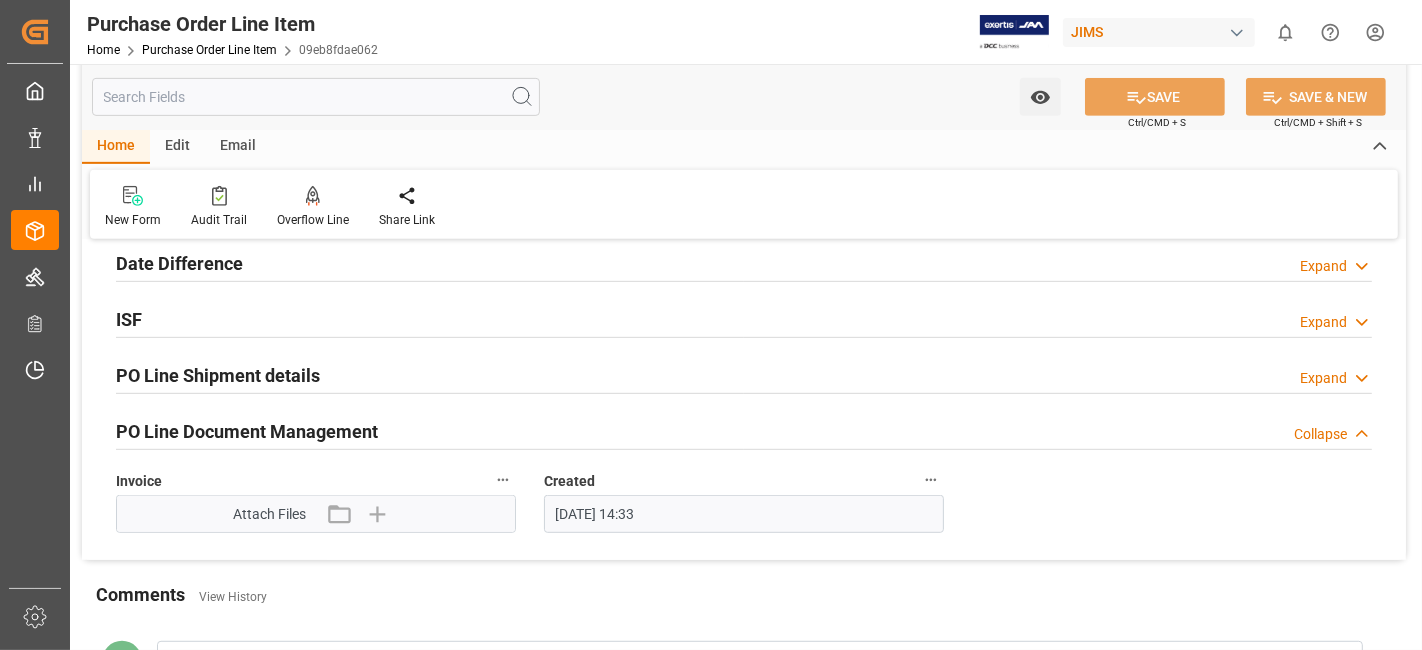 scroll, scrollTop: 819, scrollLeft: 0, axis: vertical 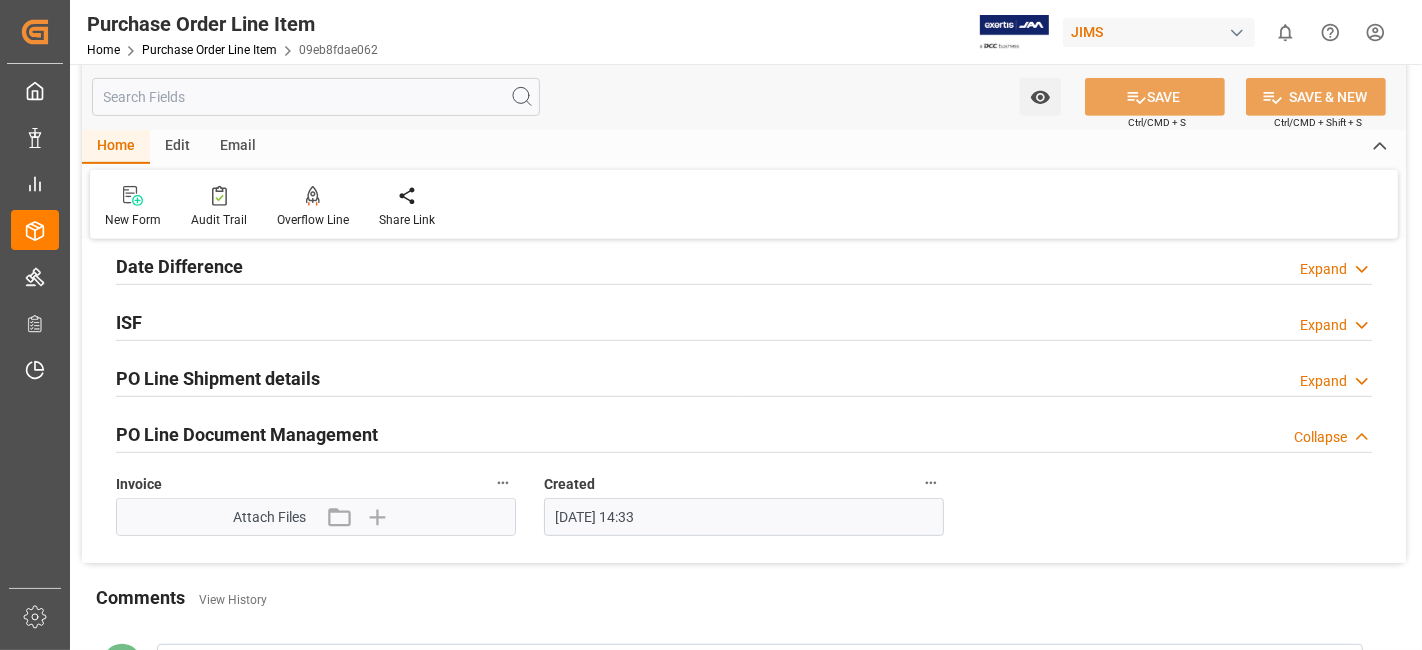 click on "Expand" at bounding box center [1323, 381] 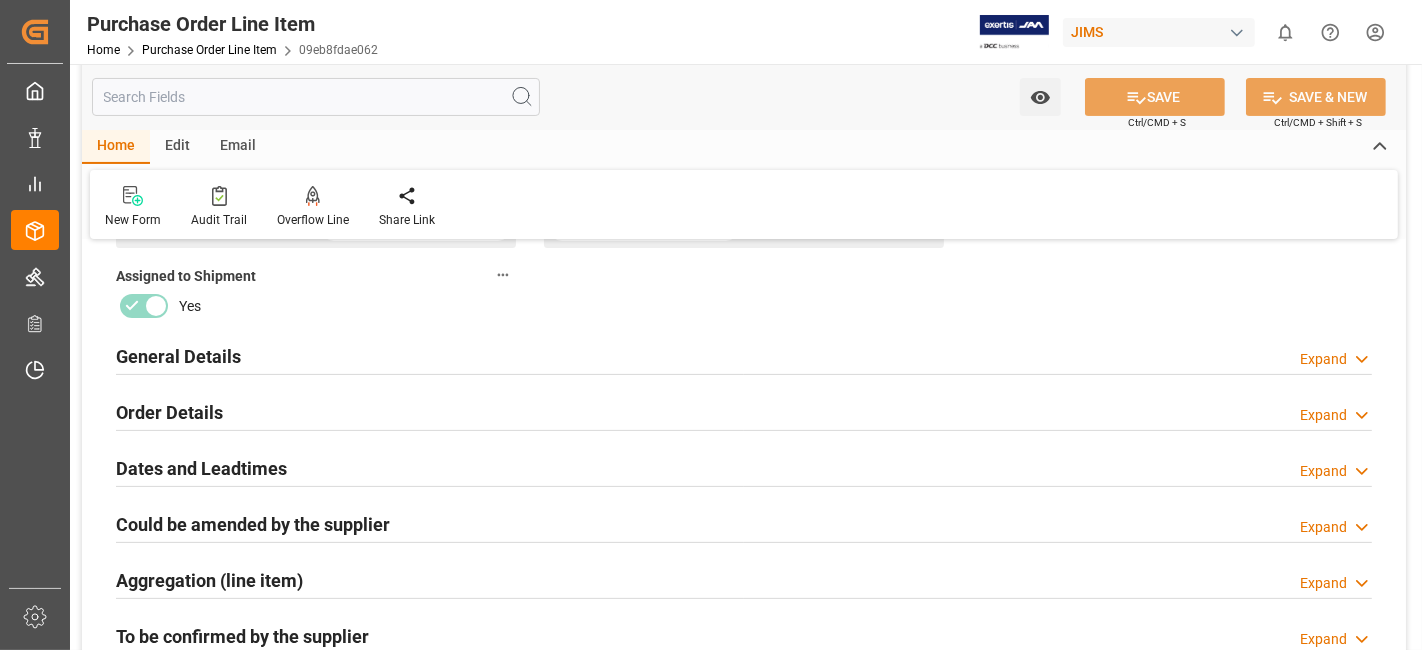 scroll, scrollTop: 325, scrollLeft: 0, axis: vertical 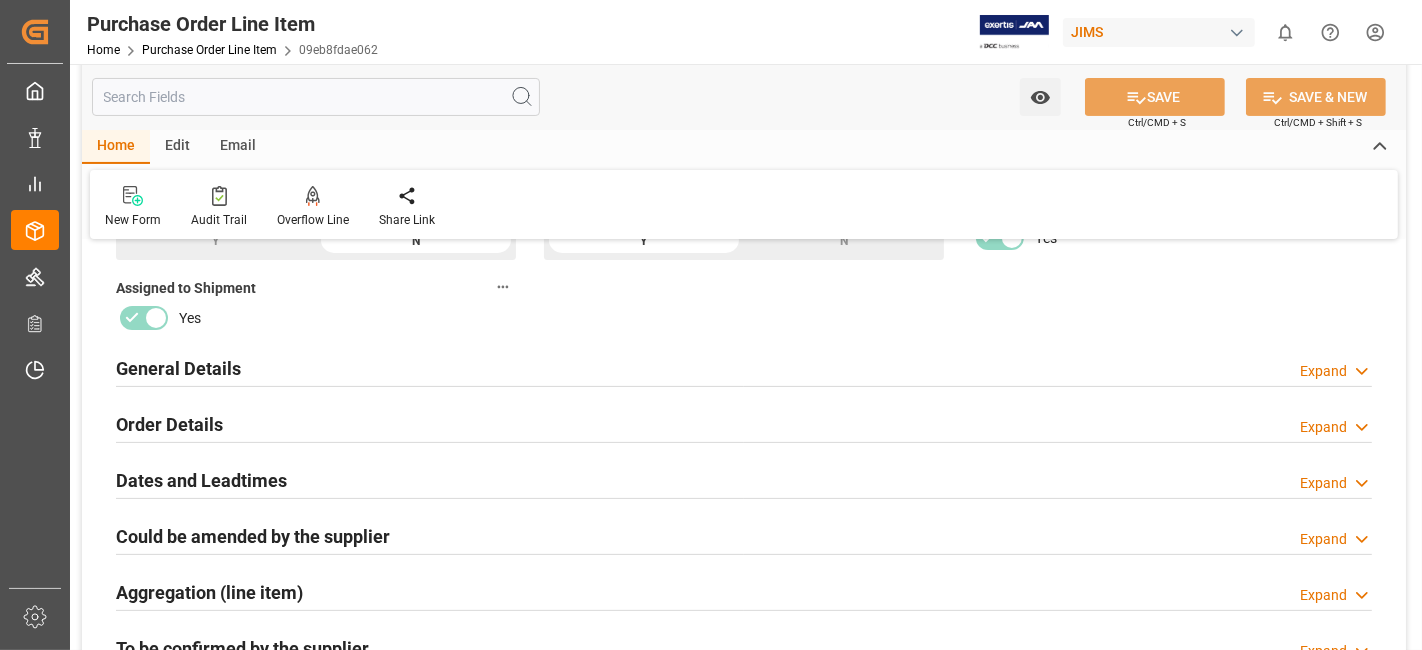 click on "Expand" at bounding box center [1323, 427] 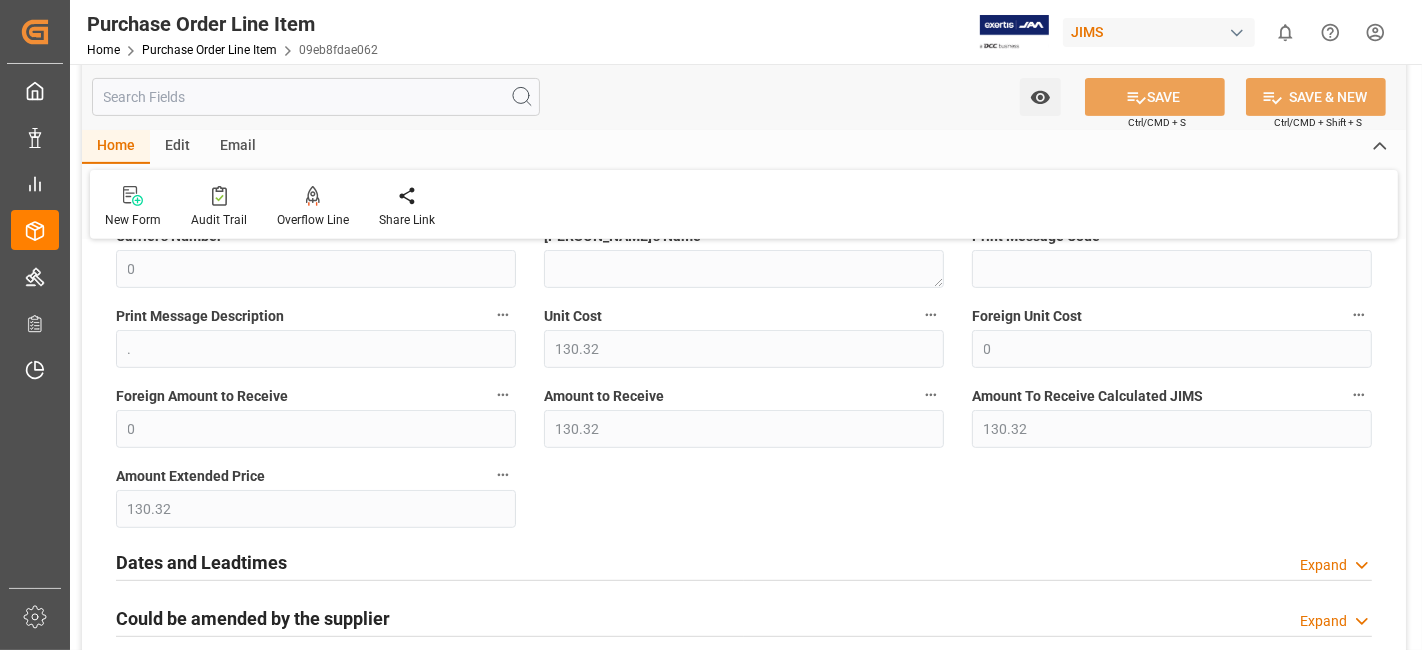 scroll, scrollTop: 768, scrollLeft: 0, axis: vertical 